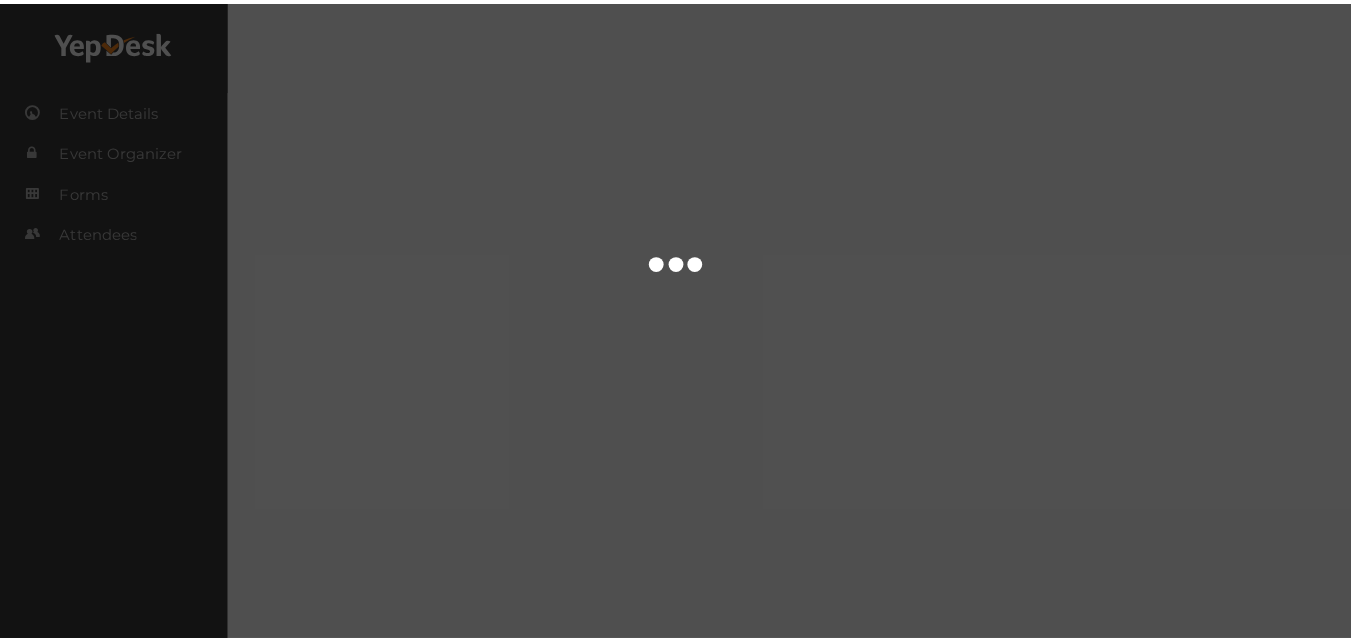 scroll, scrollTop: 0, scrollLeft: 0, axis: both 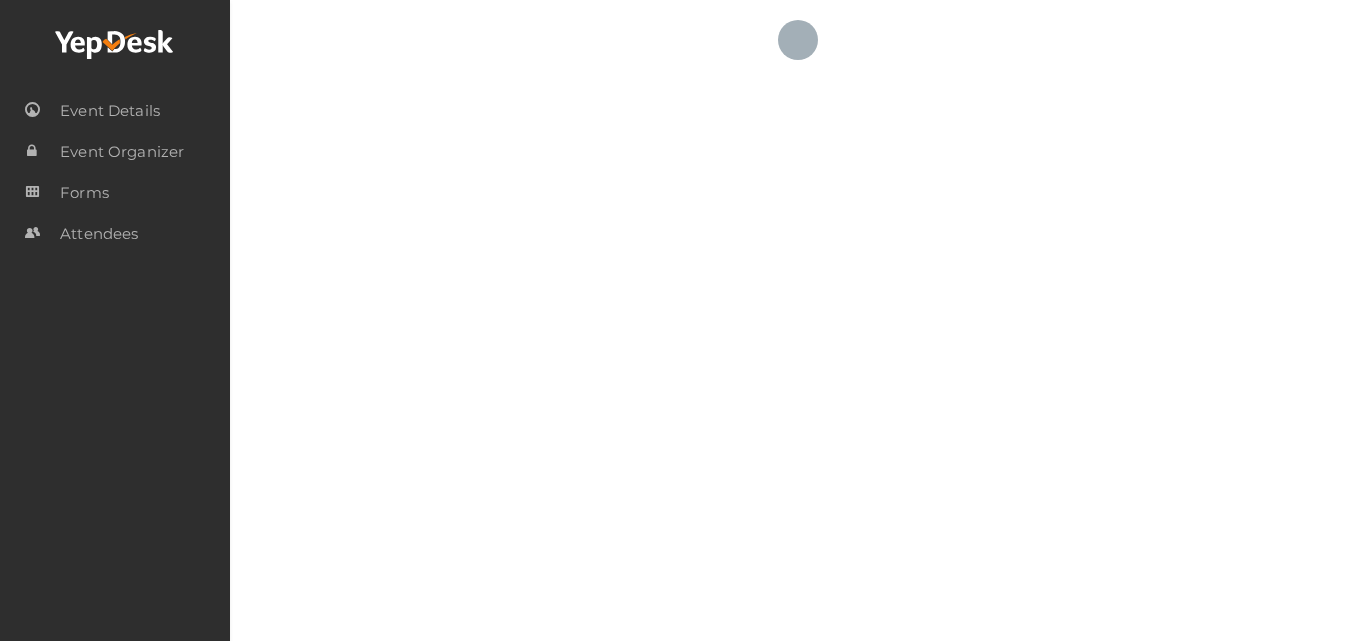 checkbox on "true" 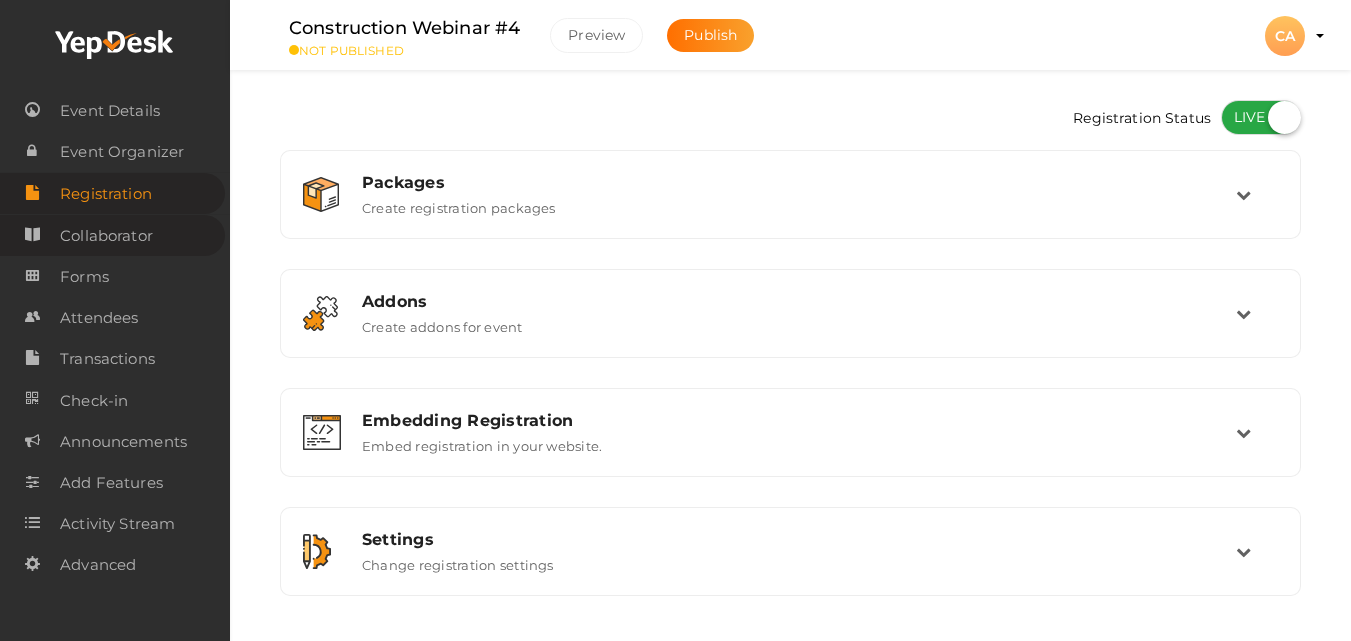 click on "Collaborator" at bounding box center (106, 236) 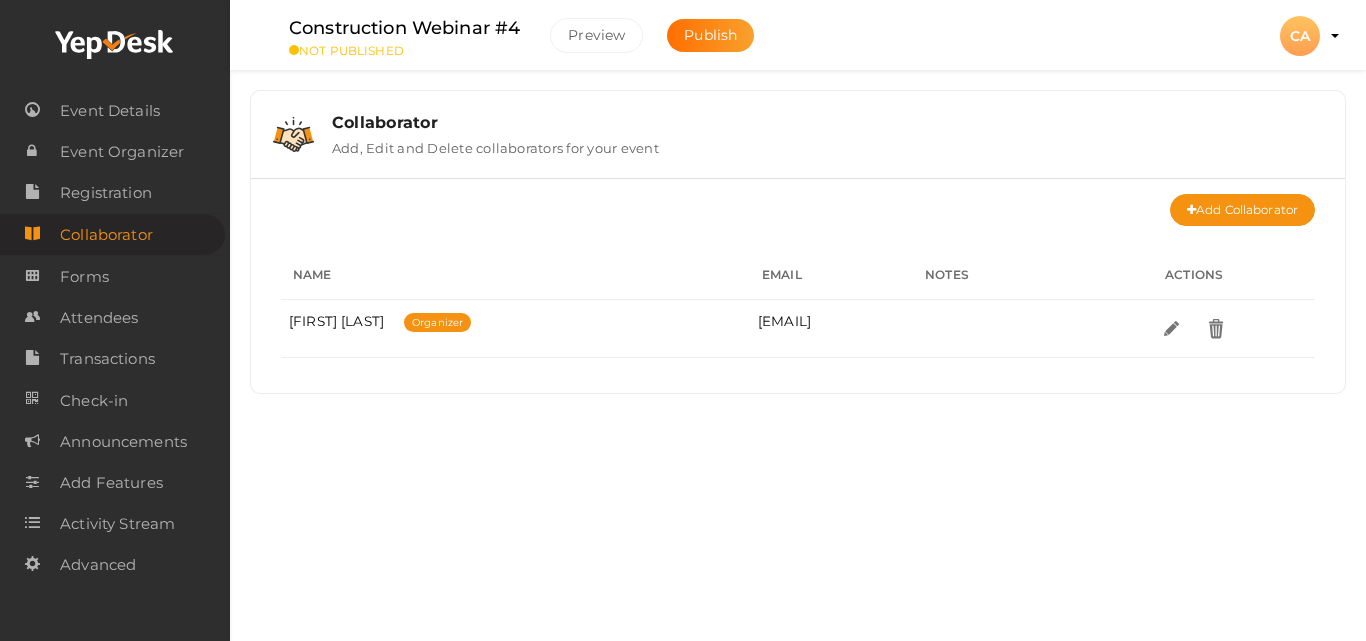 click on "CA" at bounding box center (1300, 36) 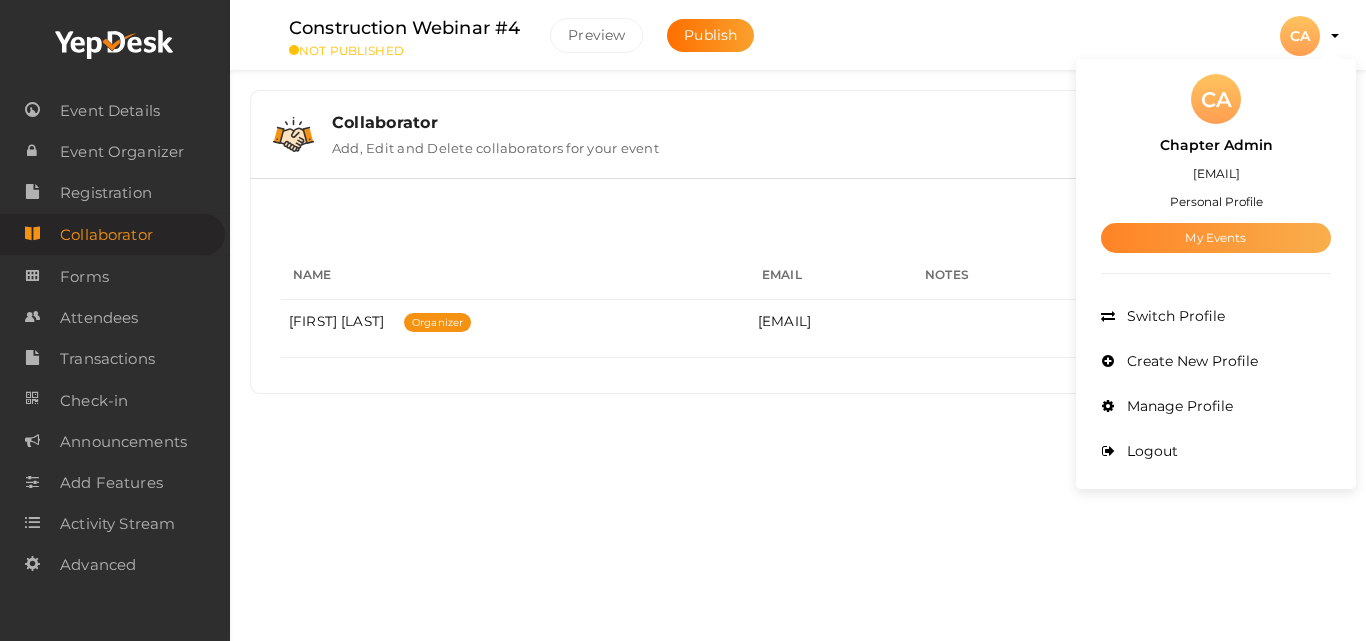 click on "My Events" at bounding box center (1216, 238) 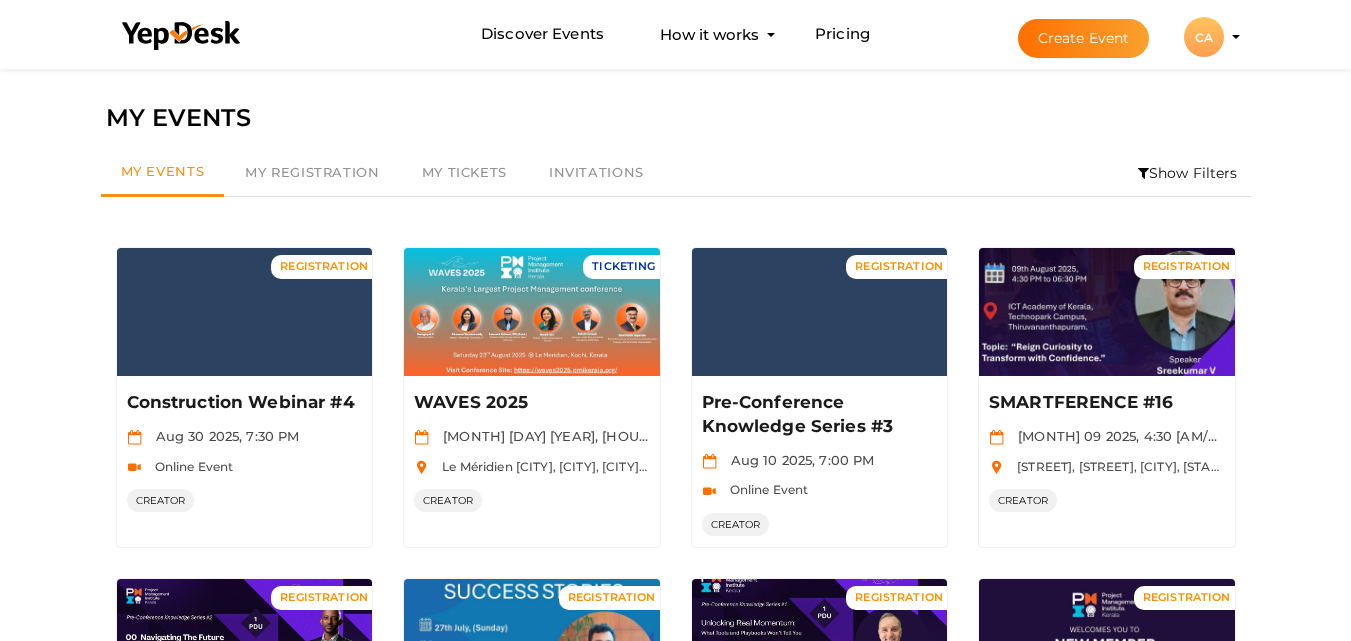 scroll, scrollTop: 560, scrollLeft: 0, axis: vertical 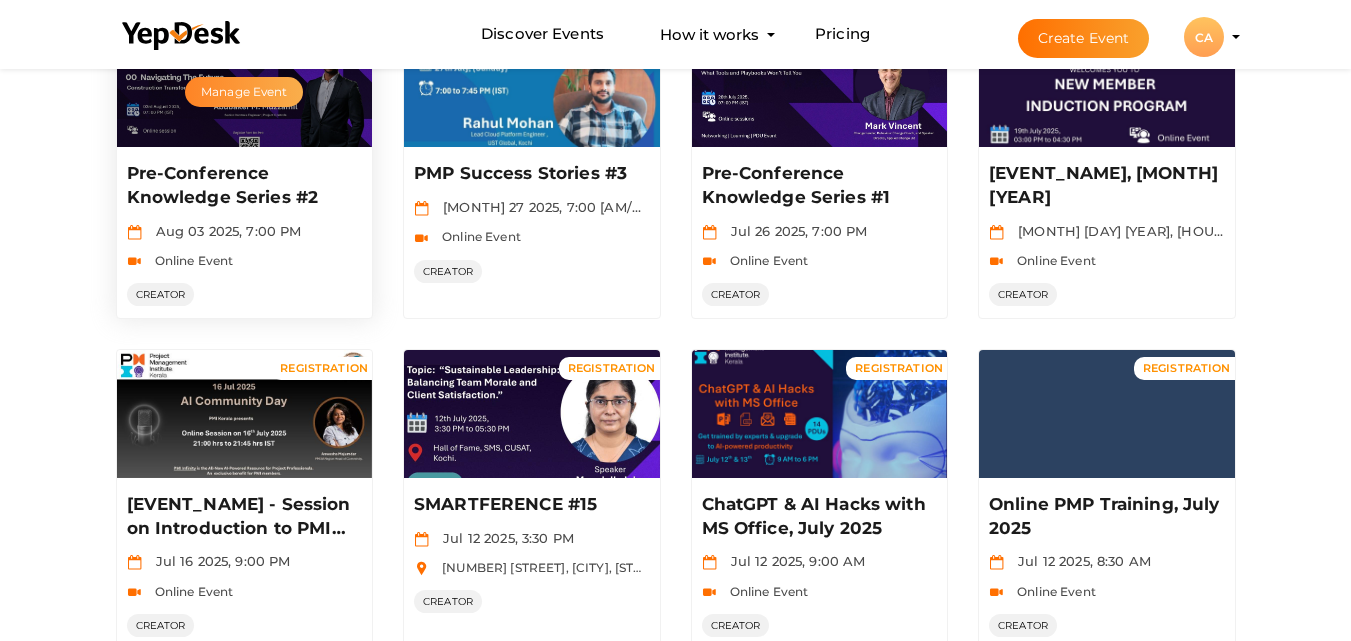 click on "Manage Event" at bounding box center [244, 92] 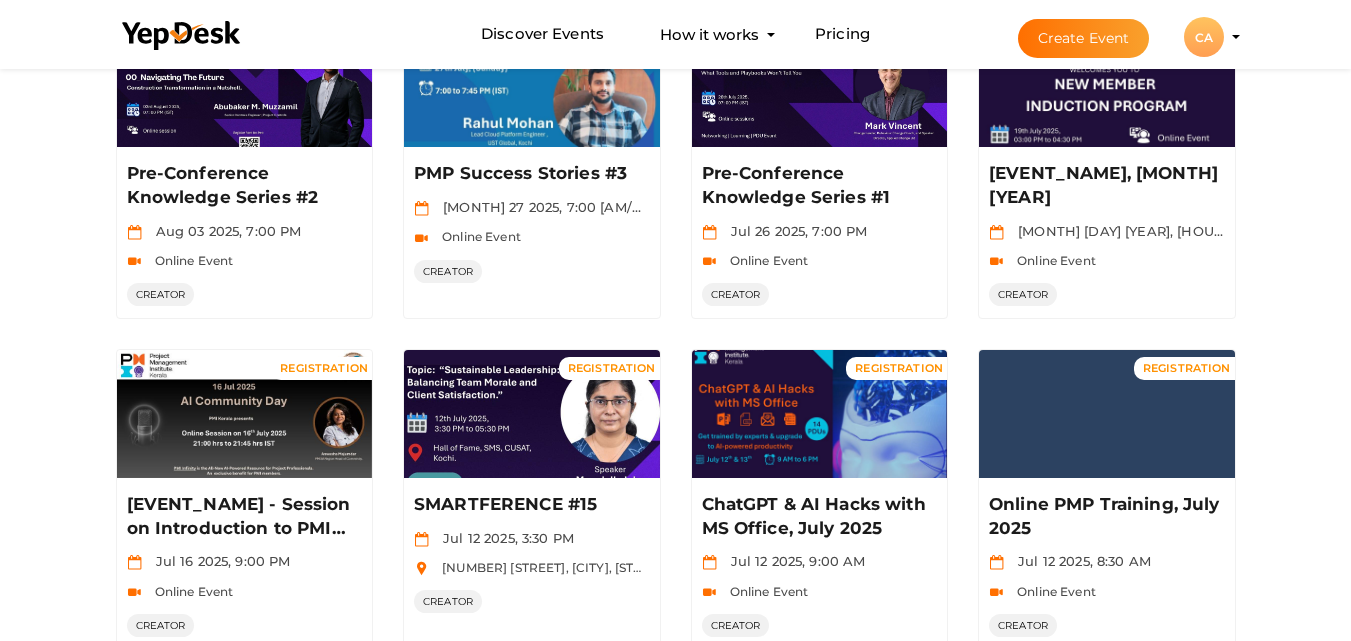 click on "Create Event" at bounding box center (1084, 38) 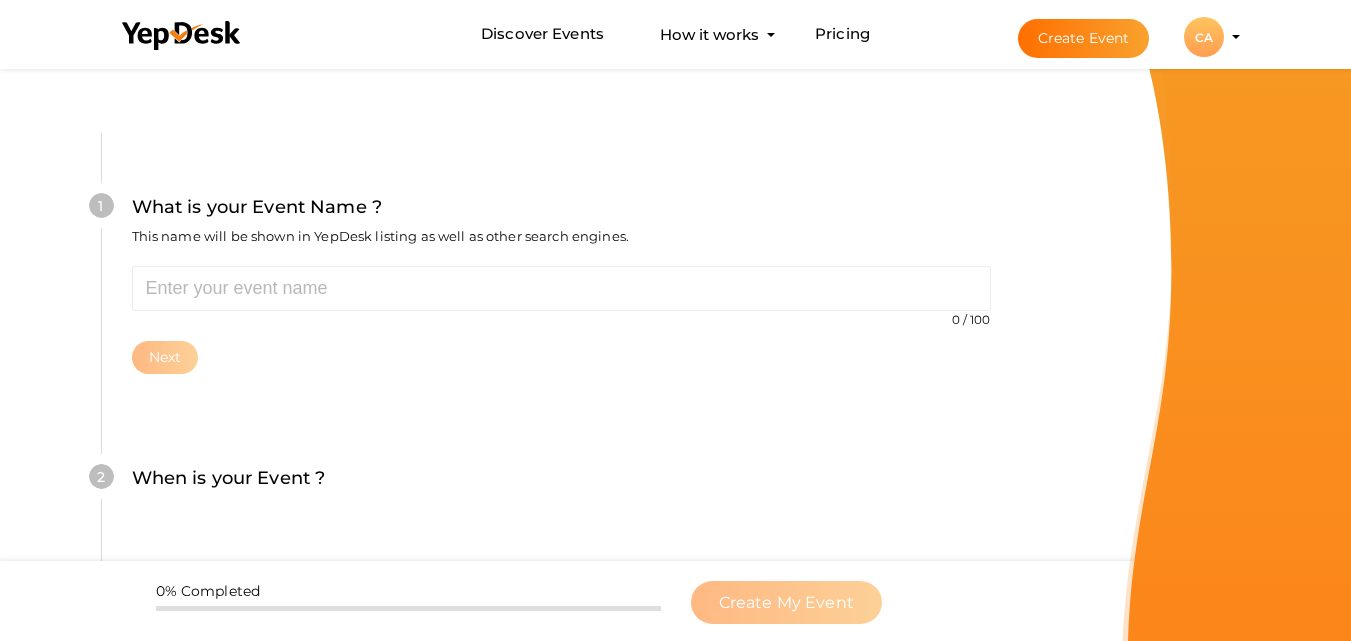 scroll, scrollTop: 5, scrollLeft: 0, axis: vertical 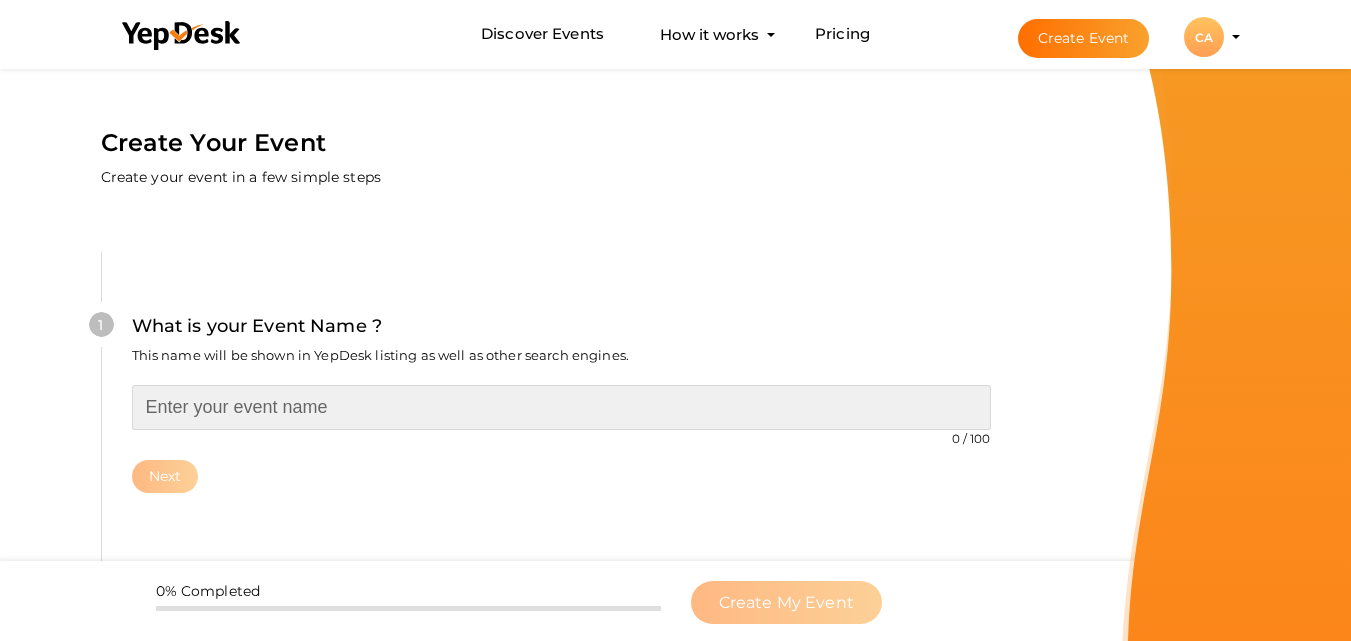 click at bounding box center (561, 407) 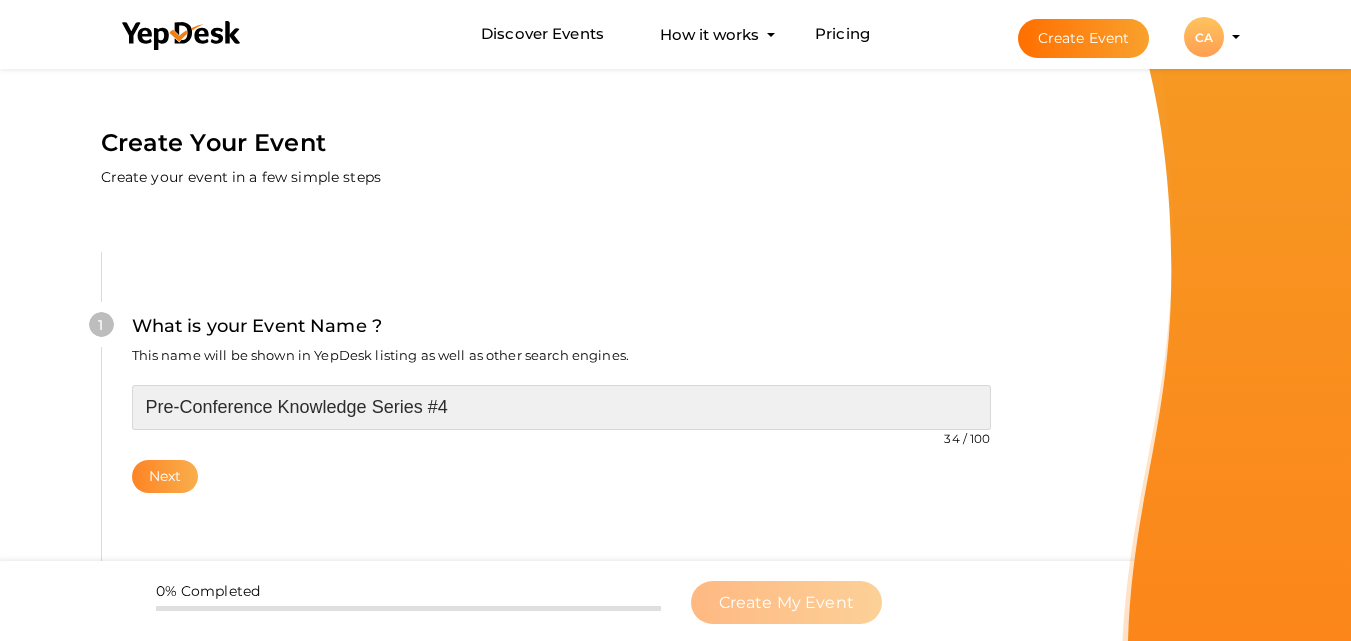 type on "Pre-Conference Knowledge Series #4" 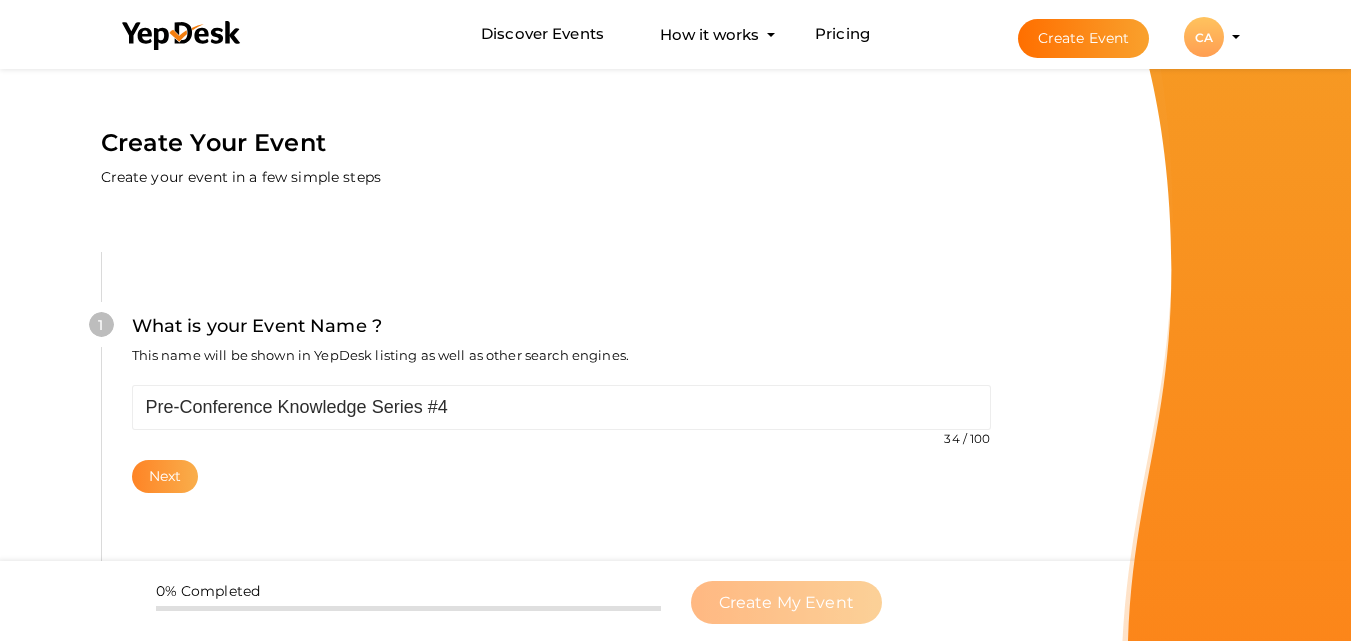 click on "Next" at bounding box center [165, 476] 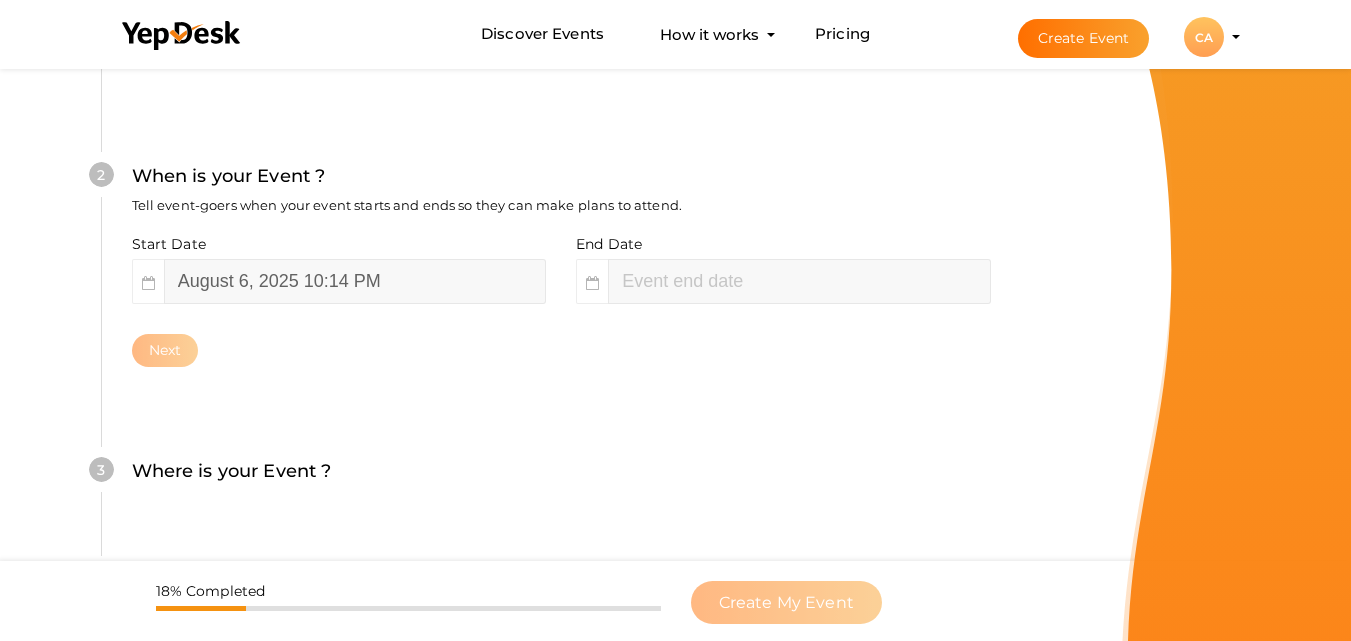 scroll, scrollTop: 460, scrollLeft: 0, axis: vertical 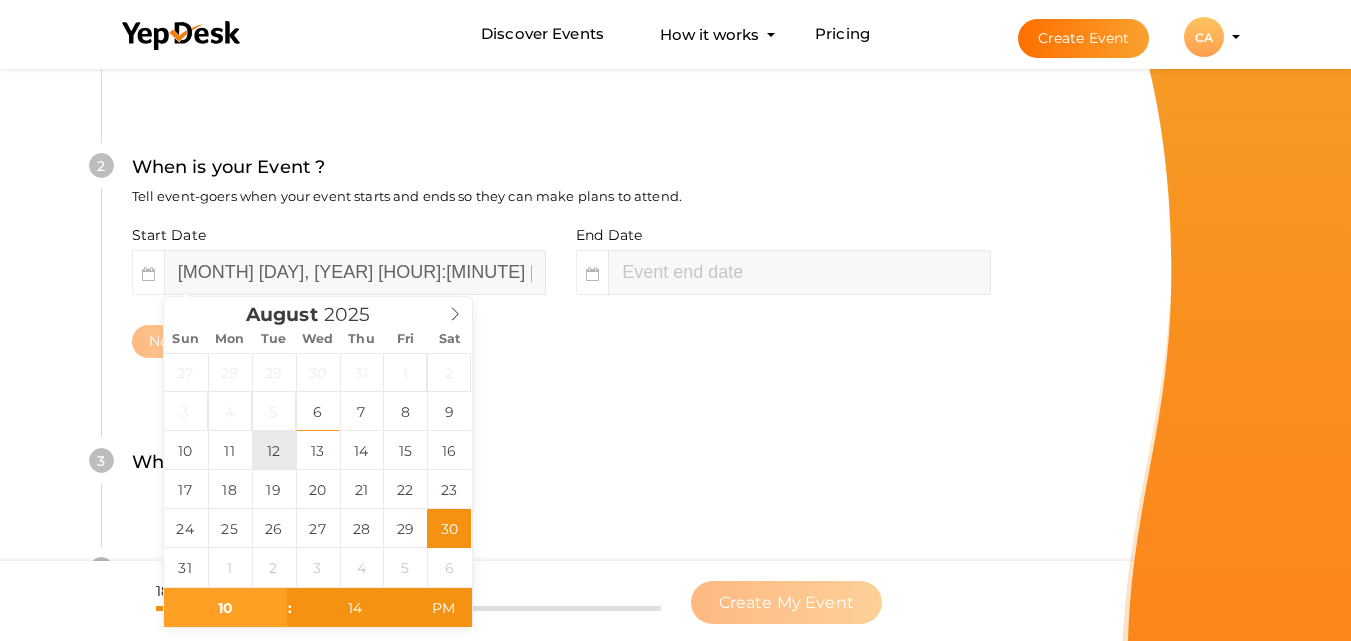 type on "[MONTH] [DAY], [YEAR] [HOUR]:[MINUTE] [AM/PM]" 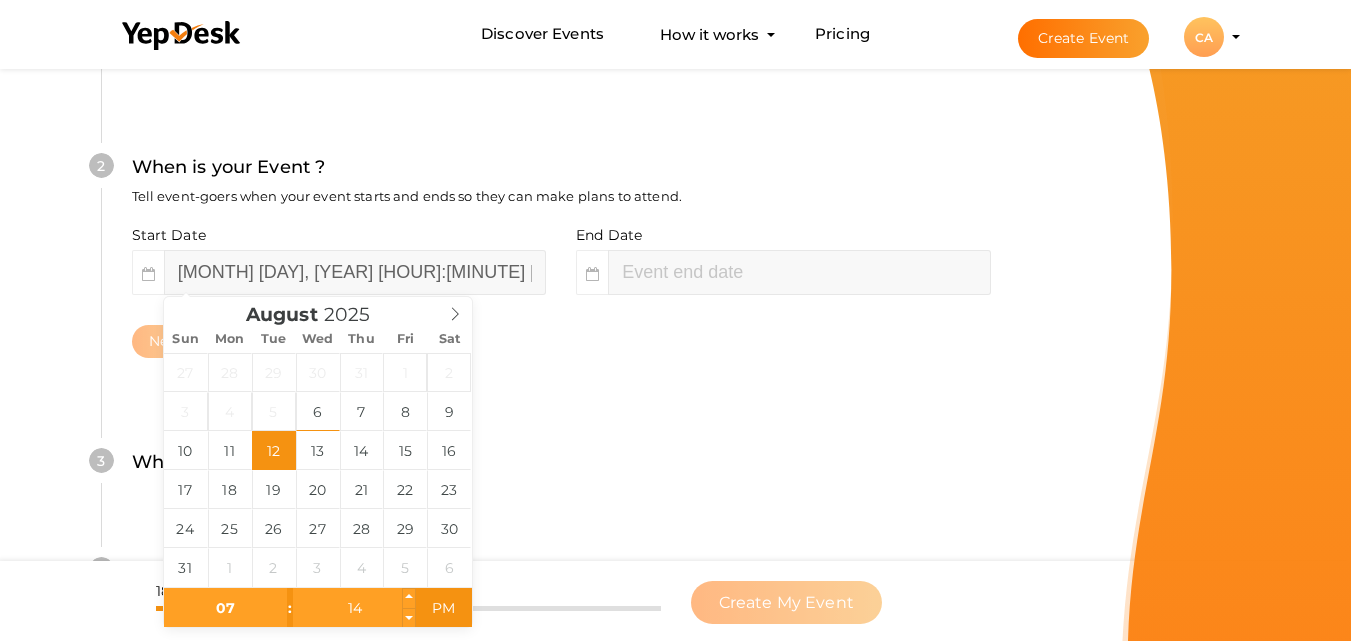 type on "07" 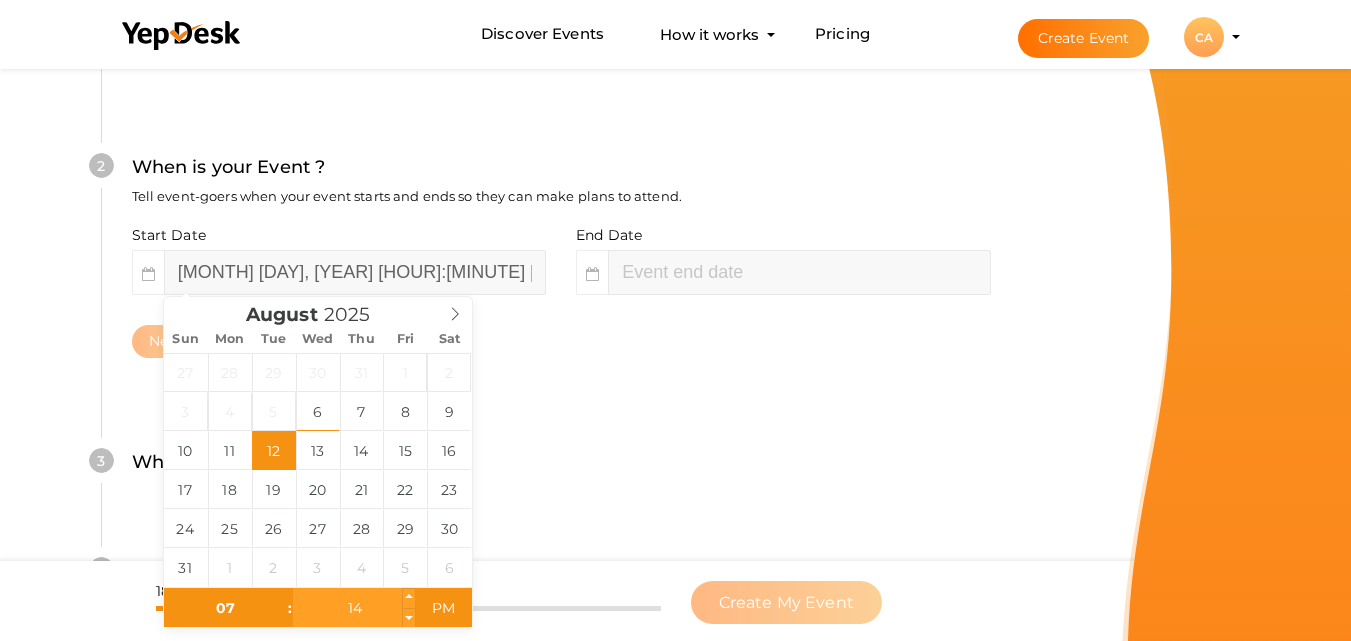 type on "August 12, 2025 7:14 PM" 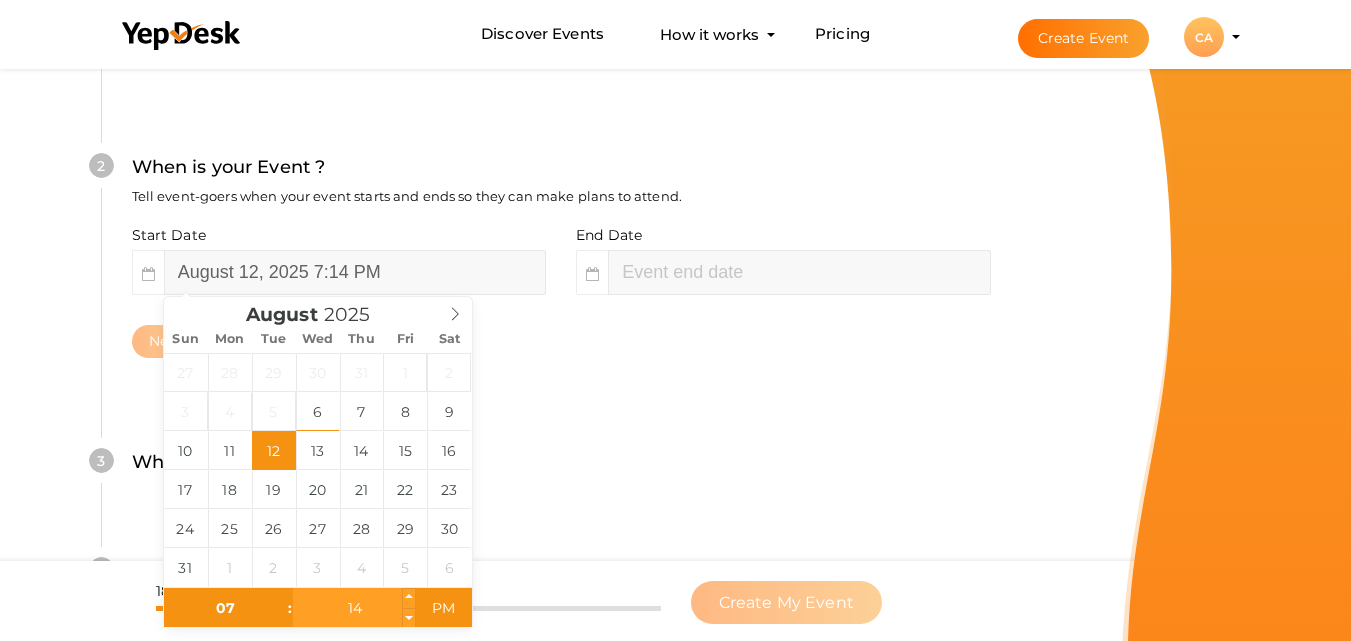 click on "14" at bounding box center (354, 608) 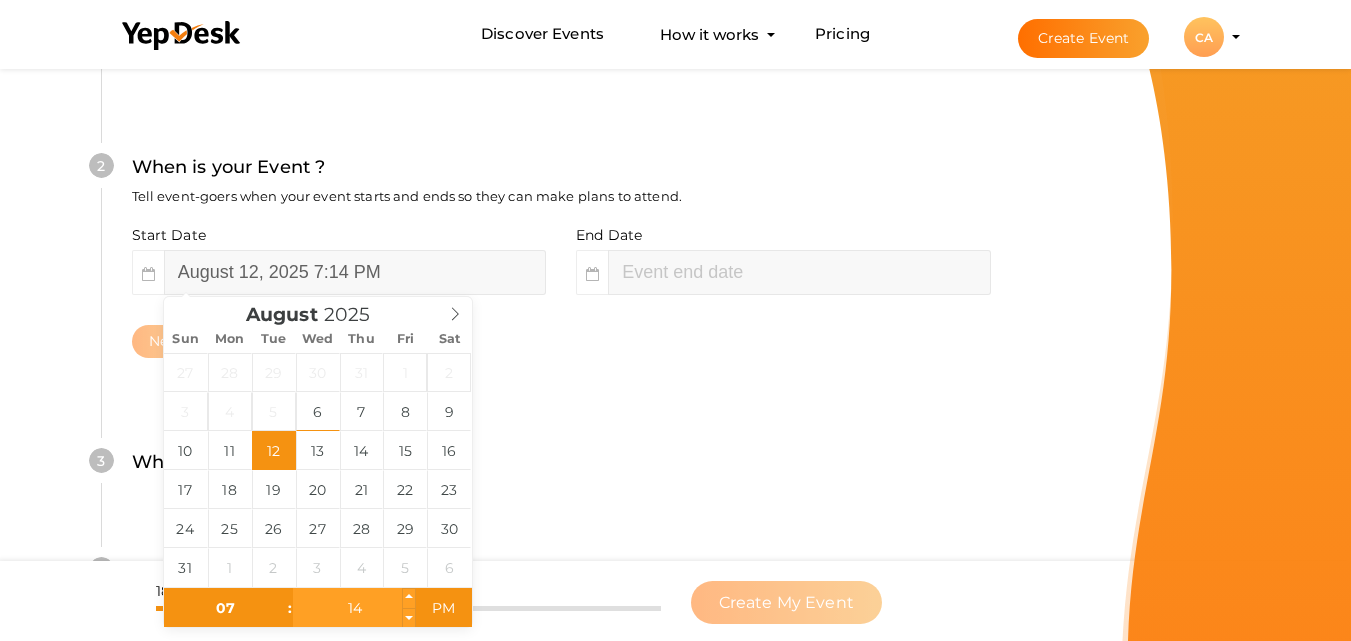 click on "14" at bounding box center (354, 608) 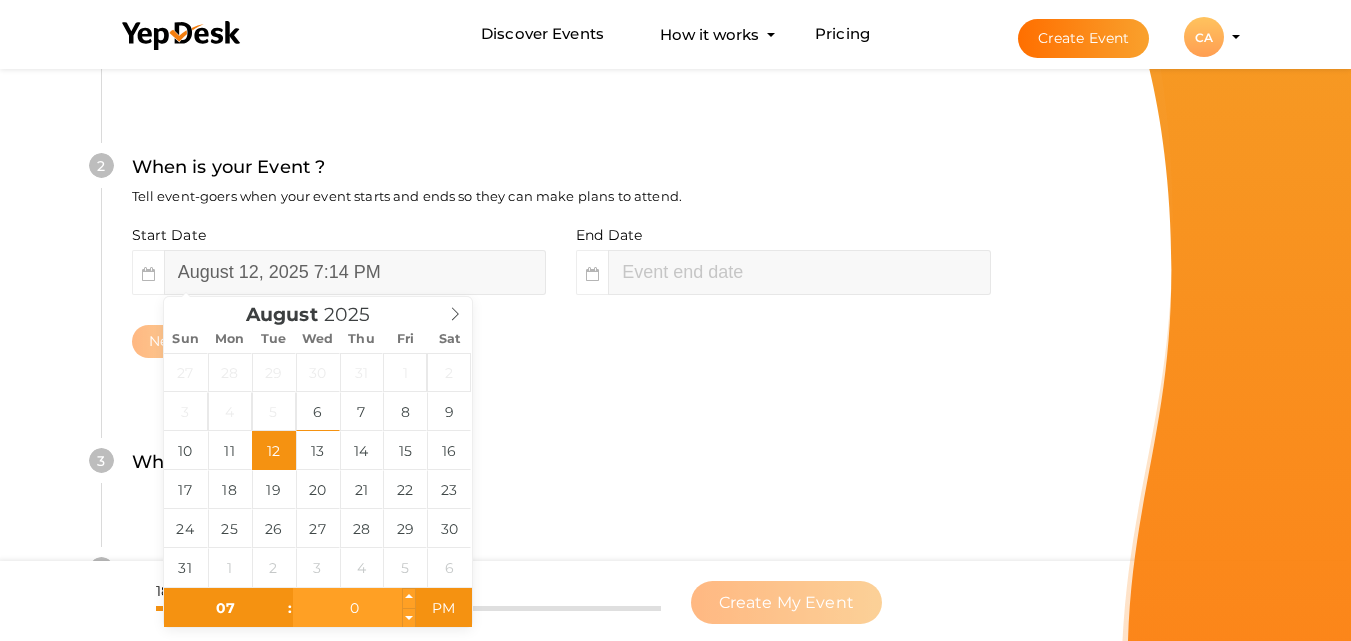 type on "00" 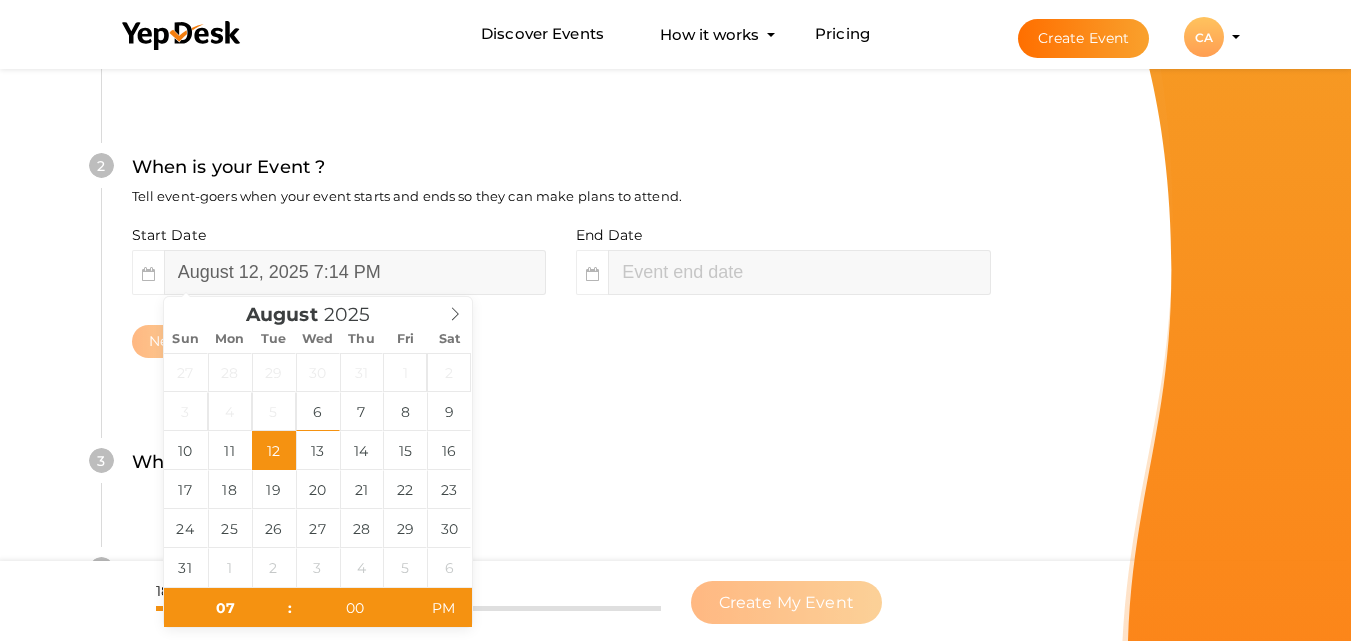 type on "09" 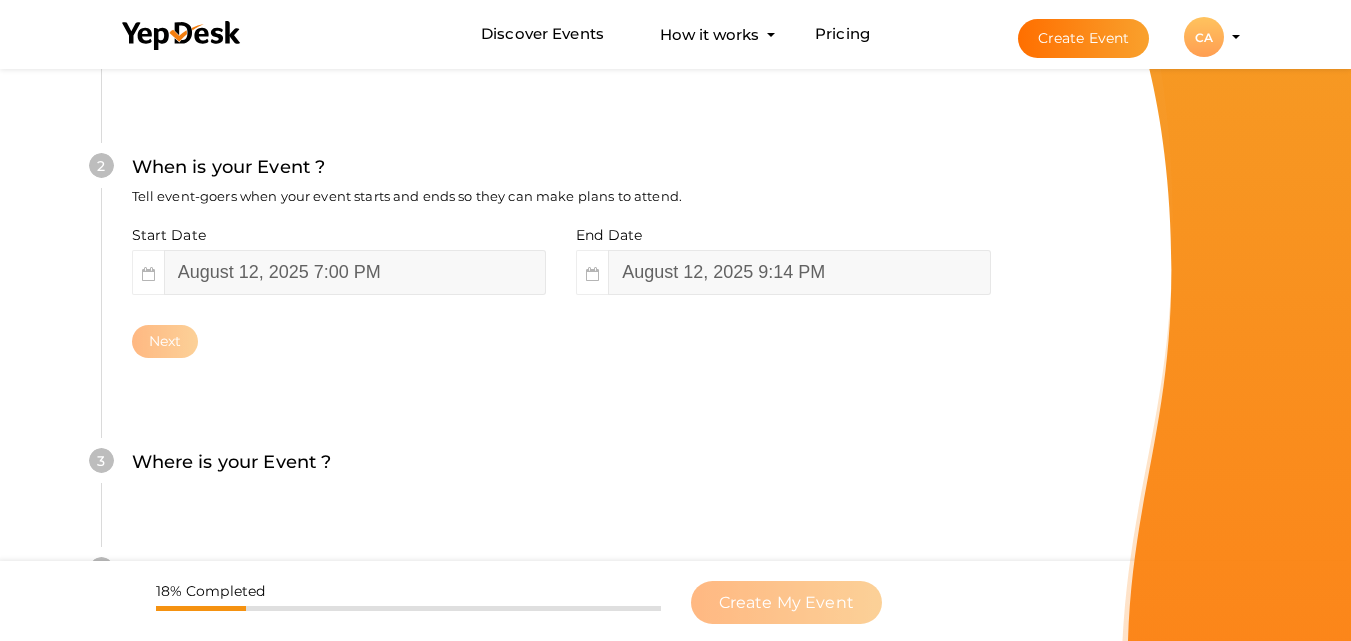click on "Discover Events
How it works
Powerful Registration / Ticketing
Start selling your tickets in minutes
Pricing
Create Event
[STATE]
[STATE] 2" at bounding box center (675, -140) 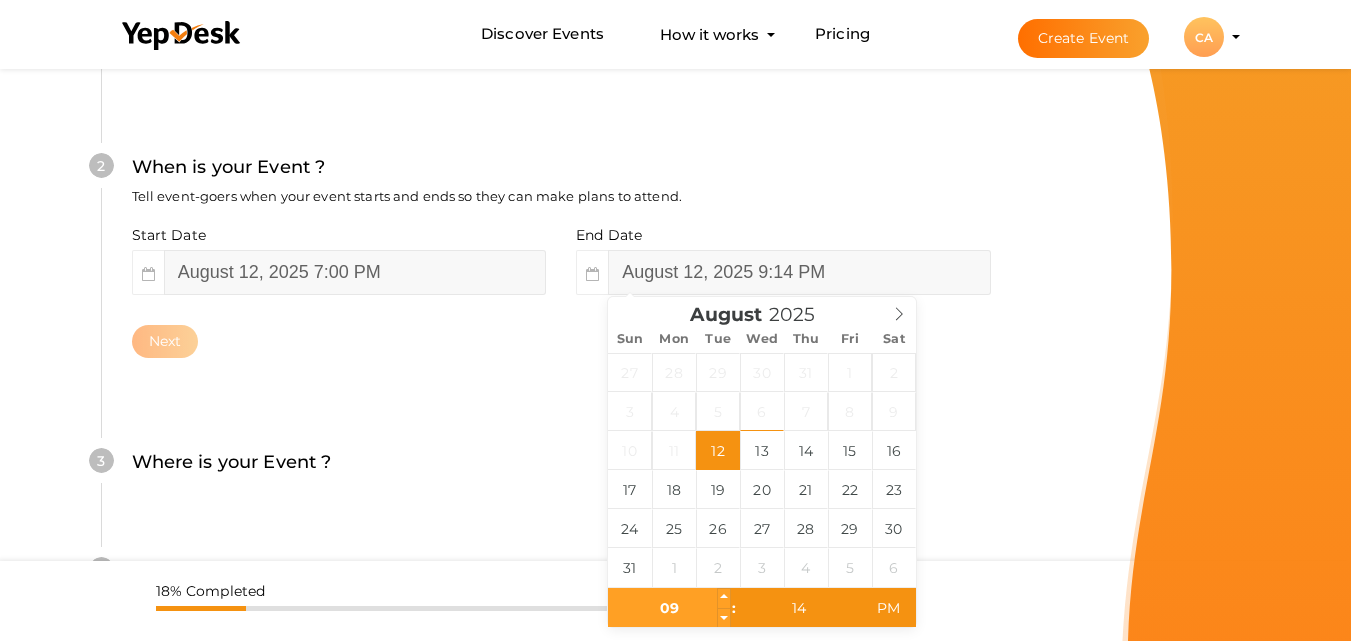 click on "09" at bounding box center [669, 608] 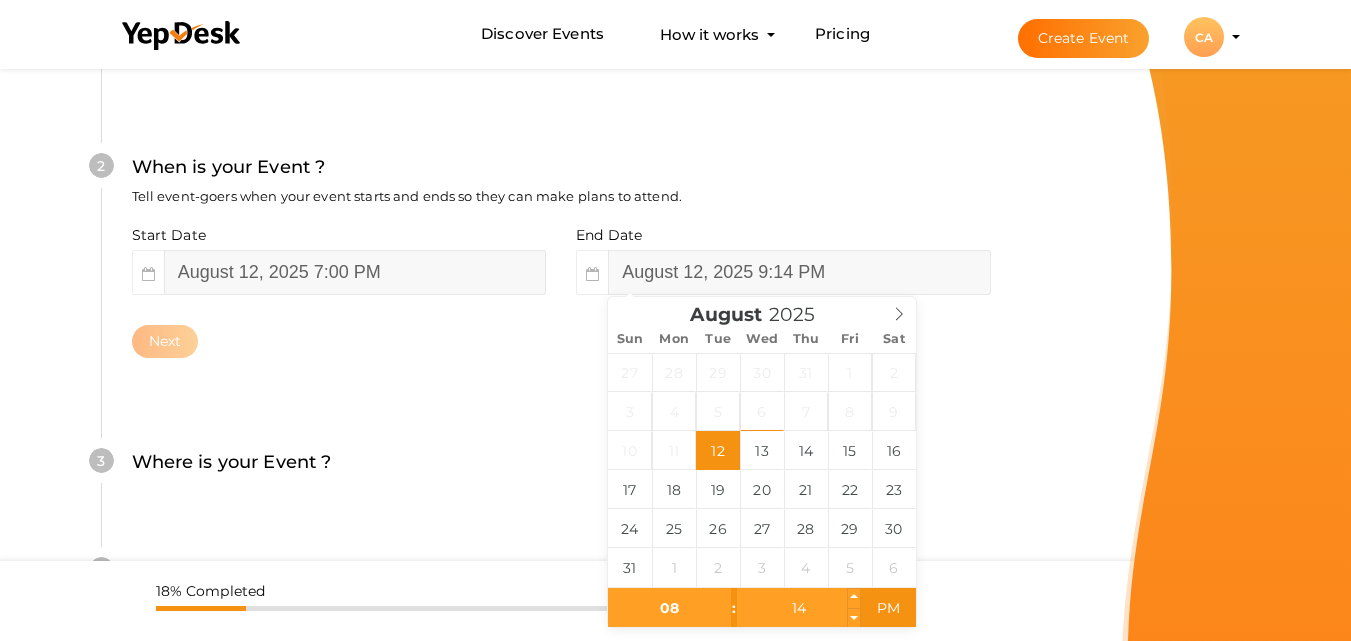 type on "08" 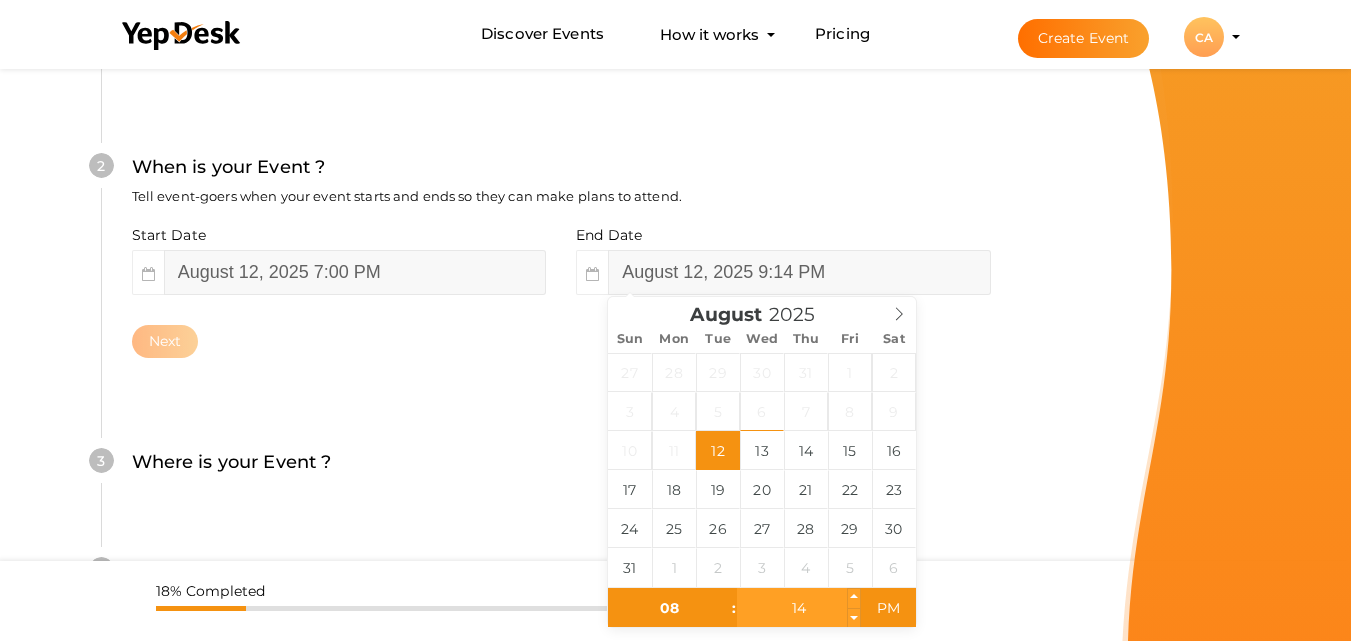 type on "August 12, 2025 8:14 PM" 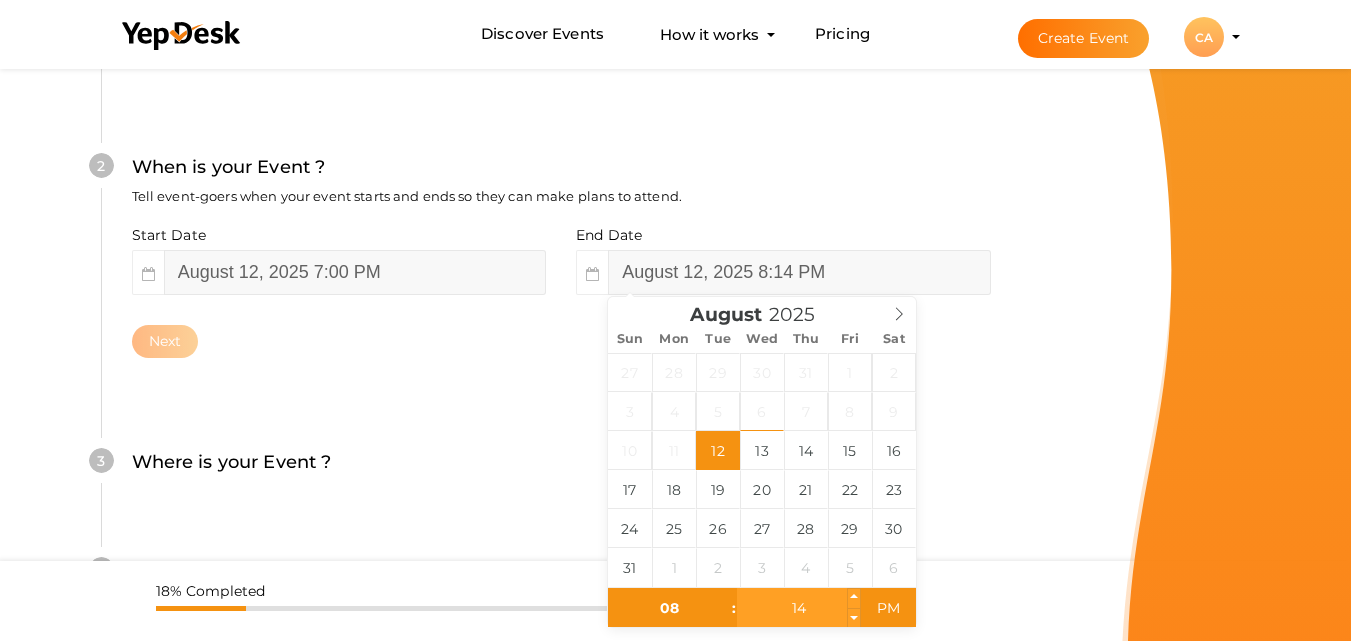 click on "14" at bounding box center (798, 608) 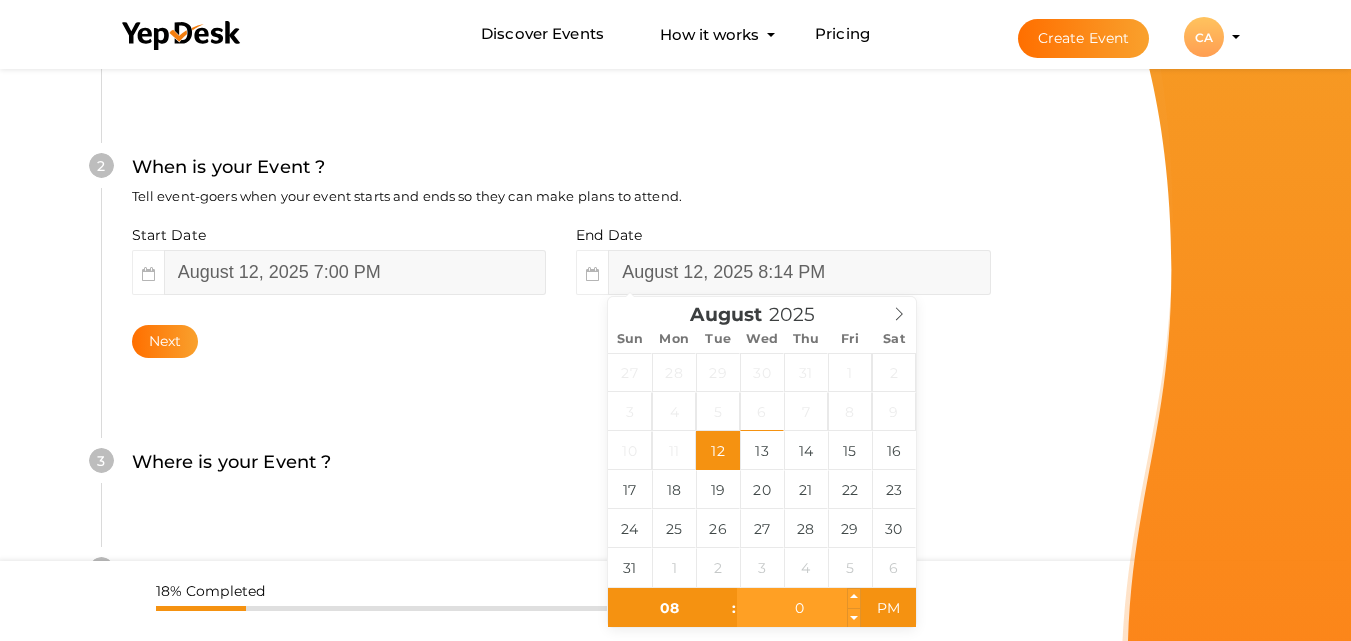 type on "00" 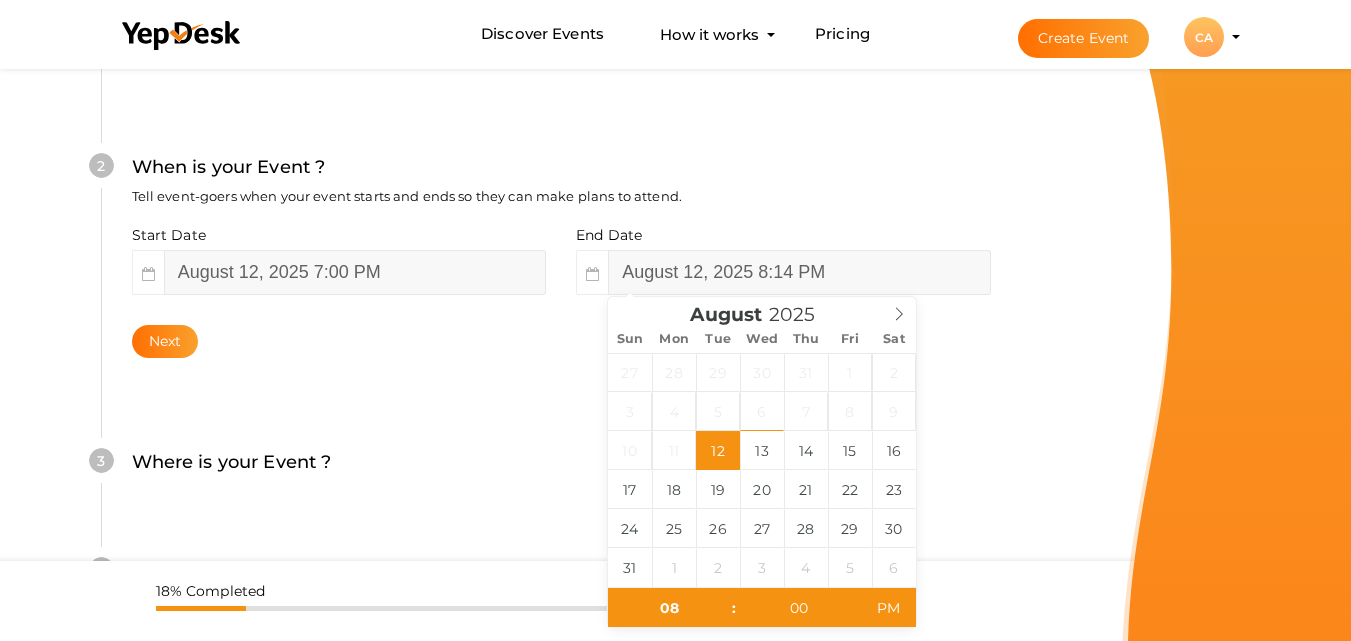 type on "August 12, 2025 8:00 PM" 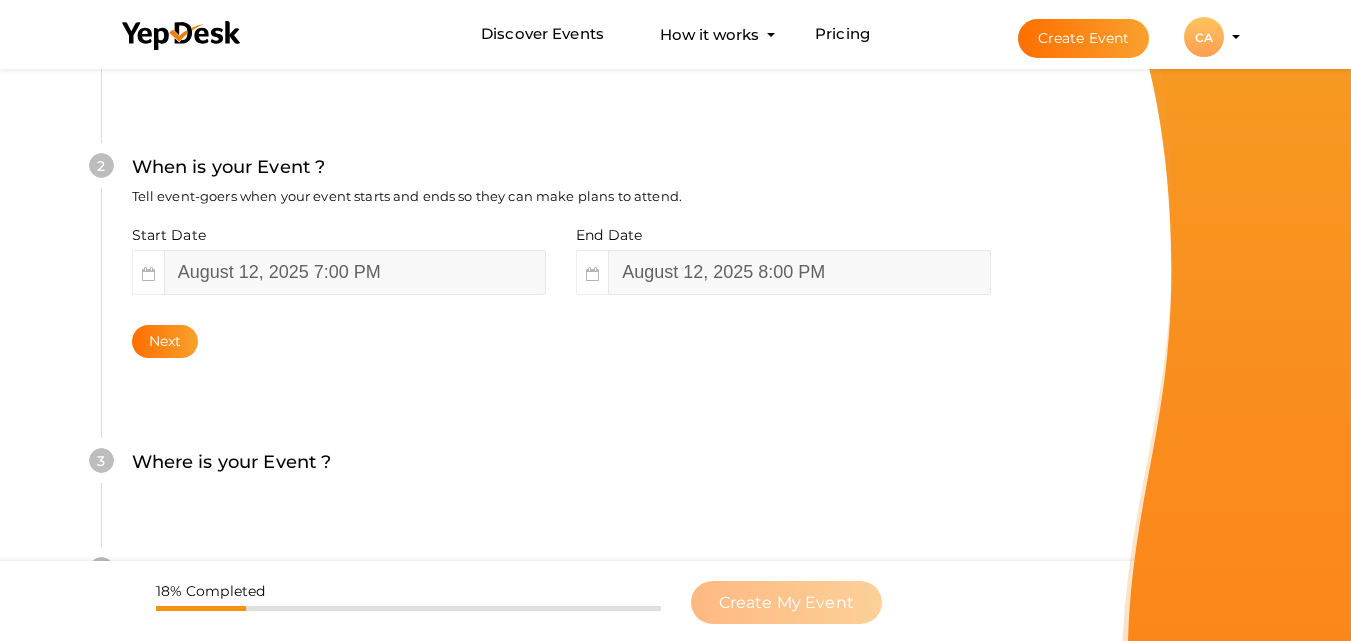 click on "3
Where is
your Event ?
Tell
event-goers where your event location is.
Venue
Online
Event
Sorry!
Couldn't find location. Please choose one from suggestions.
Required
event location address.
Next" at bounding box center [561, 472] 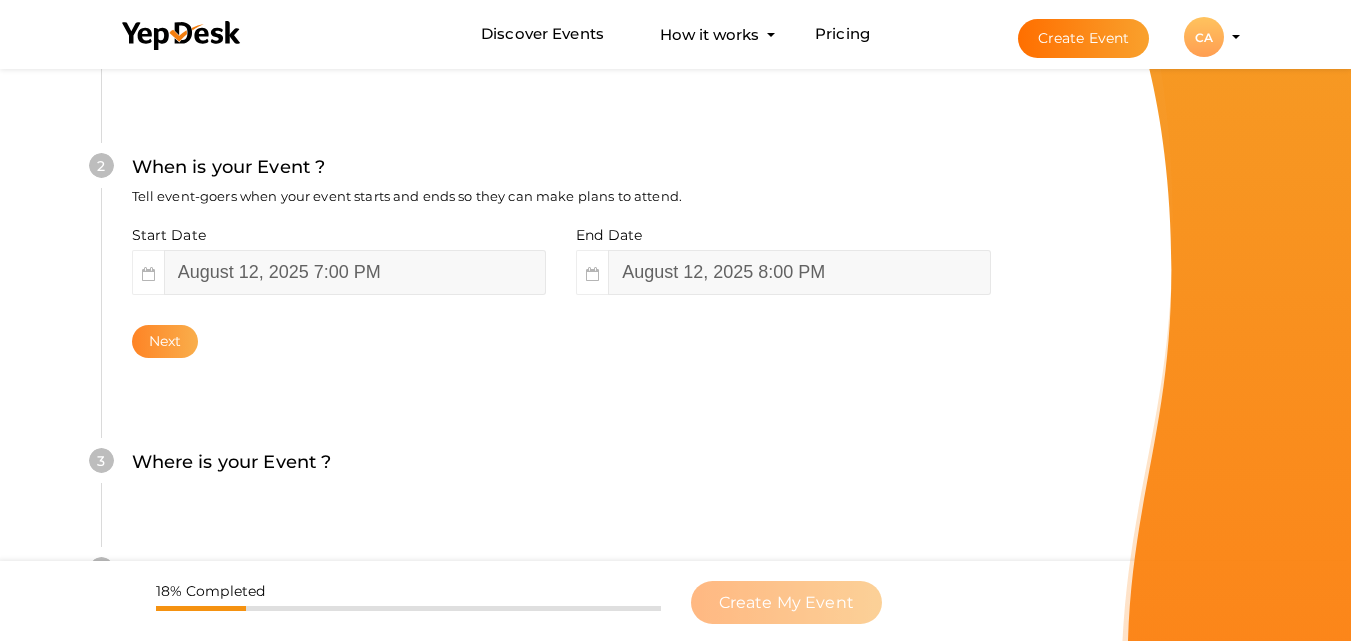 click on "Next" at bounding box center [165, 341] 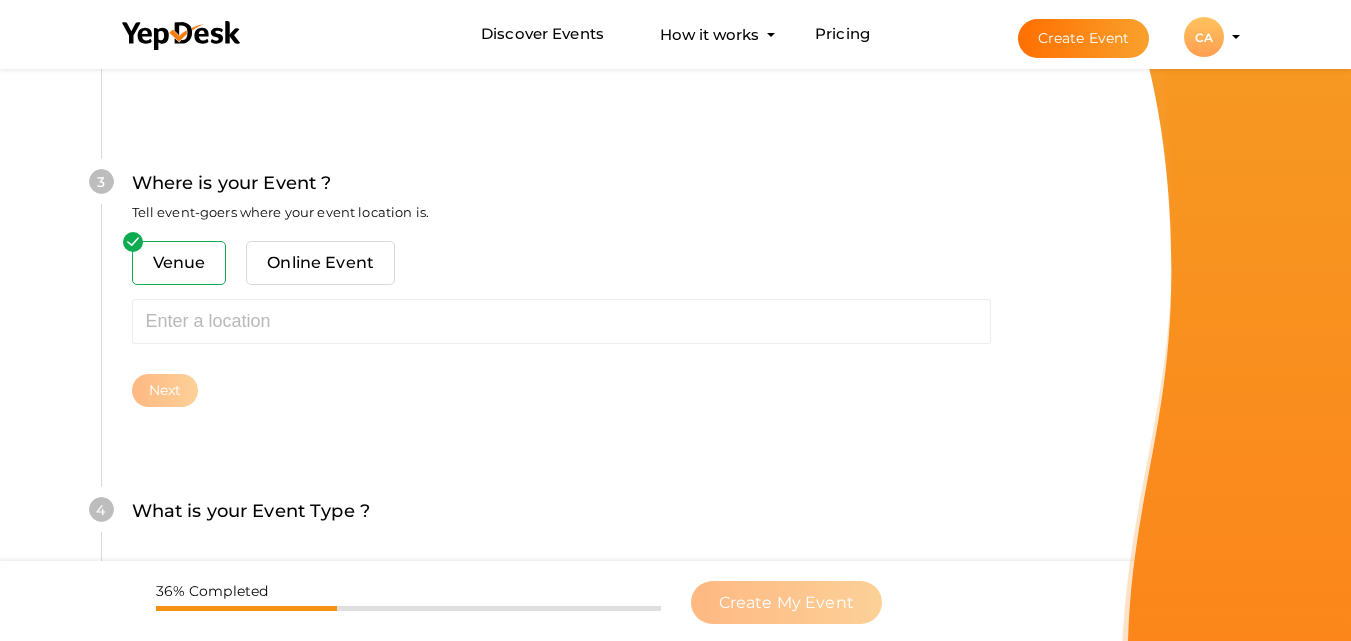 scroll, scrollTop: 785, scrollLeft: 0, axis: vertical 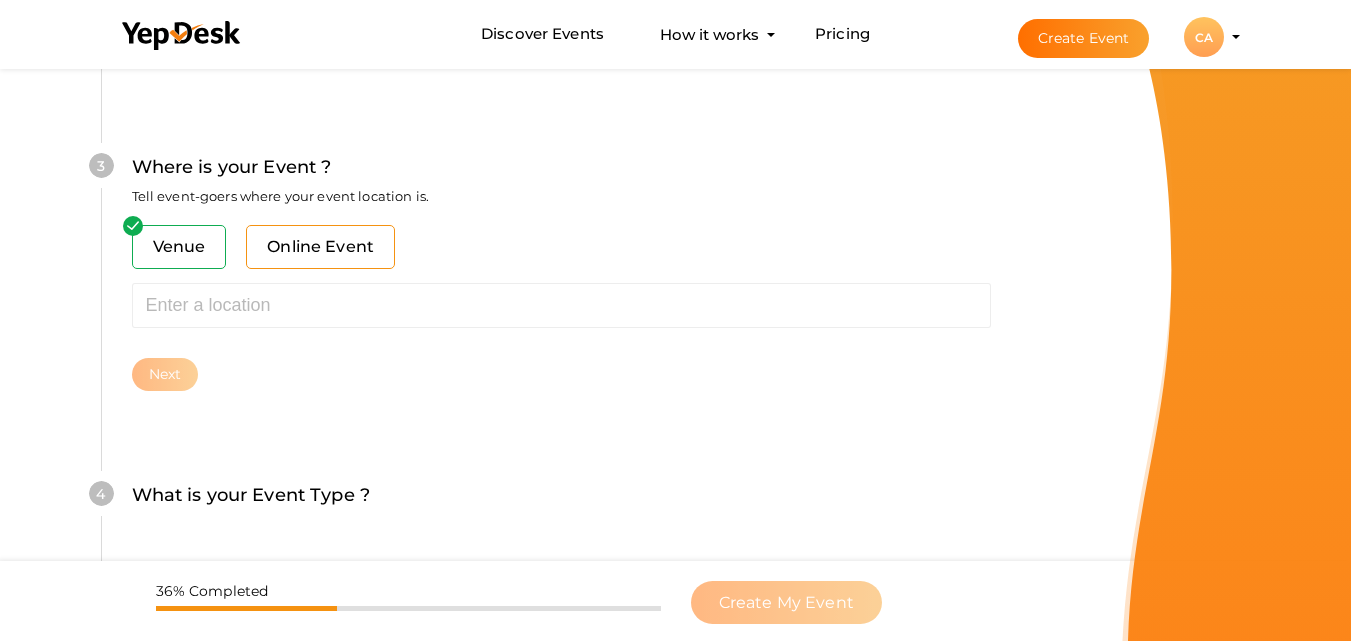 click on "Online
Event" at bounding box center [320, 247] 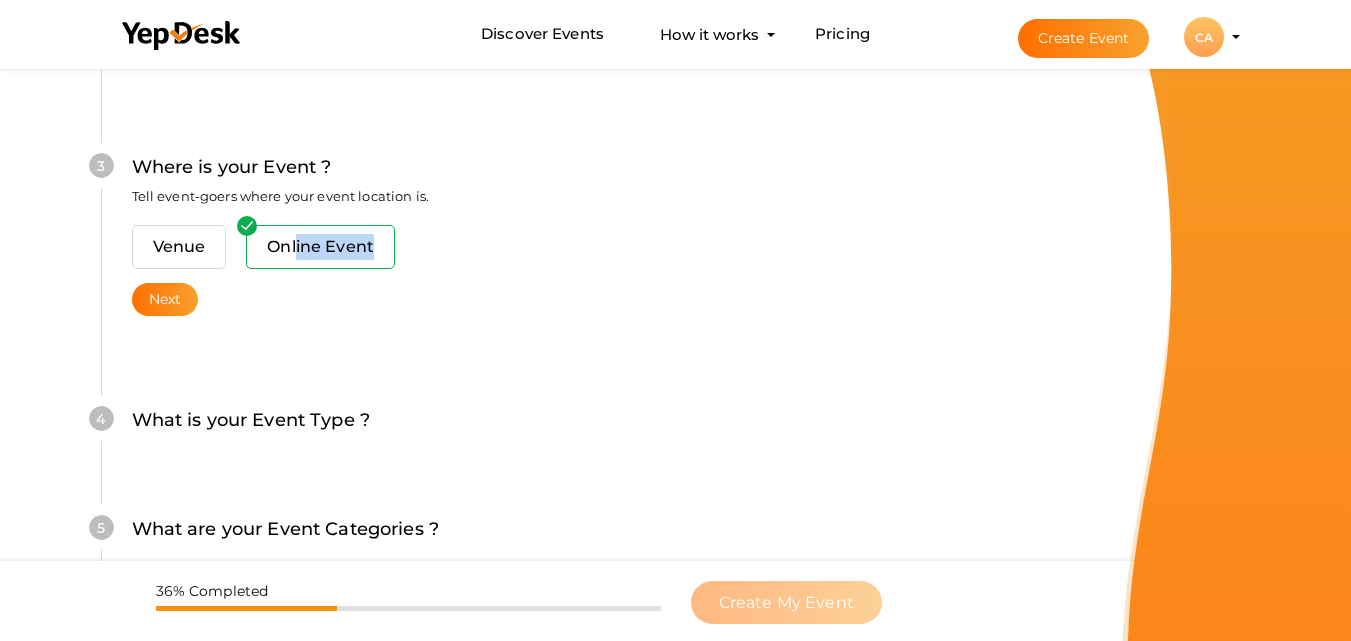 drag, startPoint x: 296, startPoint y: 234, endPoint x: 167, endPoint y: 318, distance: 153.9383 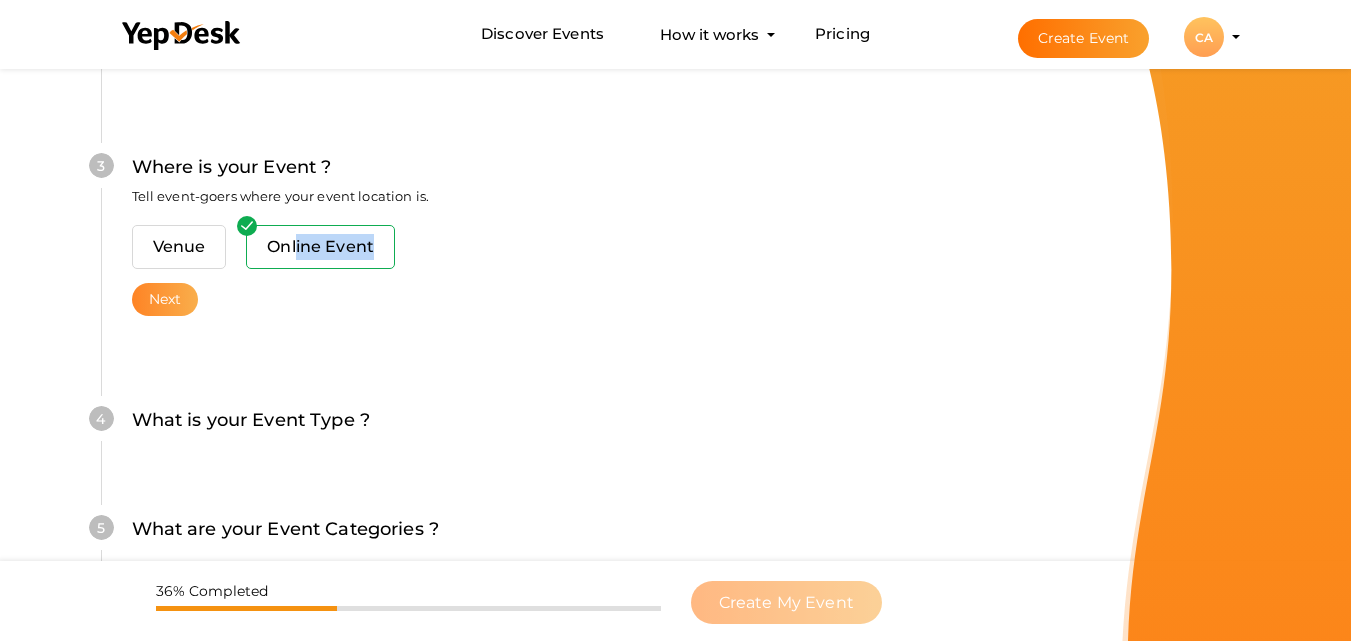 click on "Next" at bounding box center [165, 299] 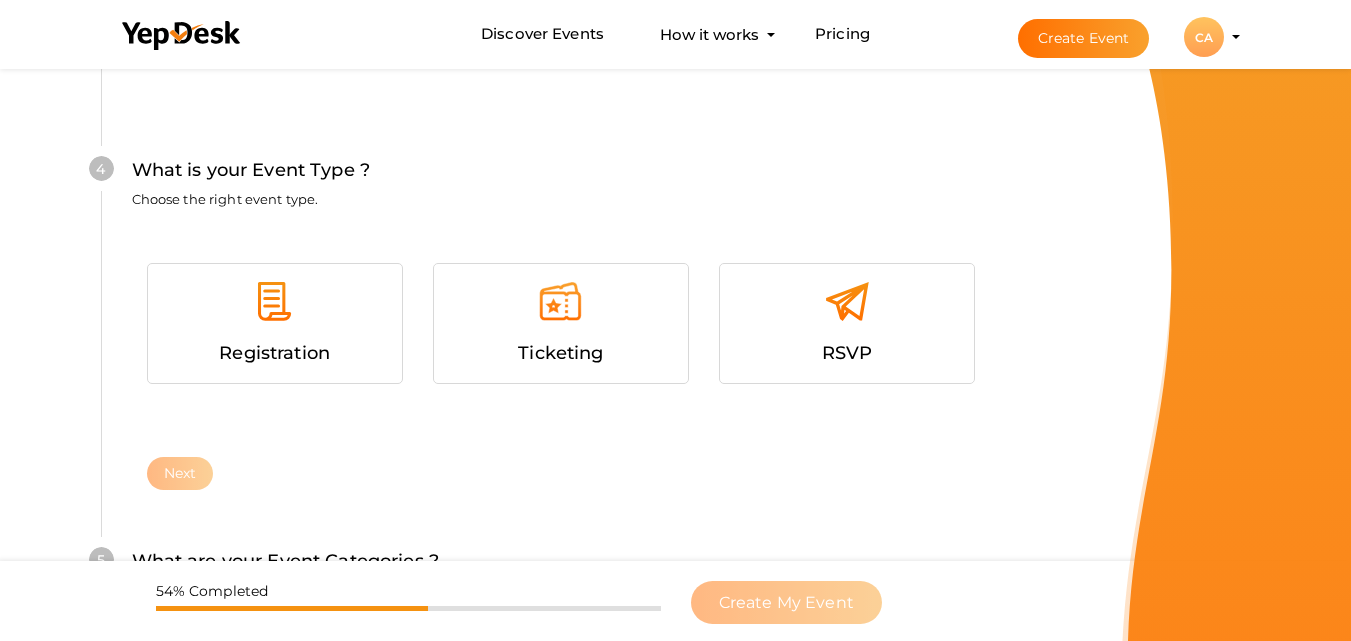scroll, scrollTop: 1068, scrollLeft: 0, axis: vertical 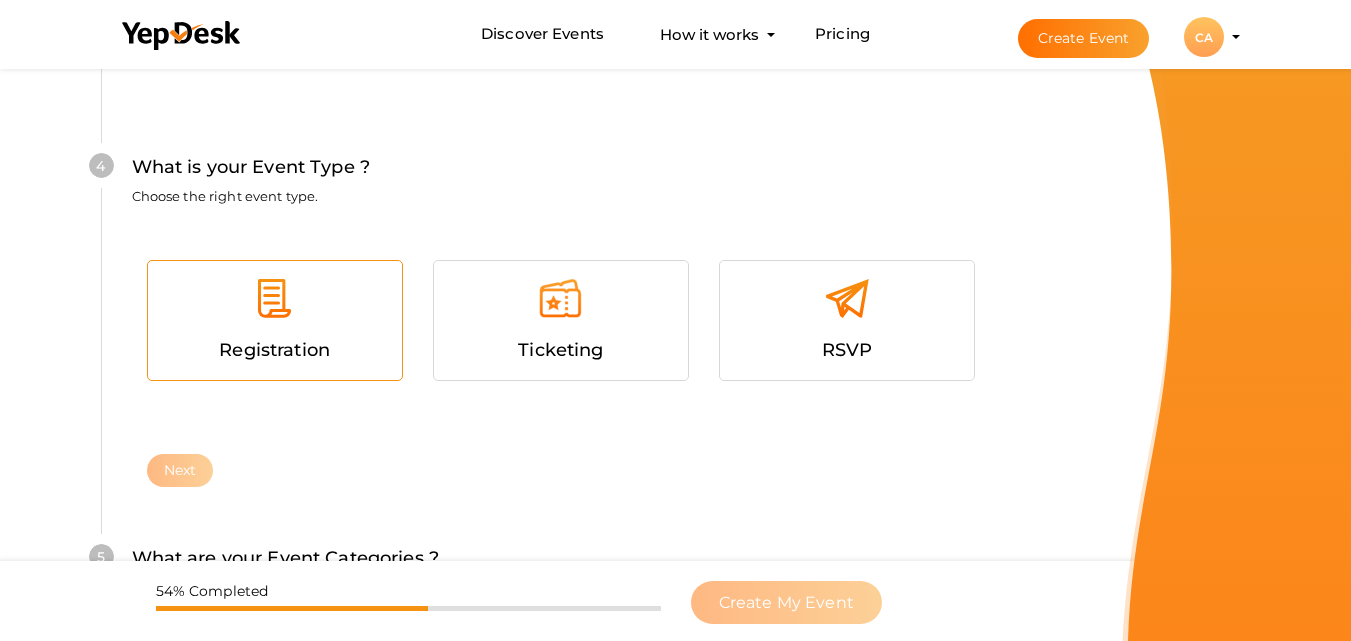click at bounding box center (274, 298) 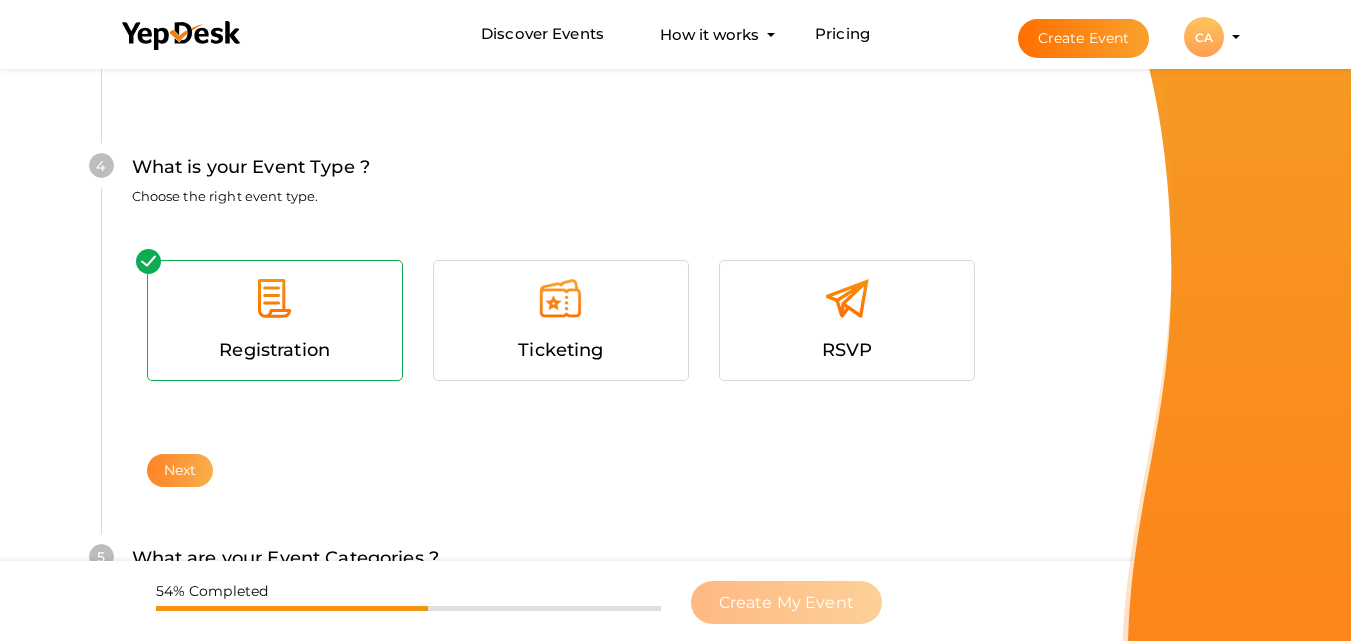 click on "Next" at bounding box center (180, 470) 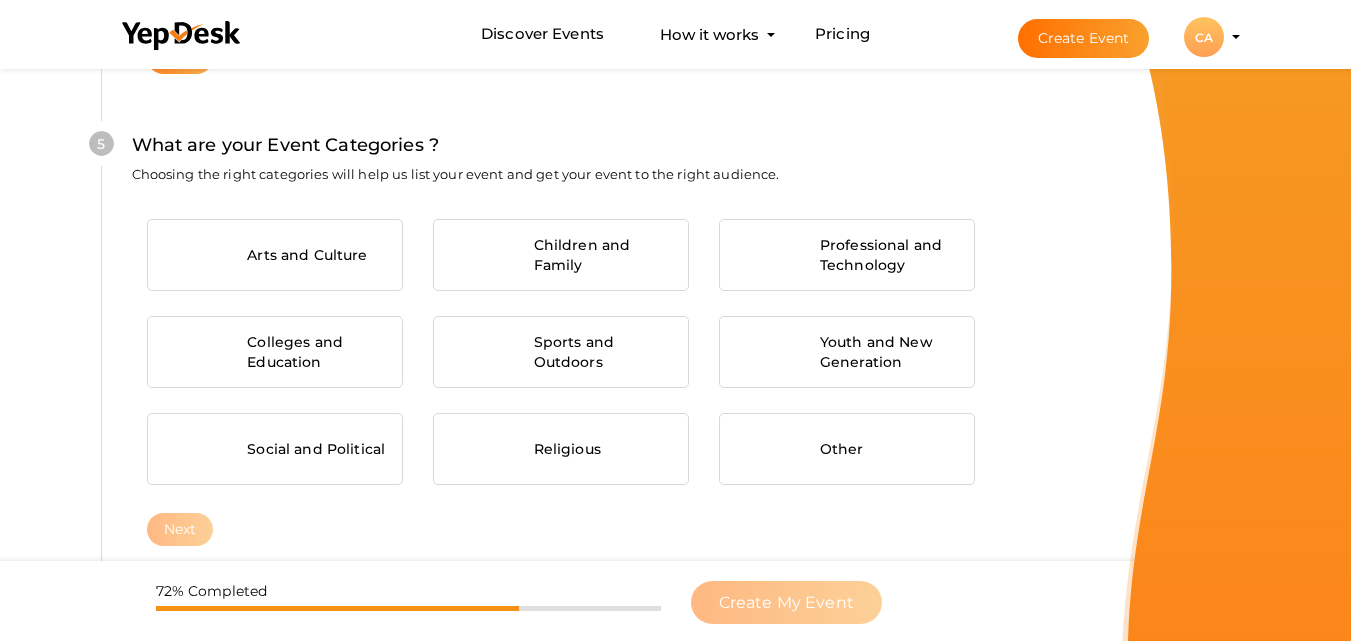 scroll, scrollTop: 1489, scrollLeft: 0, axis: vertical 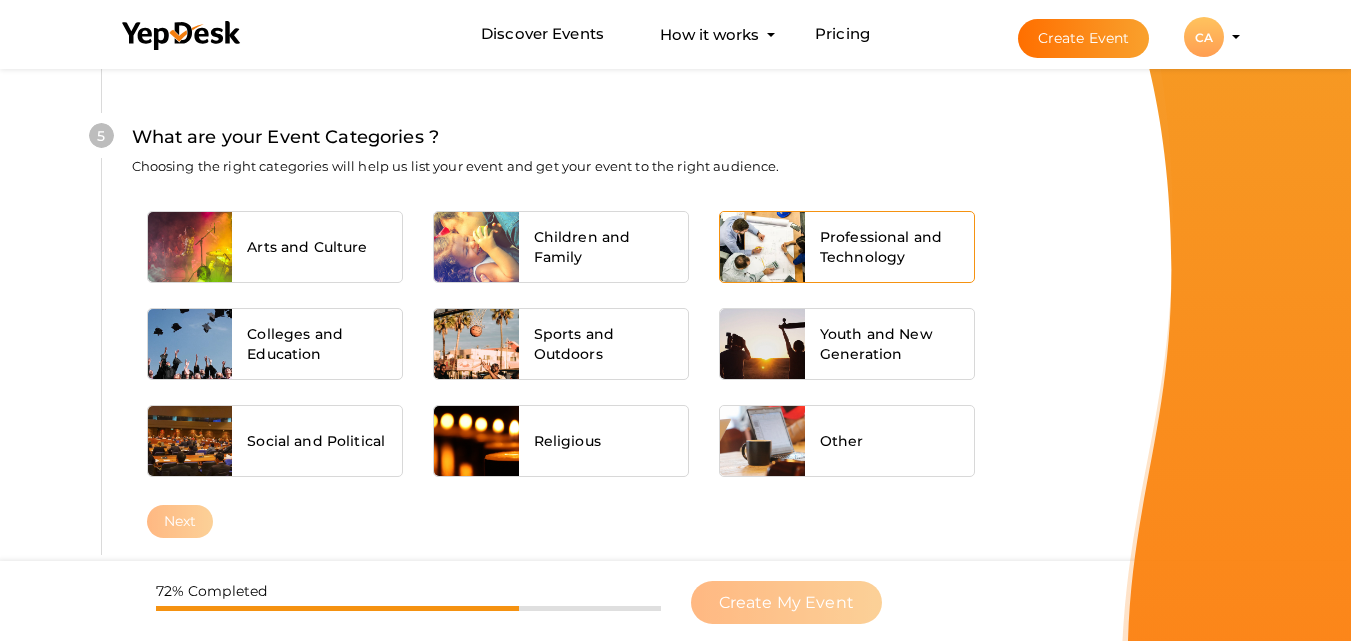click on "Professional and Technology" at bounding box center (890, 247) 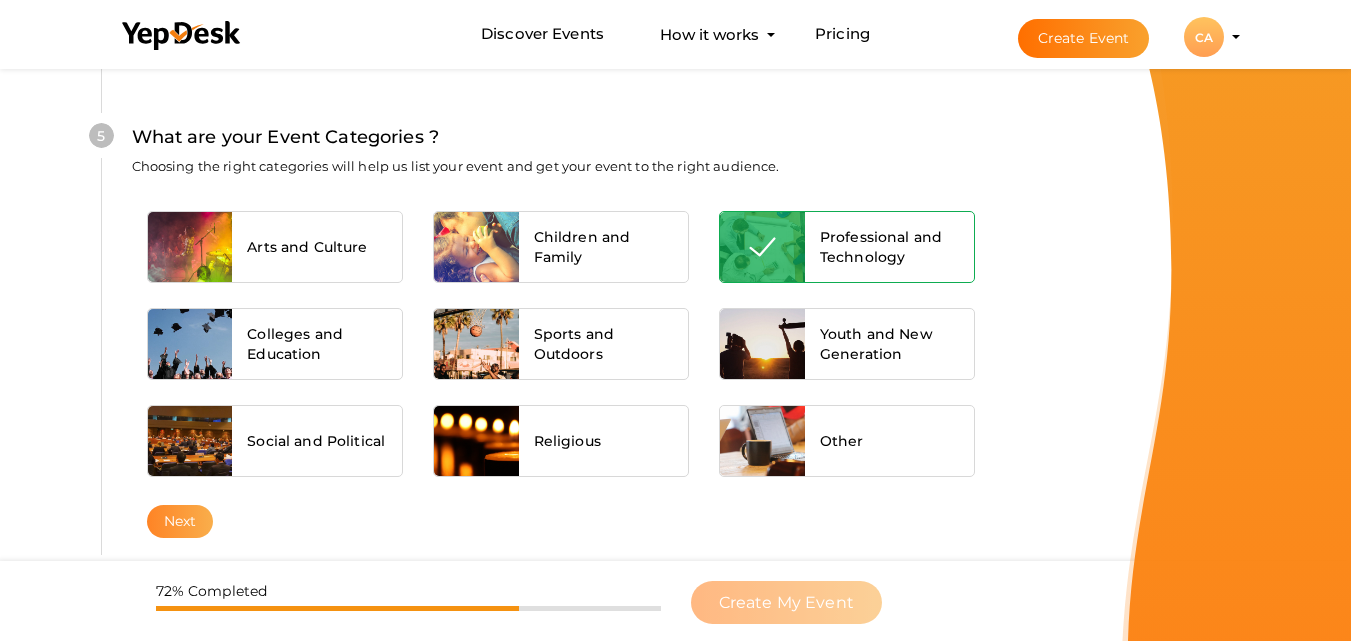 click on "Next" at bounding box center (180, 521) 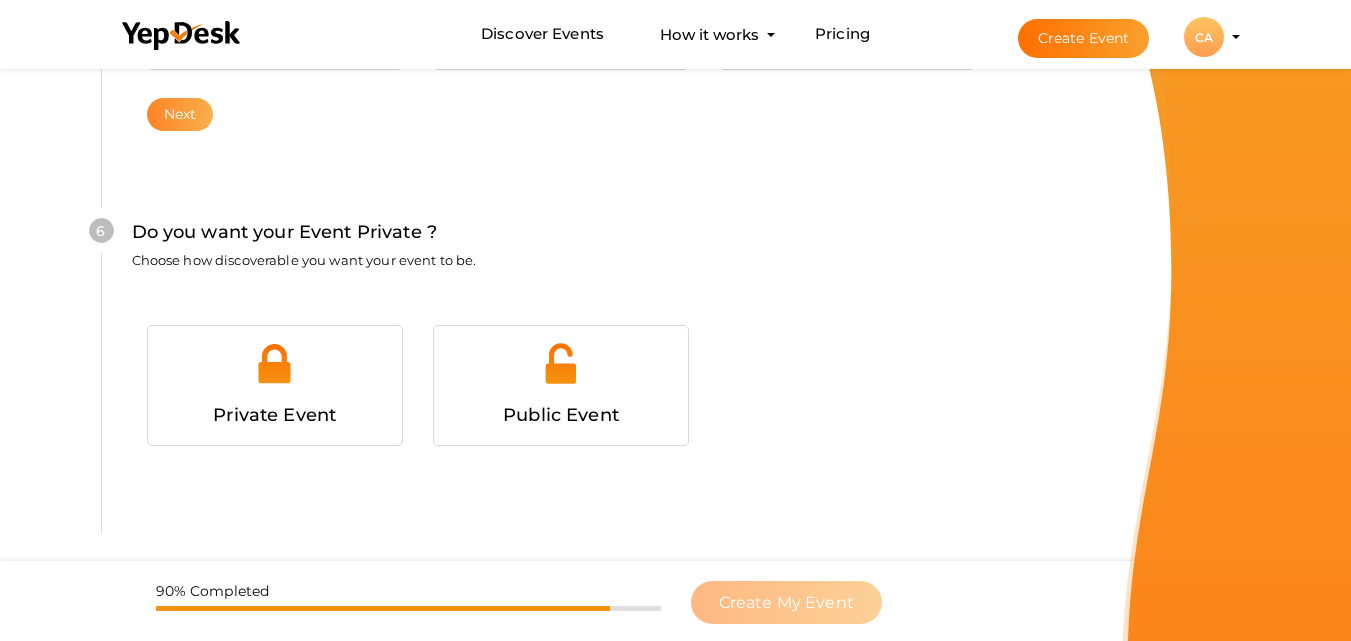 scroll, scrollTop: 1931, scrollLeft: 0, axis: vertical 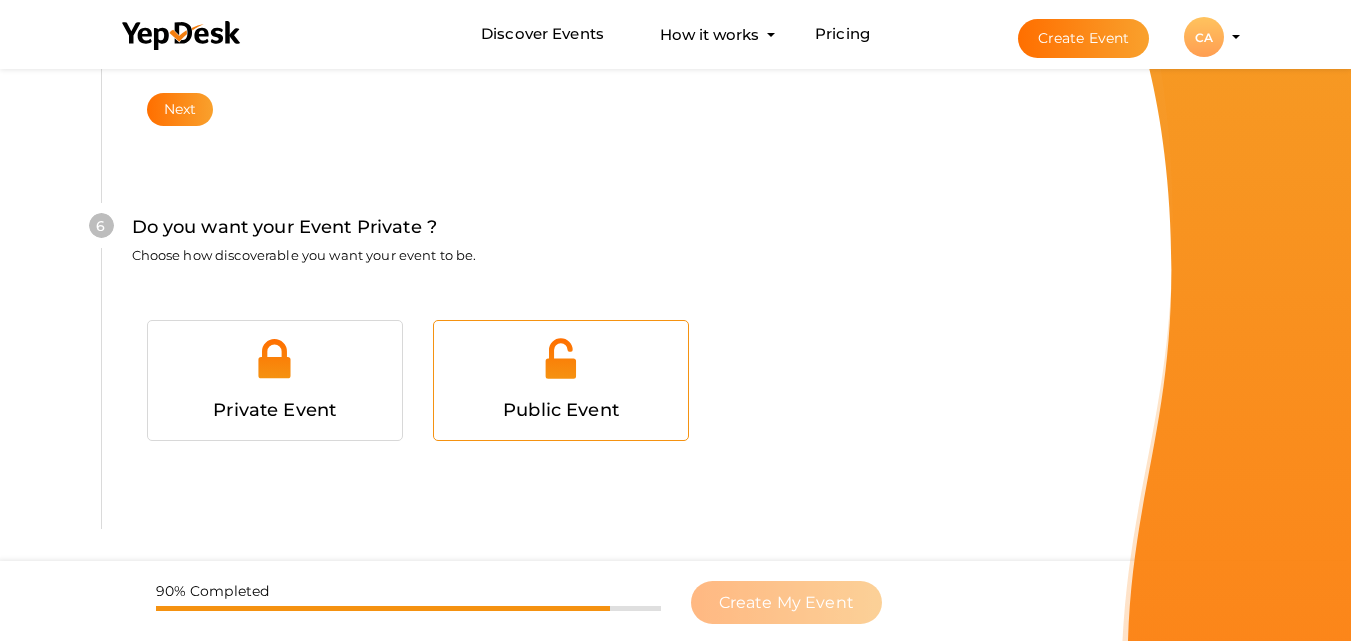 click at bounding box center [561, 366] 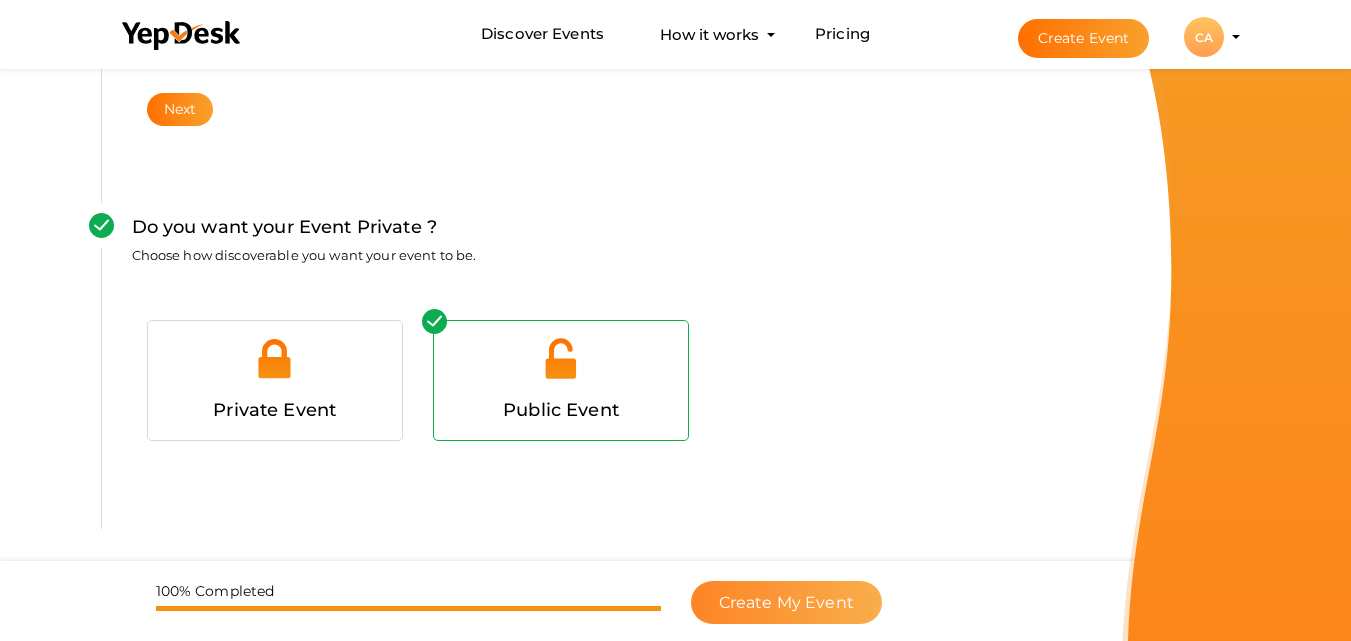 click on "Create
My
Event" at bounding box center [786, 602] 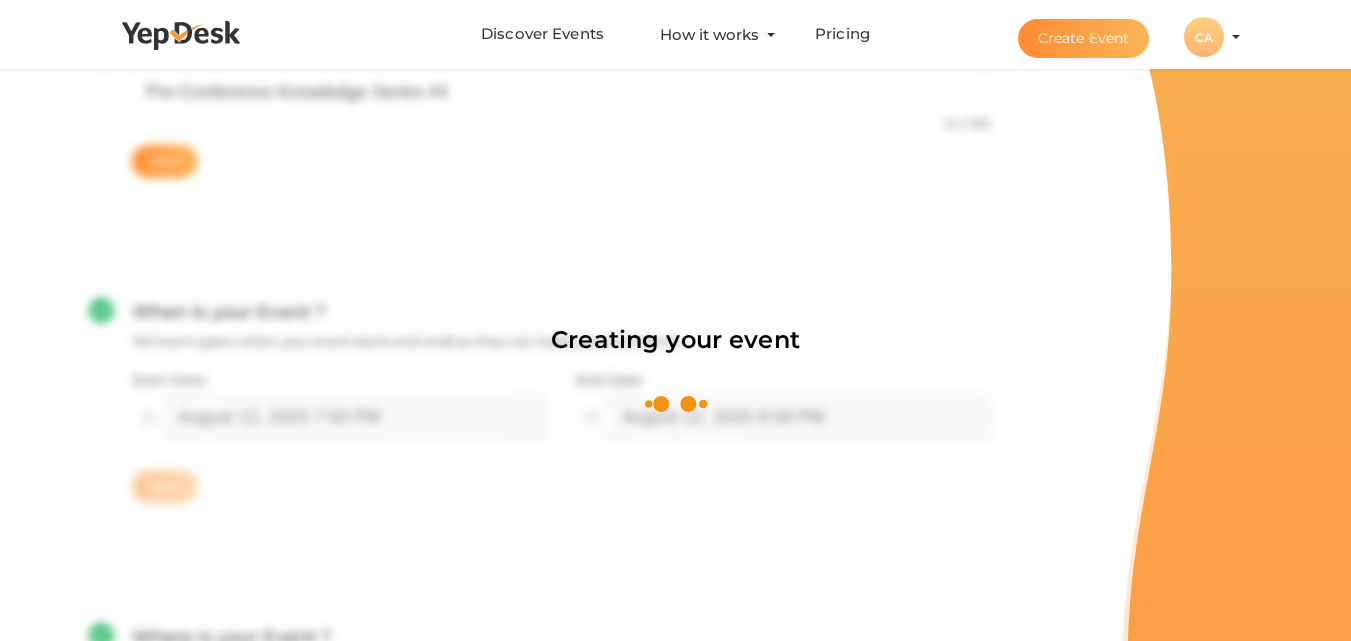 scroll, scrollTop: 300, scrollLeft: 0, axis: vertical 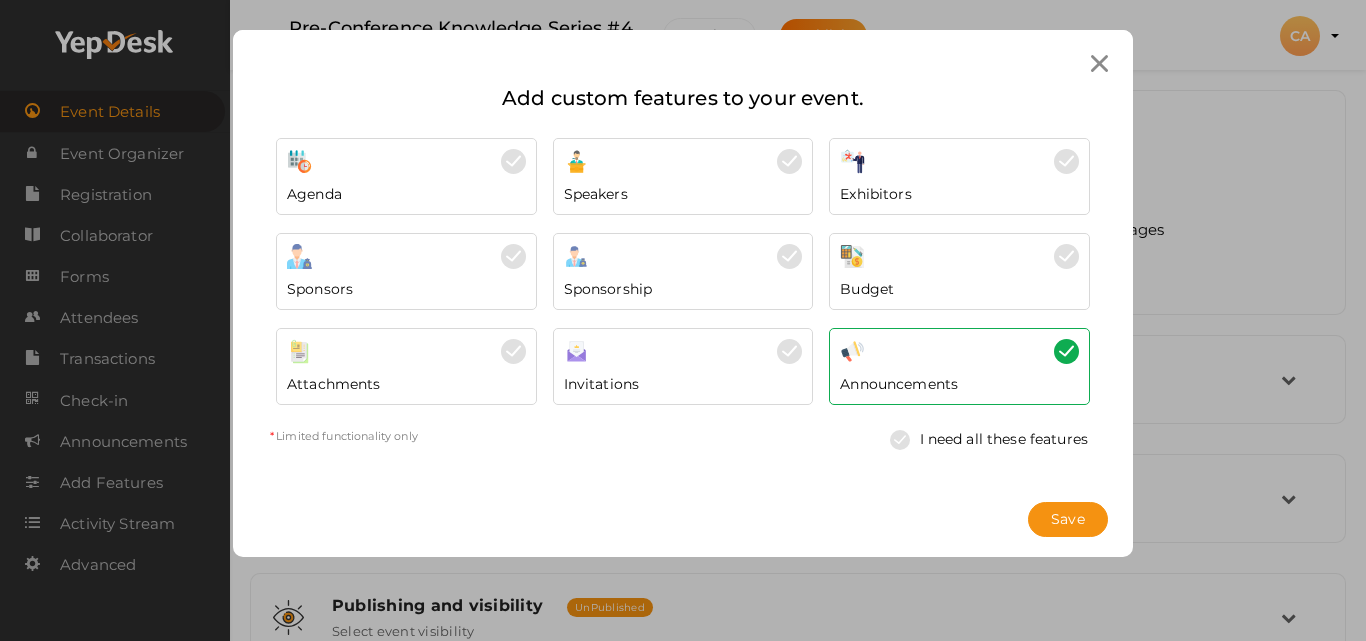 click 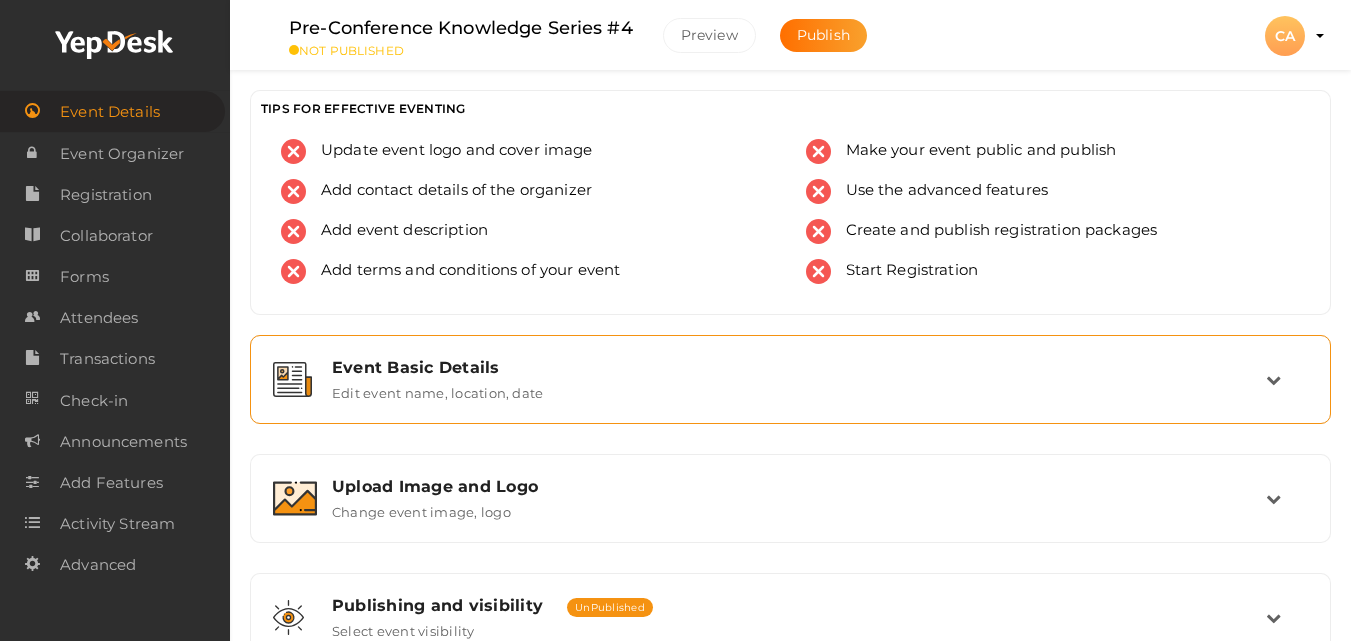 click on "Event Basic Details" at bounding box center [799, 367] 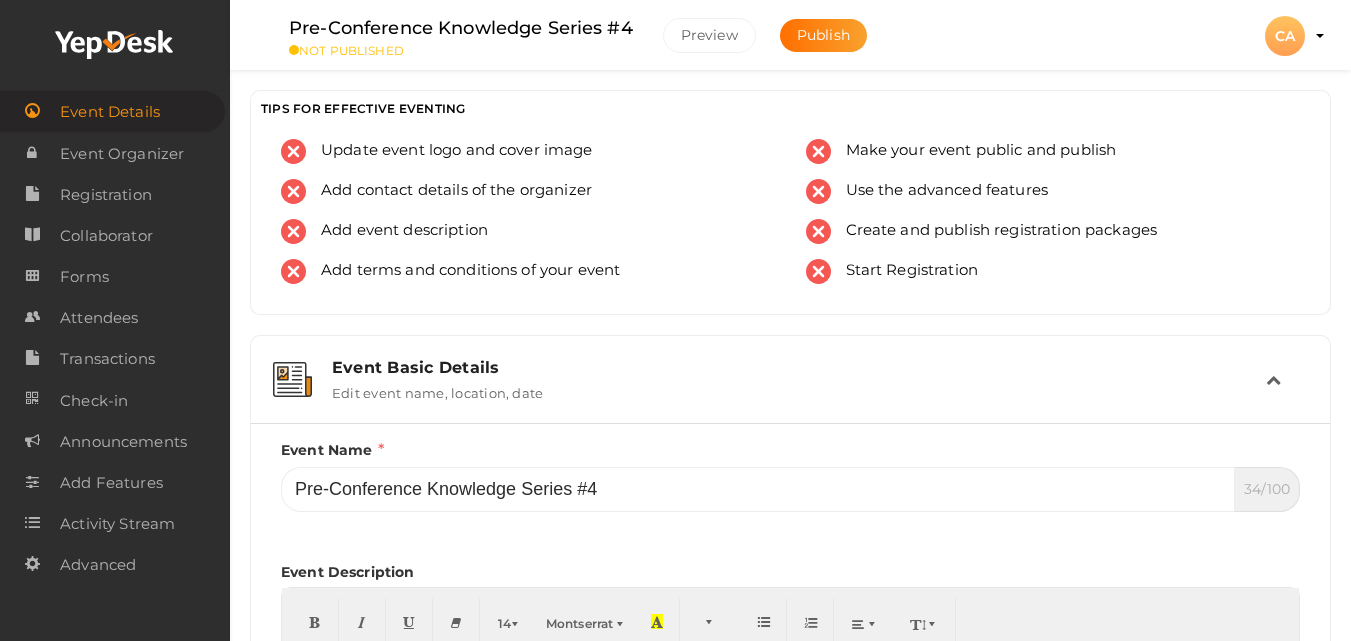 scroll, scrollTop: 560, scrollLeft: 0, axis: vertical 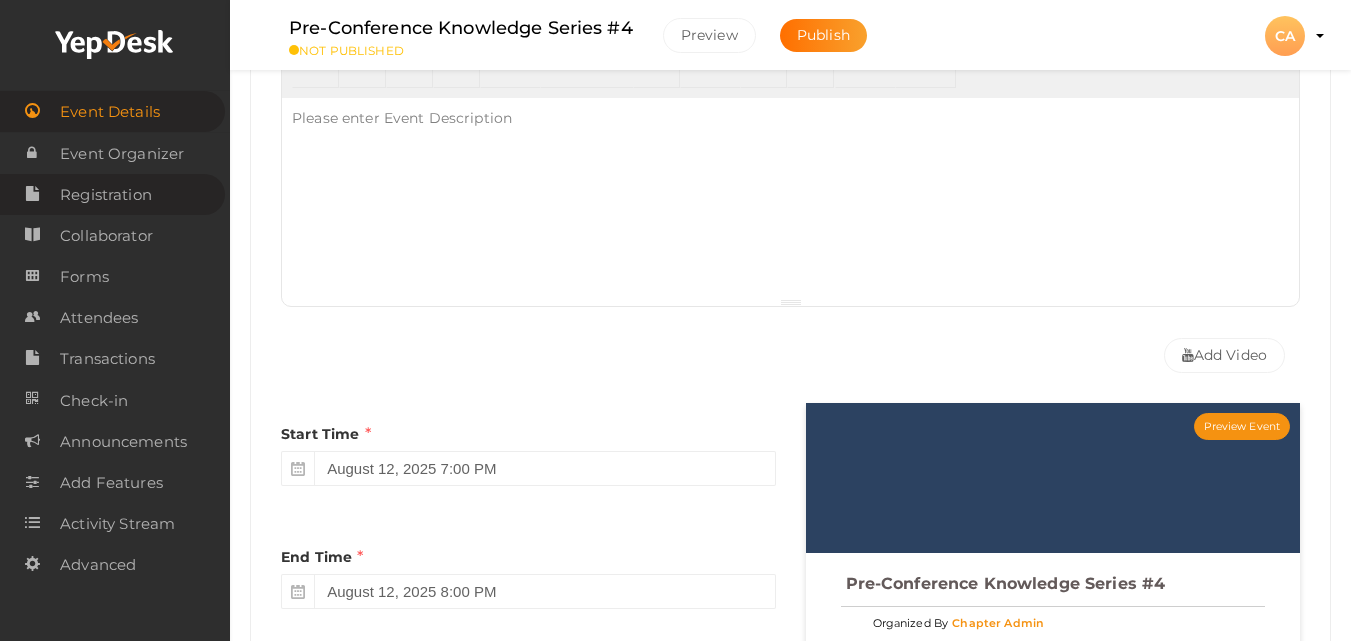 click on "Registration" at bounding box center (106, 195) 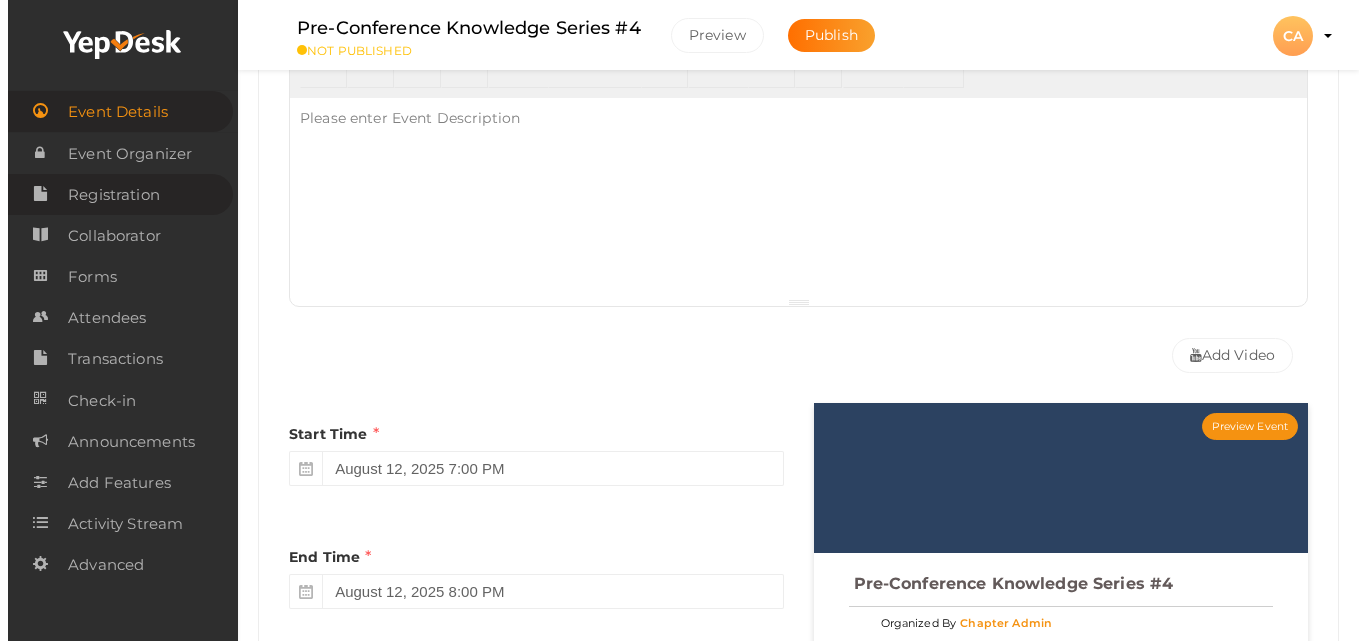 scroll, scrollTop: 0, scrollLeft: 0, axis: both 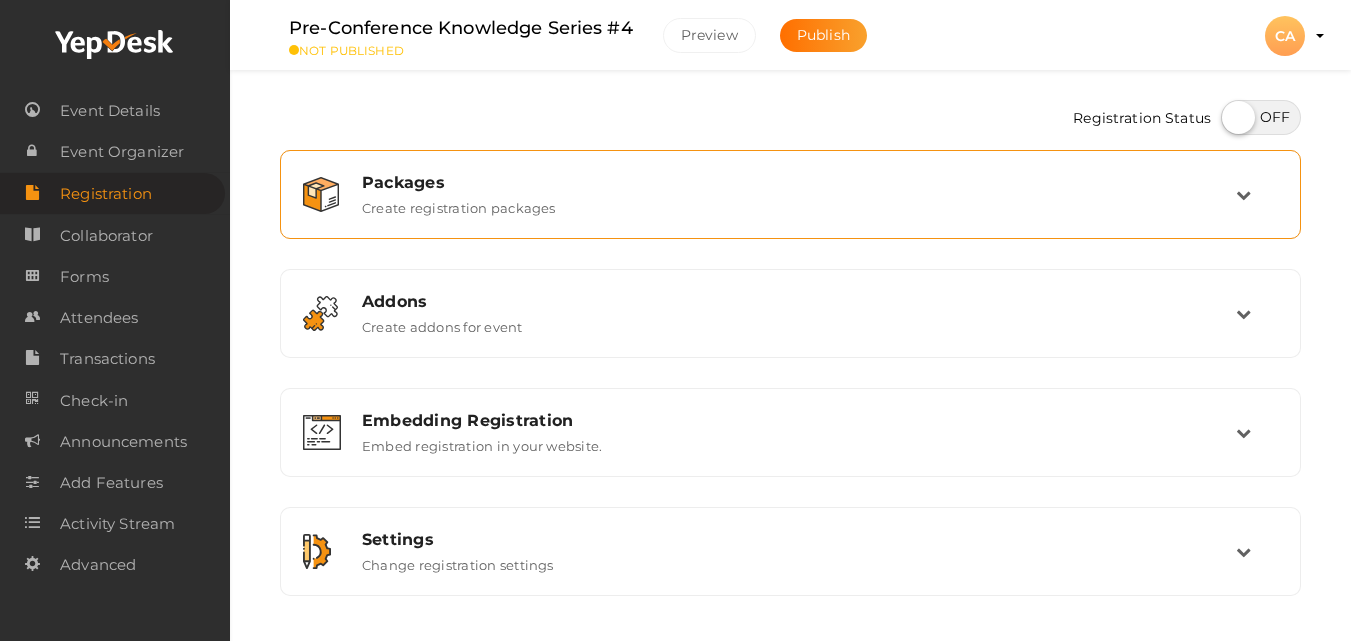 click at bounding box center (1257, 194) 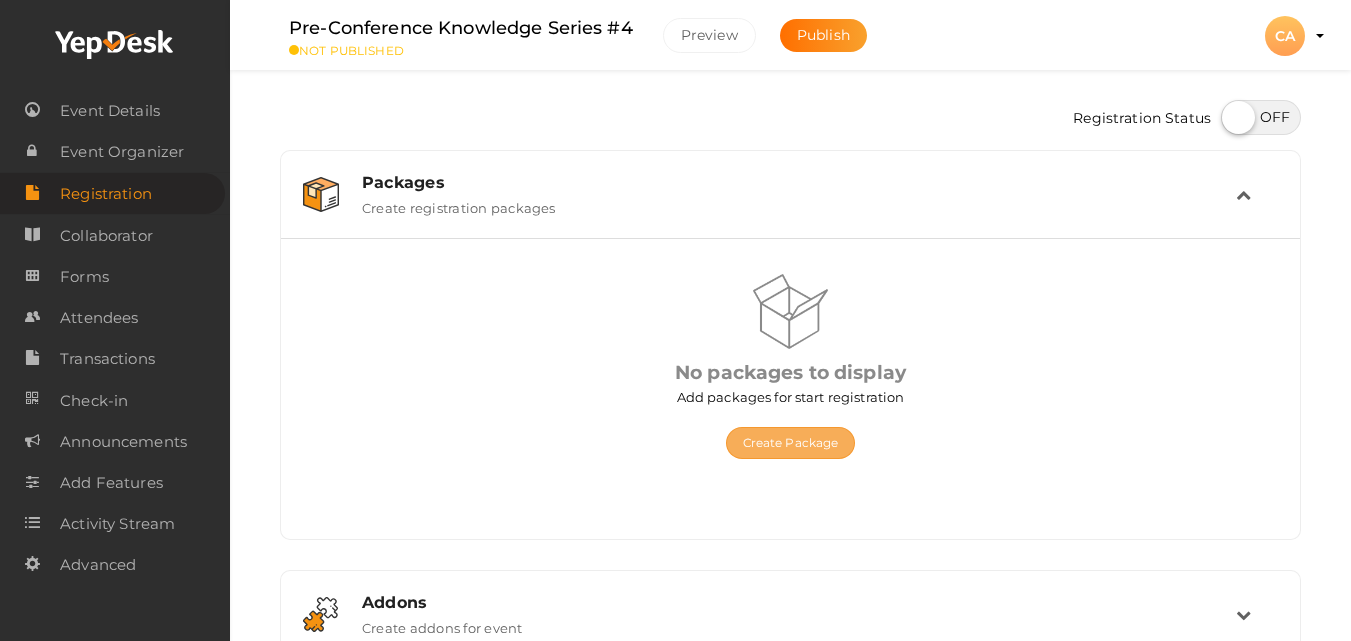 click on "Create Package" at bounding box center [791, 443] 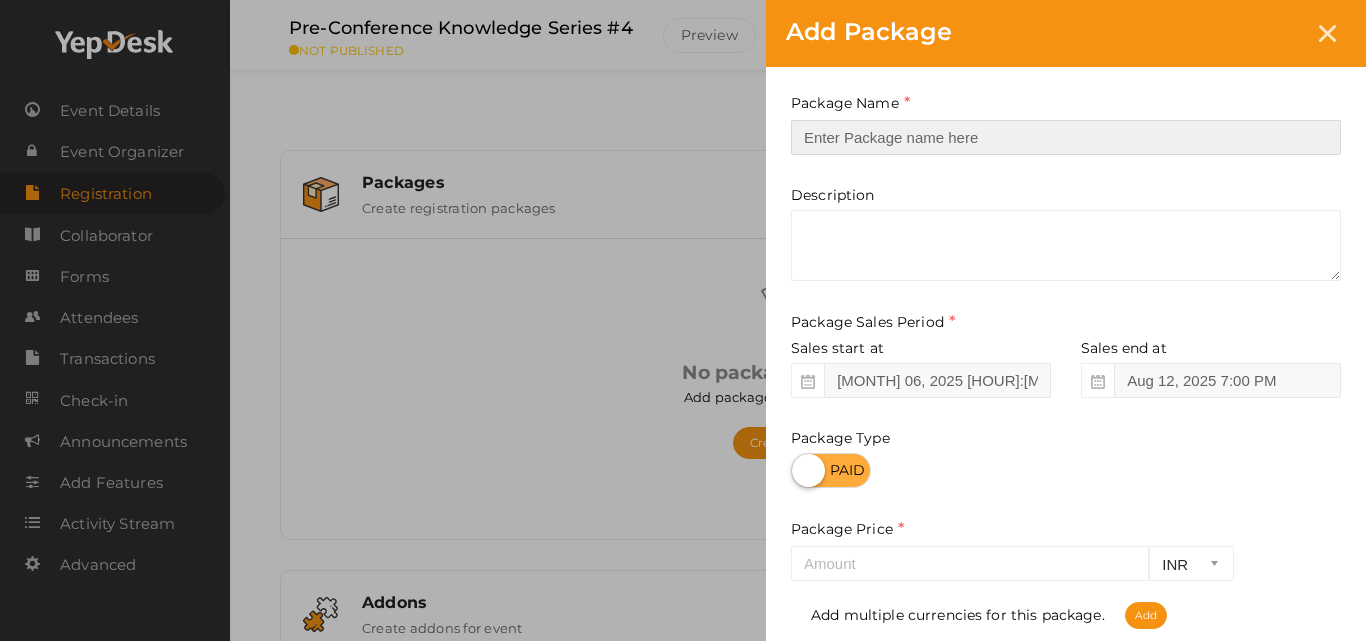 click at bounding box center (1066, 137) 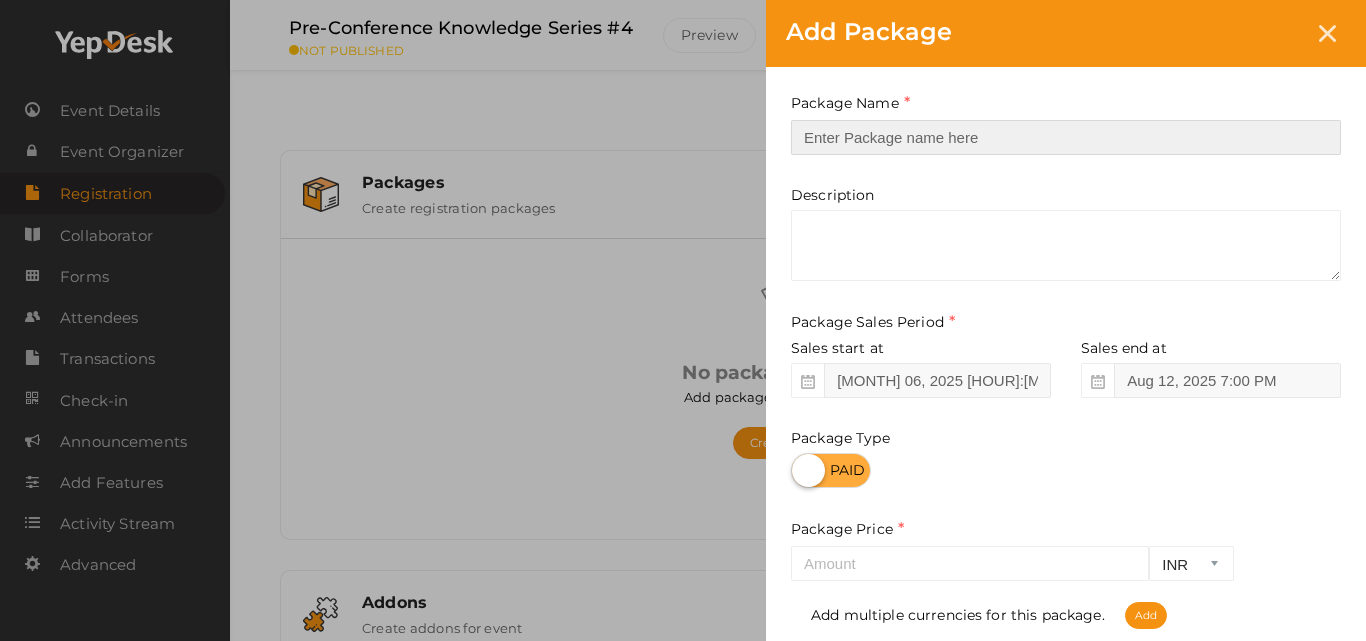 type on "Registration" 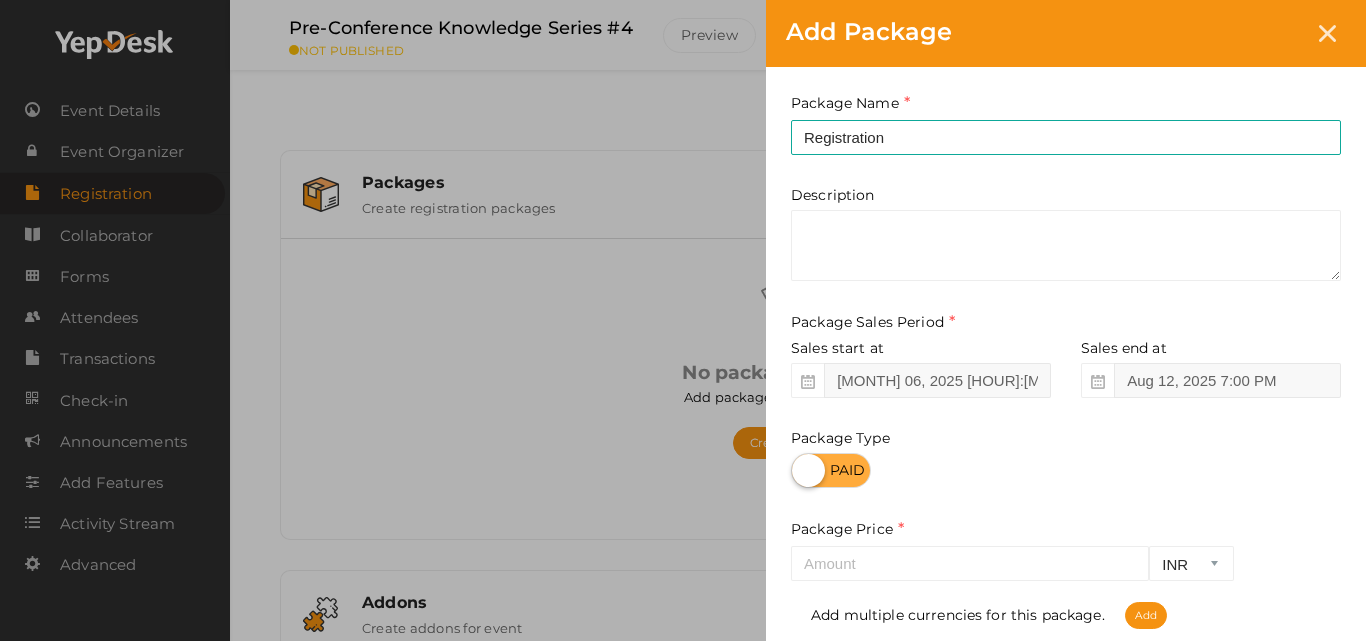 click at bounding box center [831, 470] 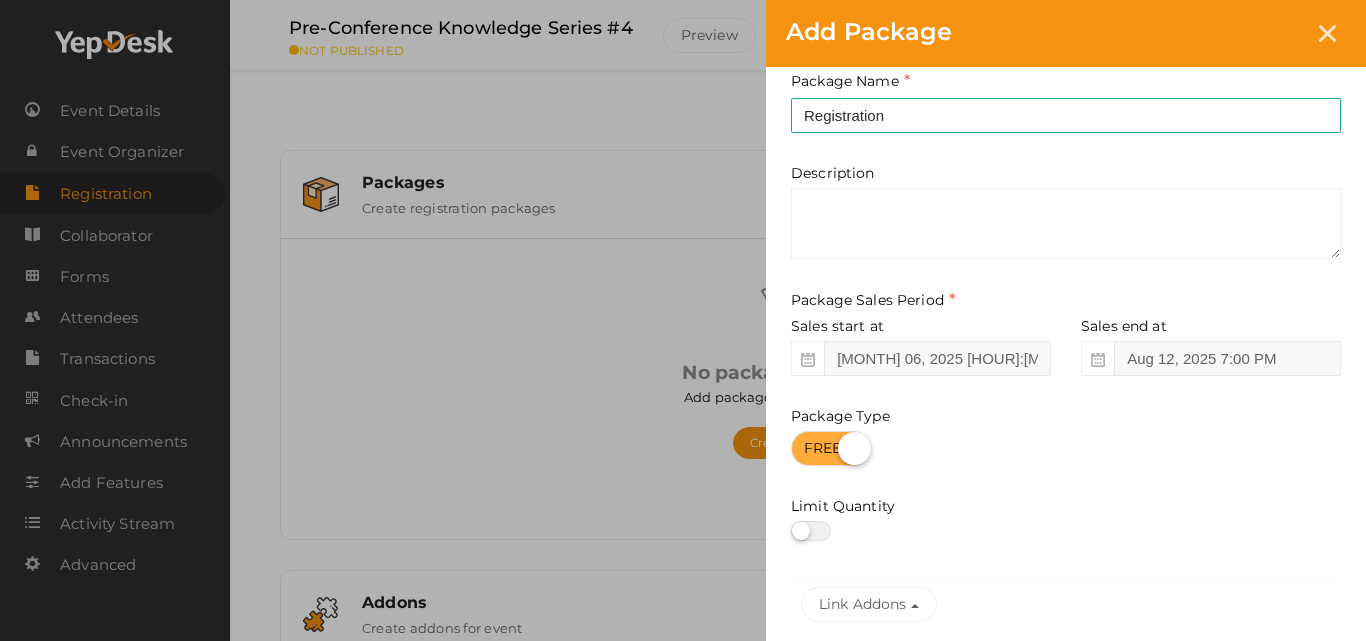 drag, startPoint x: 1338, startPoint y: 507, endPoint x: 1357, endPoint y: 627, distance: 121.49486 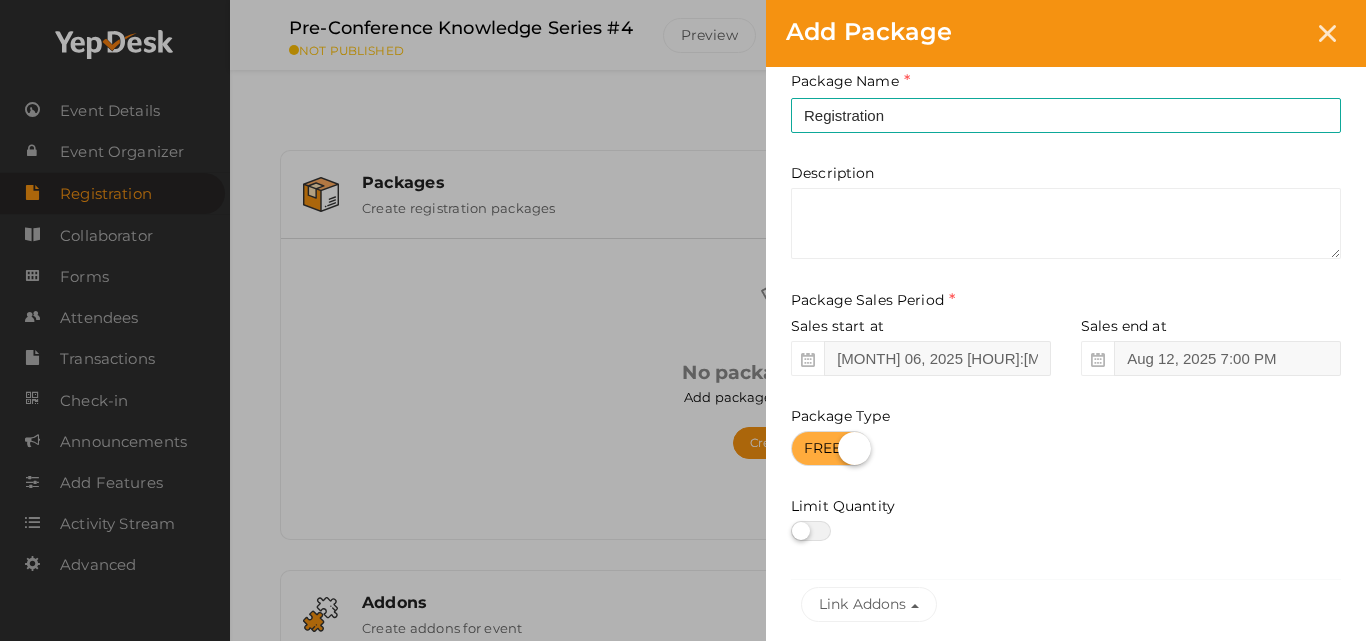 click on "Package Name
Registration
This
field is Required.
Package
Name already used.
Description
Package Sales Period
Sales start at
[MONTH] 06, 2025 [HOUR]:[MINUTE] [AM/PM]
Sales end at
[MONTH] 12, 2025 7:00 [AM/PM]
Package Type" at bounding box center [1066, 350] 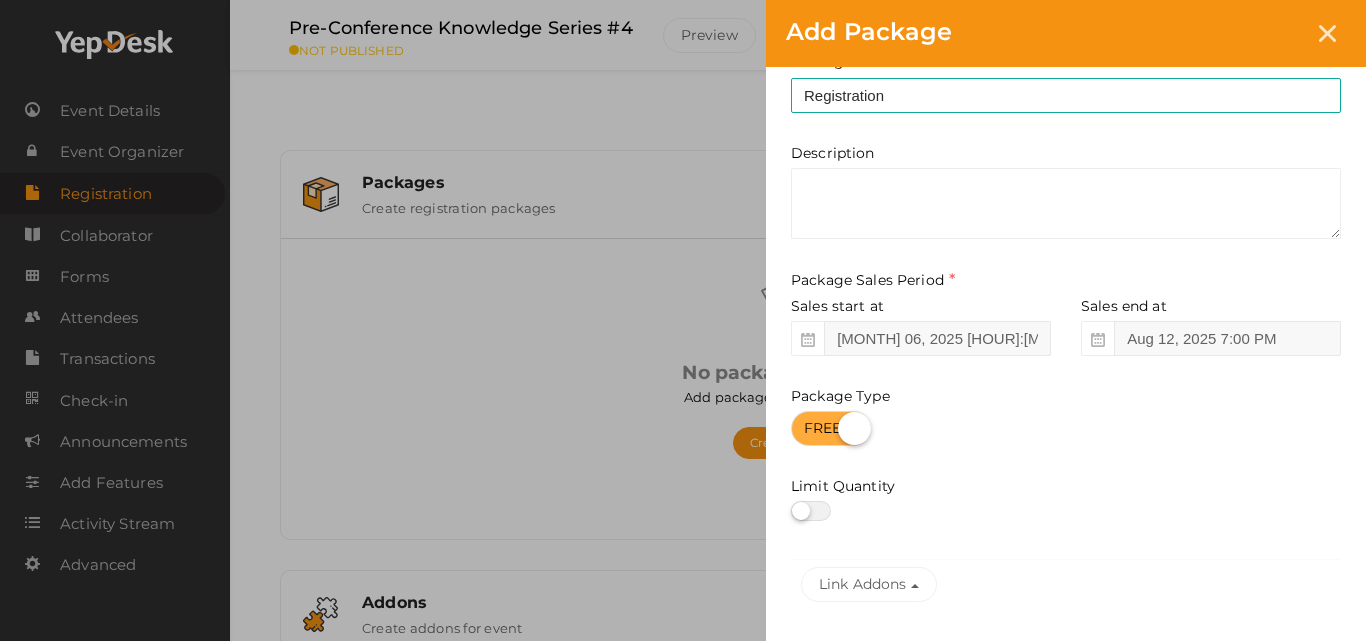 click on "Package Name
Registration
This
field is Required.
Package
Name already used.
Description
Package Sales Period
Sales start at
[MONTH] 06, 2025 [HOUR]:[MINUTE] [AM/PM]
Sales end at
[MONTH] 12, 2025 7:00 [AM/PM]
Package Type" at bounding box center (1066, 330) 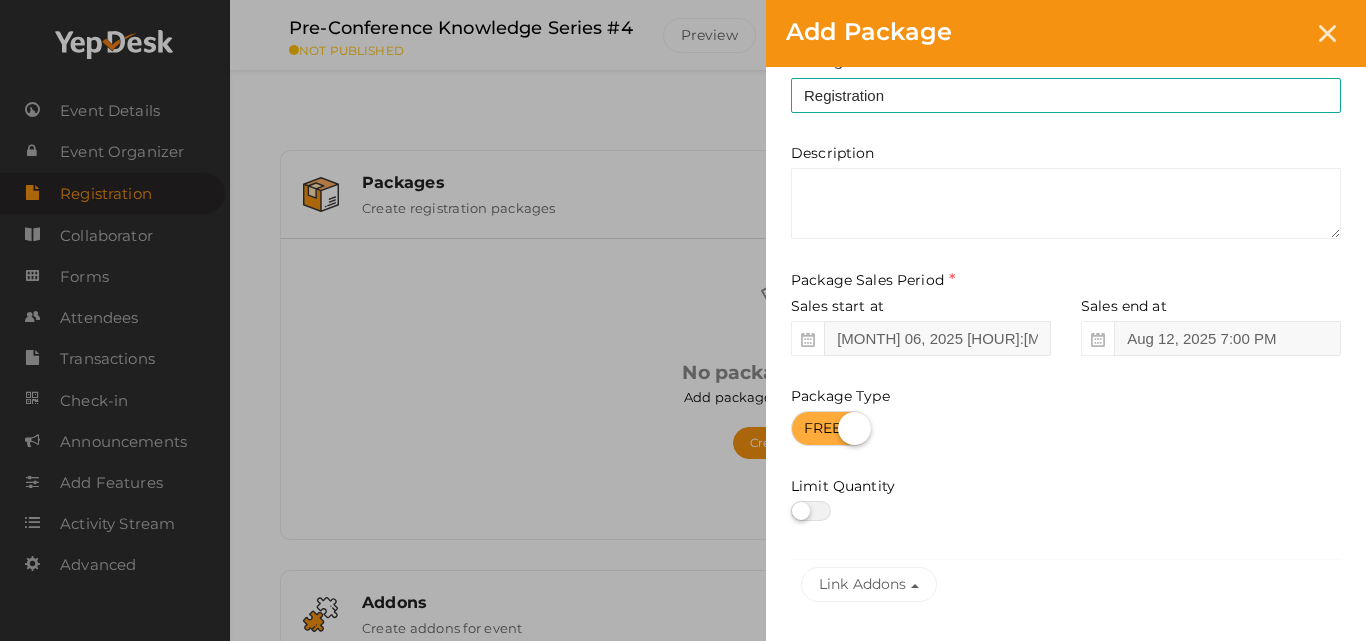 drag, startPoint x: 1348, startPoint y: 608, endPoint x: 1349, endPoint y: 631, distance: 23.021729 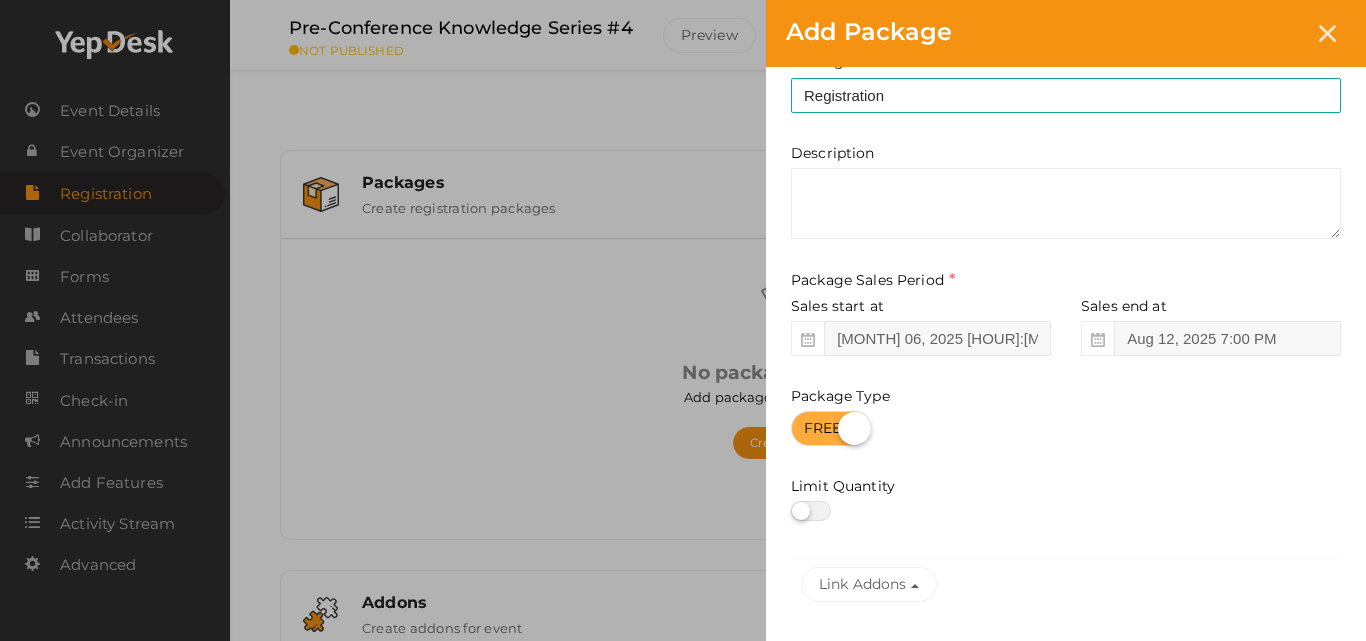 click on "Package Name
Registration
This
field is Required.
Package
Name already used.
Description
Package Sales Period
Sales start at
[MONTH] 06, 2025 [HOUR]:[MINUTE] [AM/PM]
Sales end at
[MONTH] 12, 2025 7:00 [AM/PM]
Package Type" at bounding box center [1066, 330] 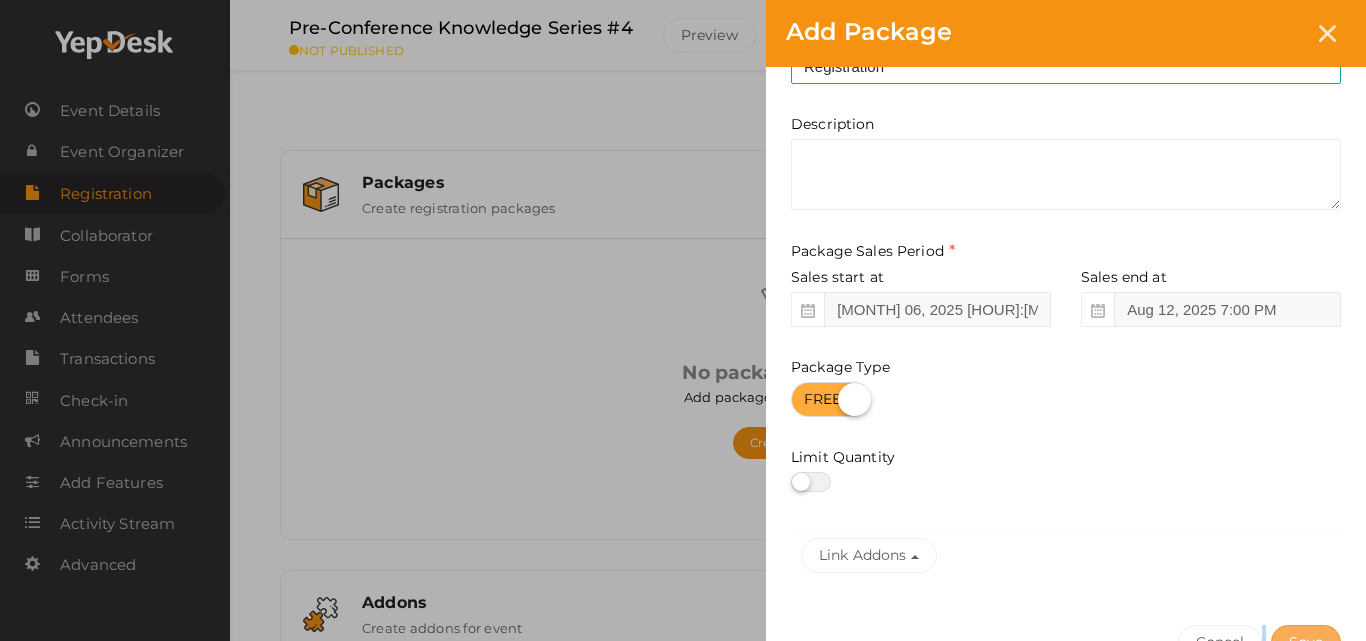 drag, startPoint x: 1318, startPoint y: 516, endPoint x: 1330, endPoint y: 632, distance: 116.61904 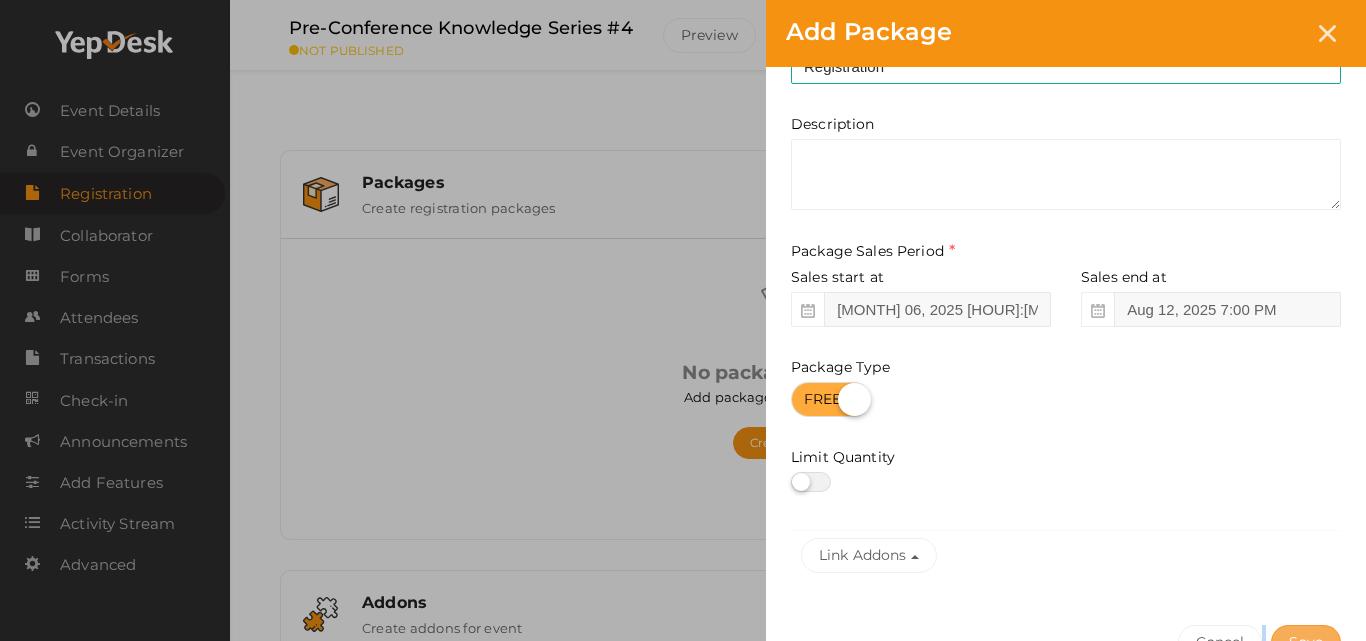 click on "Package Name
Registration
This
field is Required.
Package
Name already used.
Description
Package Sales Period
Sales start at
[MONTH] 06, 2025 [HOUR]:[MINUTE] [AM/PM]
Sales end at
[MONTH] 12, 2025 7:00 [AM/PM]" at bounding box center (1066, 378) 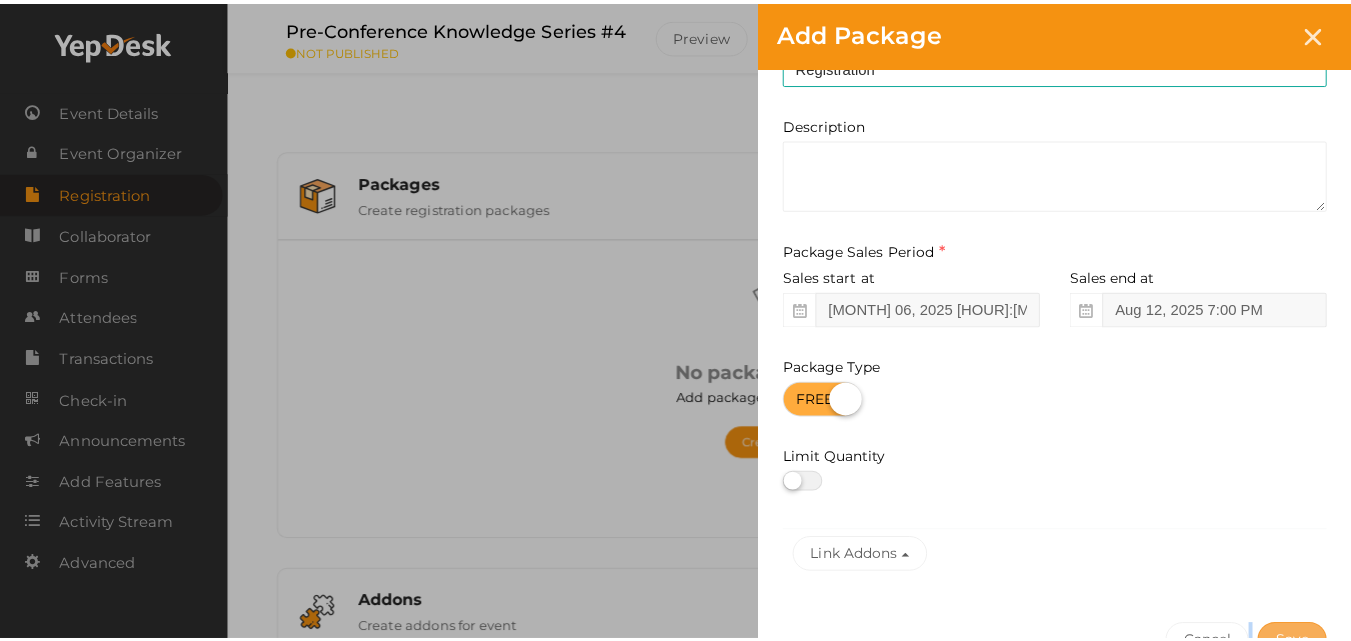 scroll, scrollTop: 95, scrollLeft: 0, axis: vertical 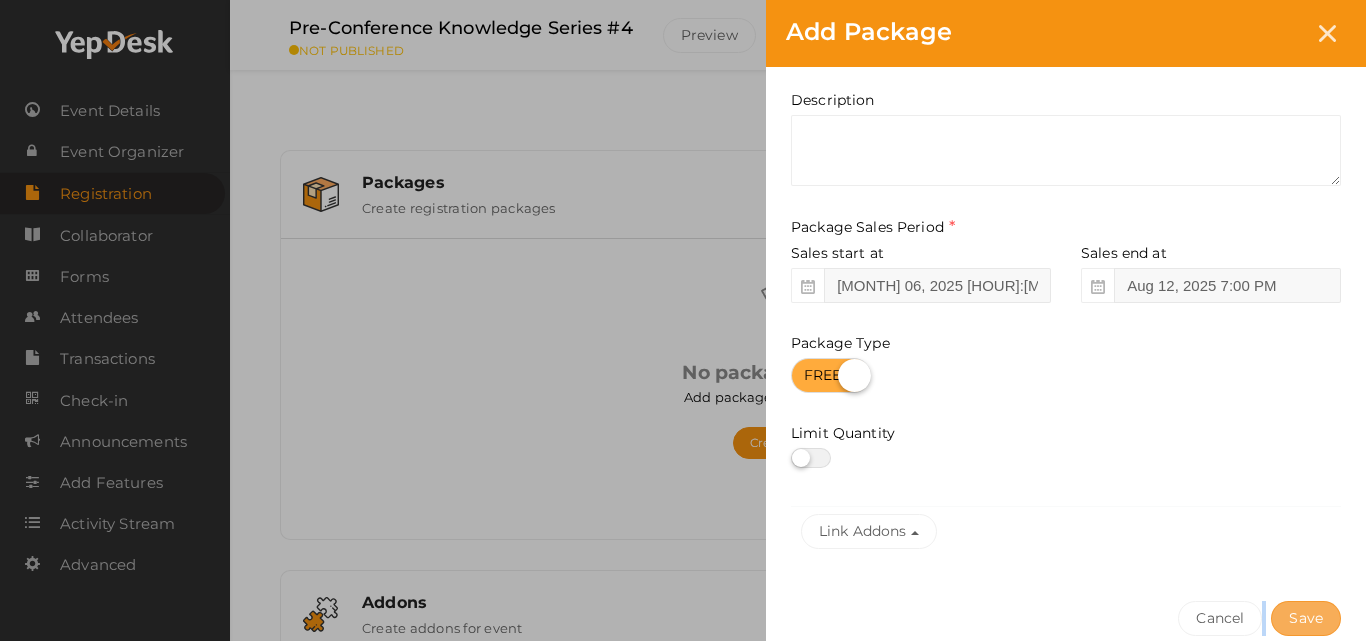 click on "Save" at bounding box center [1306, 618] 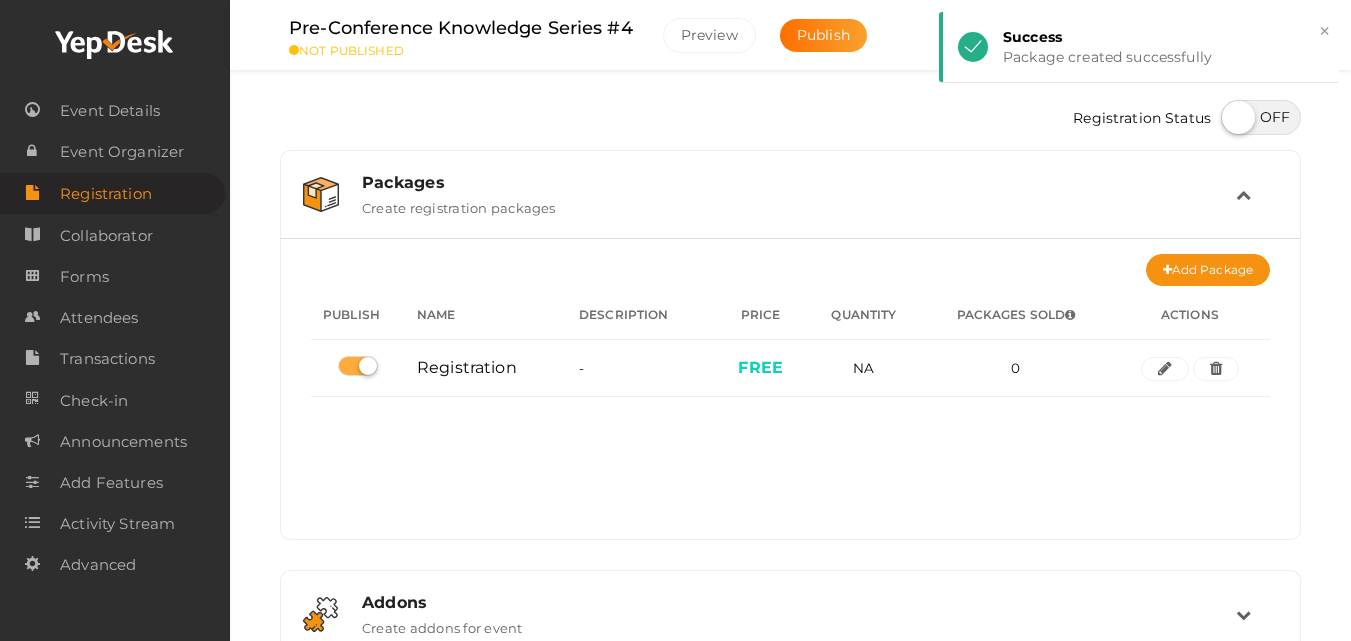 click at bounding box center (1261, 117) 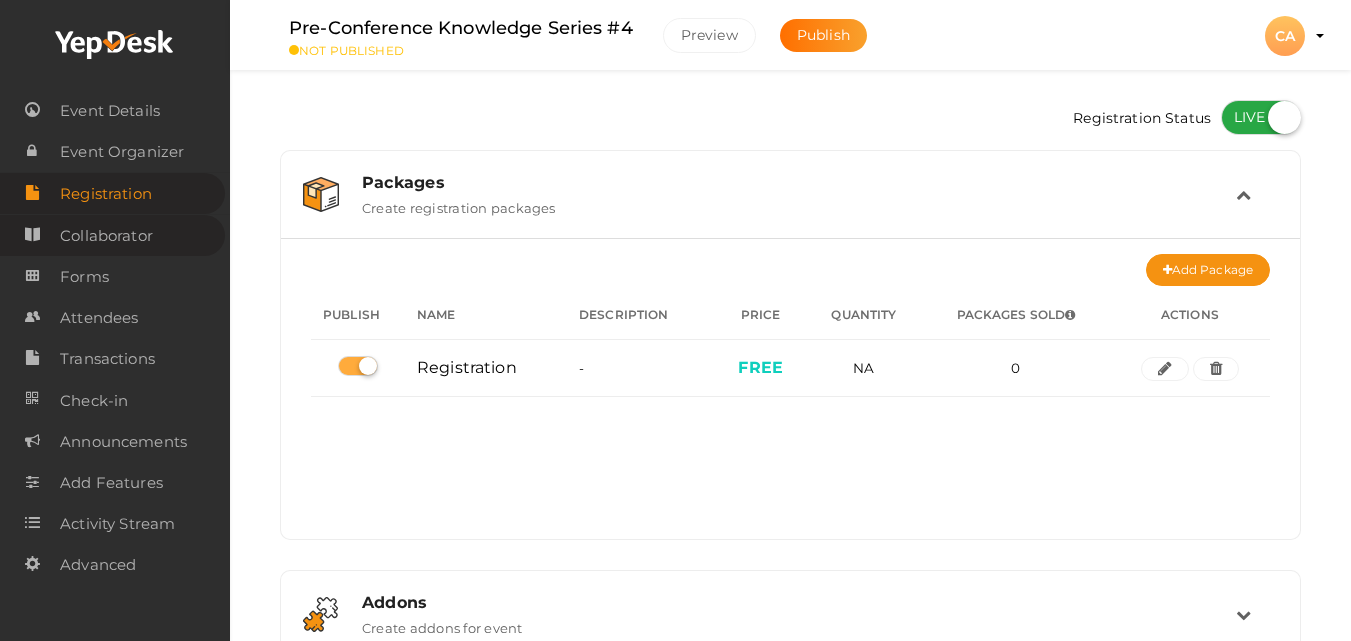 click on "Collaborator" at bounding box center [106, 236] 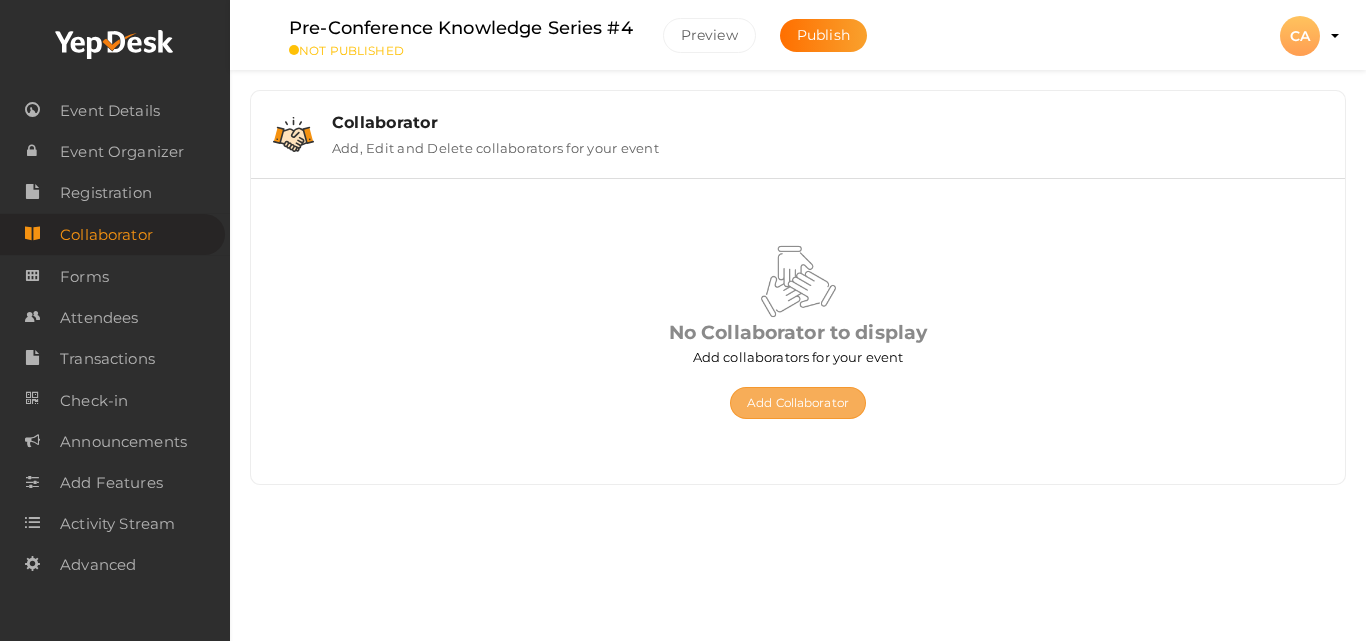 click on "Add Collaborator" at bounding box center [798, 403] 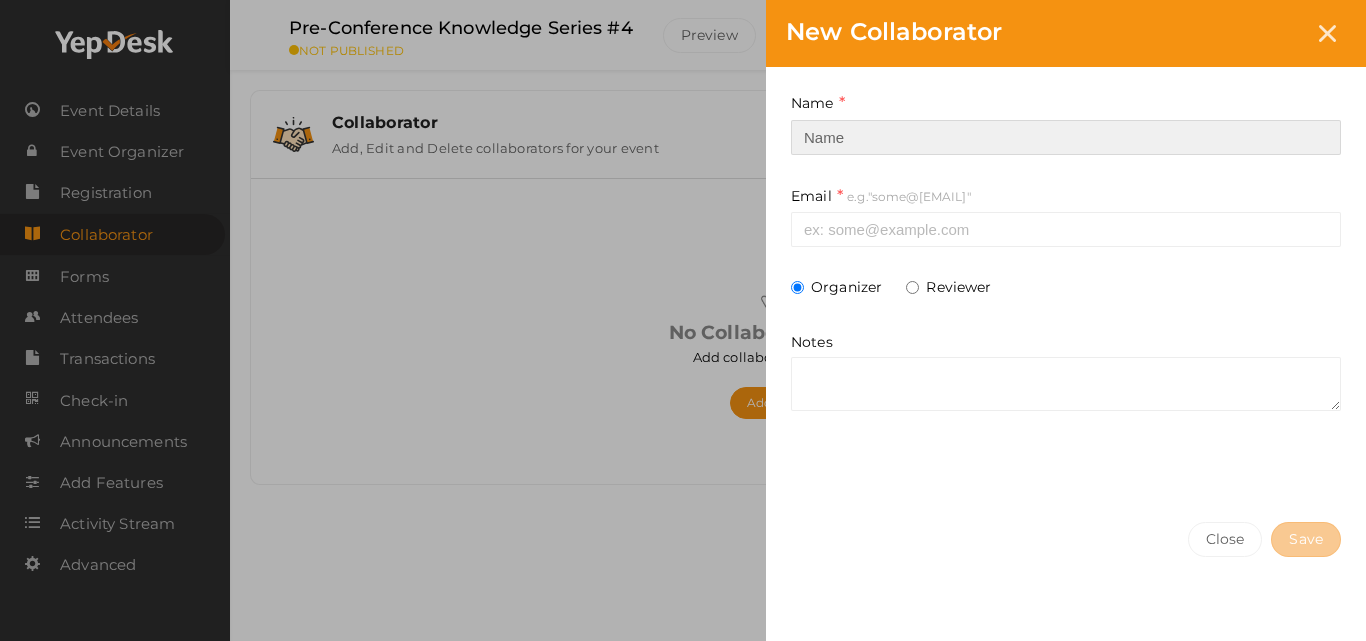 click at bounding box center [1066, 137] 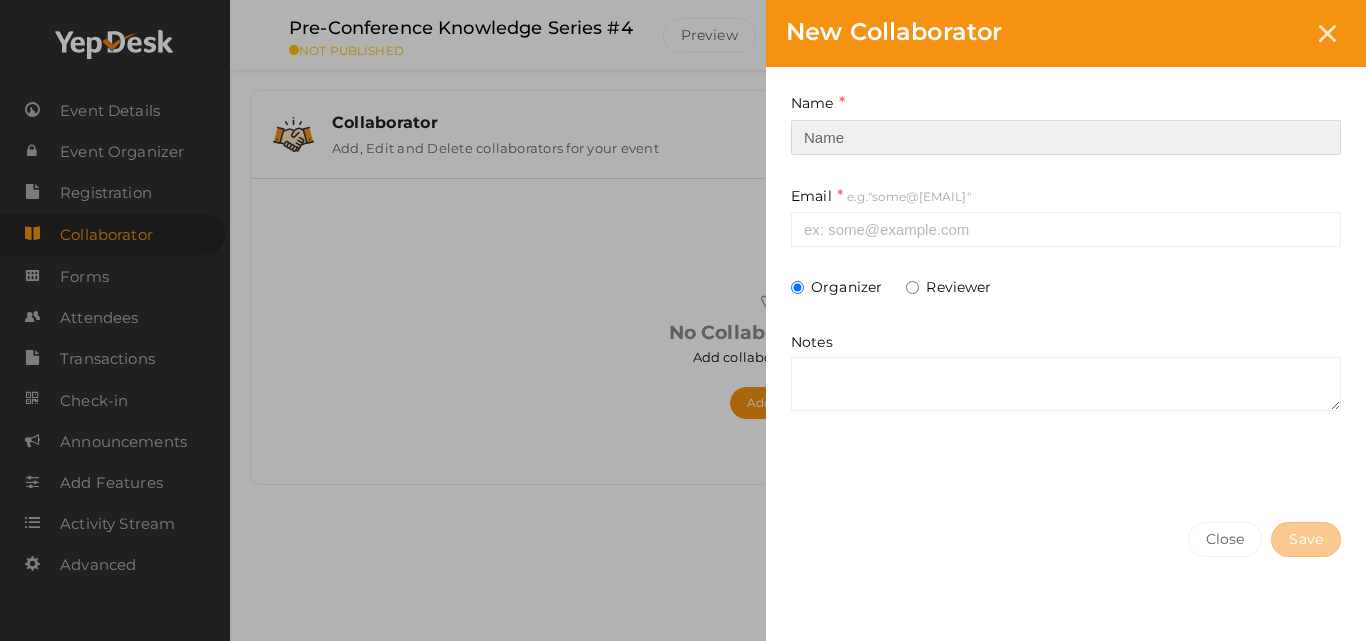 type on "[FIRST] [LAST]" 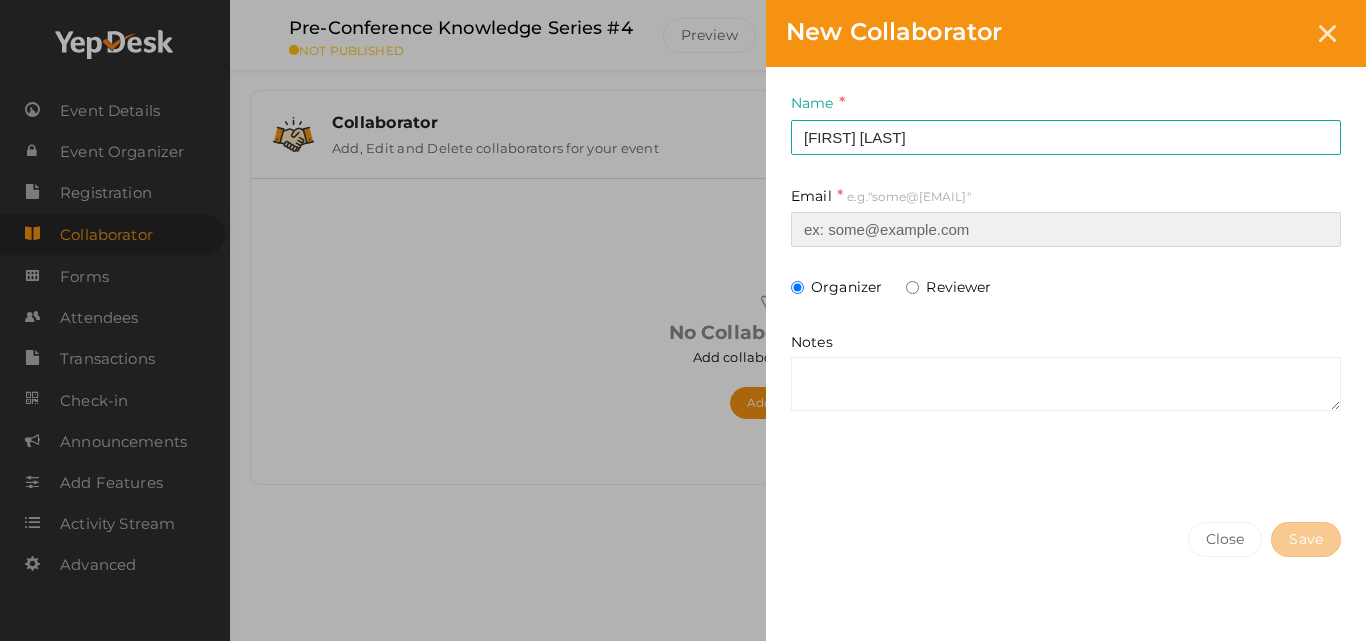 click at bounding box center [1066, 229] 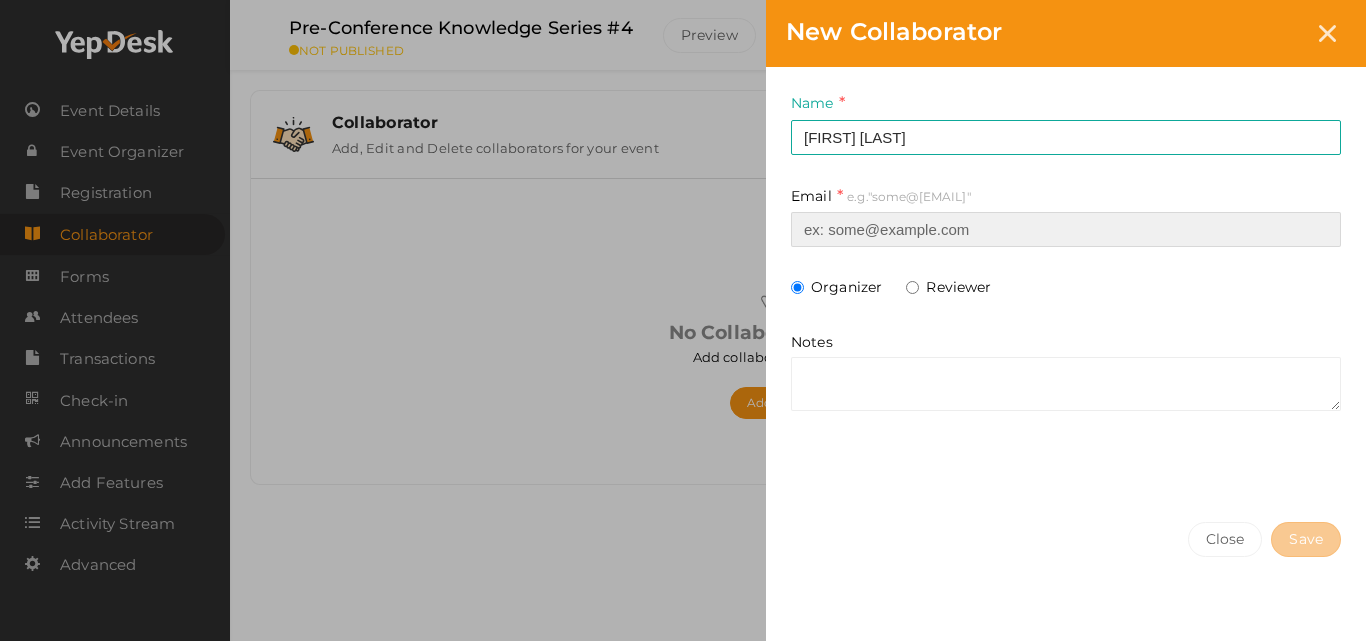 type on "[EMAIL]" 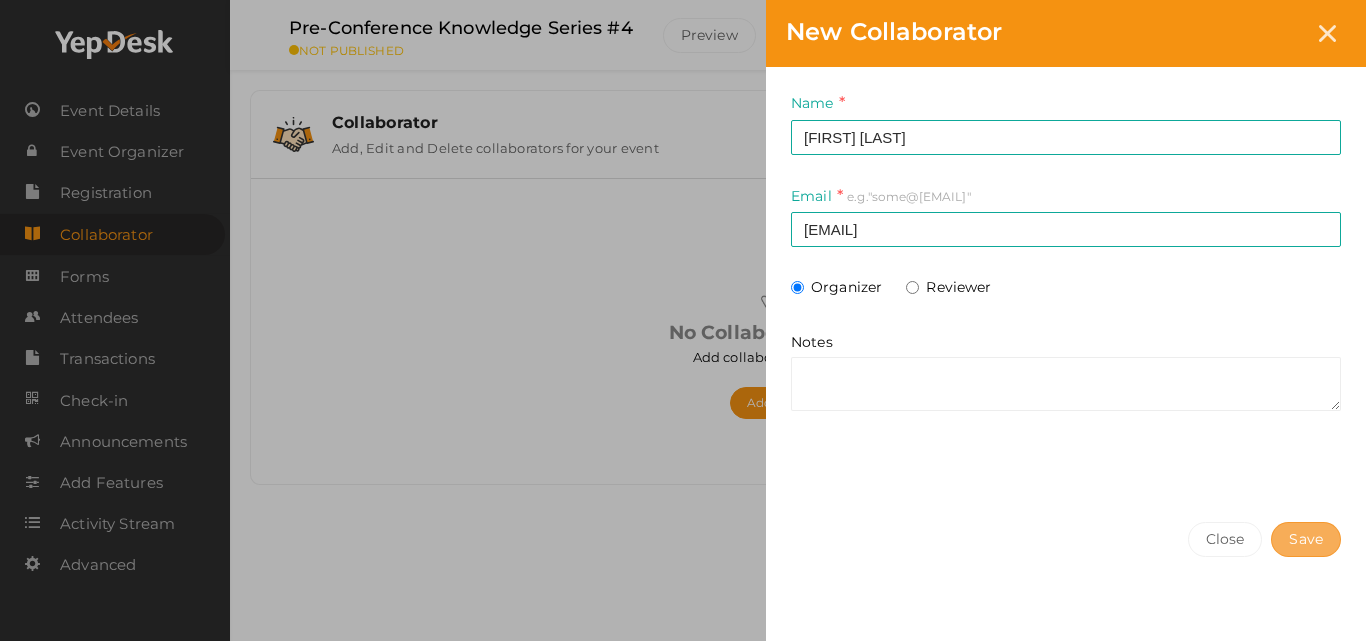 click on "Save" at bounding box center [1306, 539] 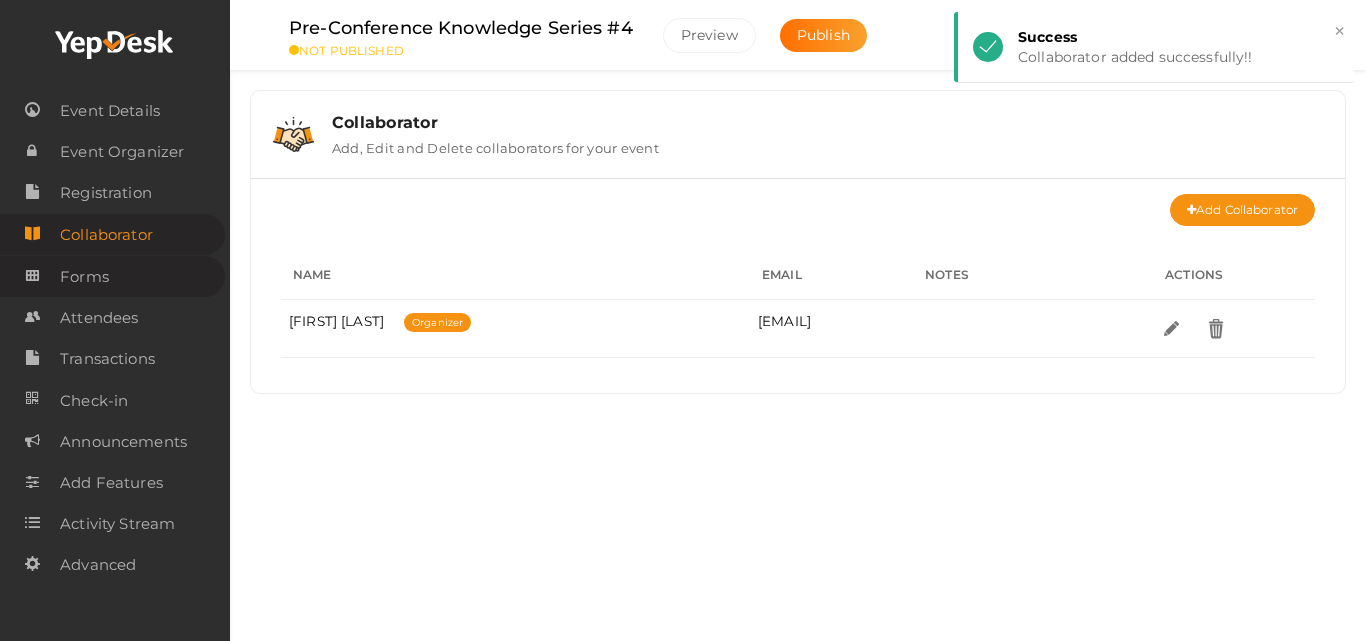 click on "Forms" at bounding box center (84, 277) 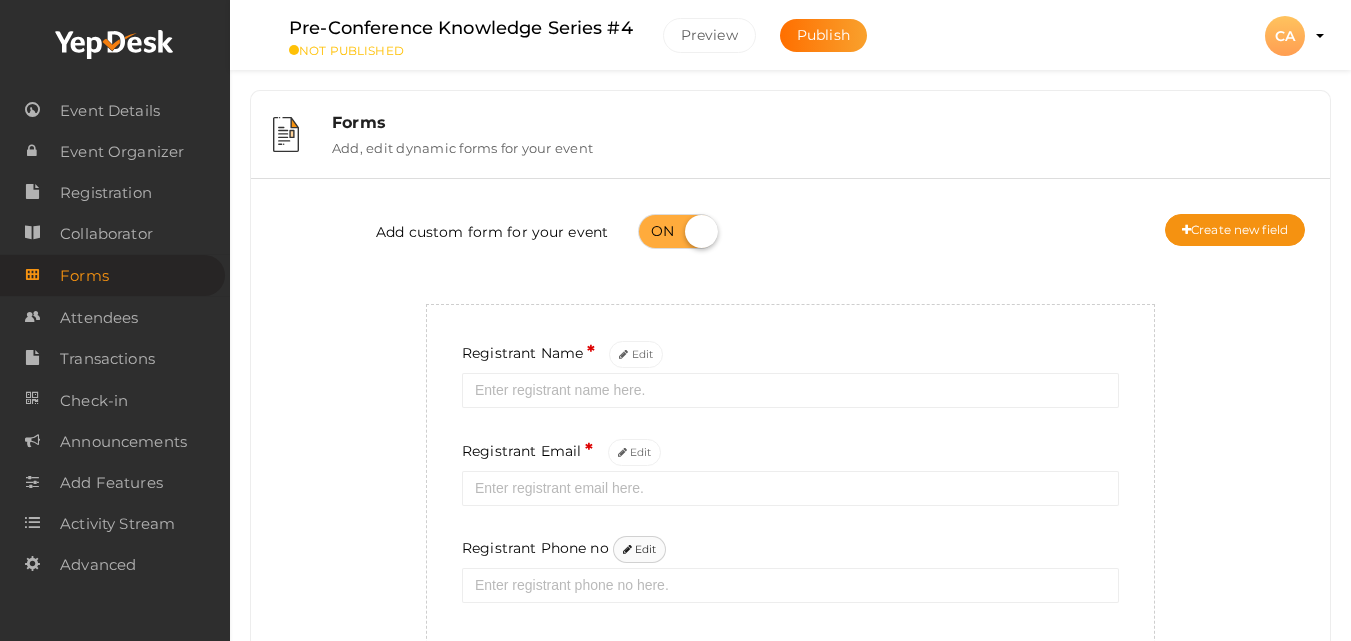 click on "Edit" at bounding box center [640, 549] 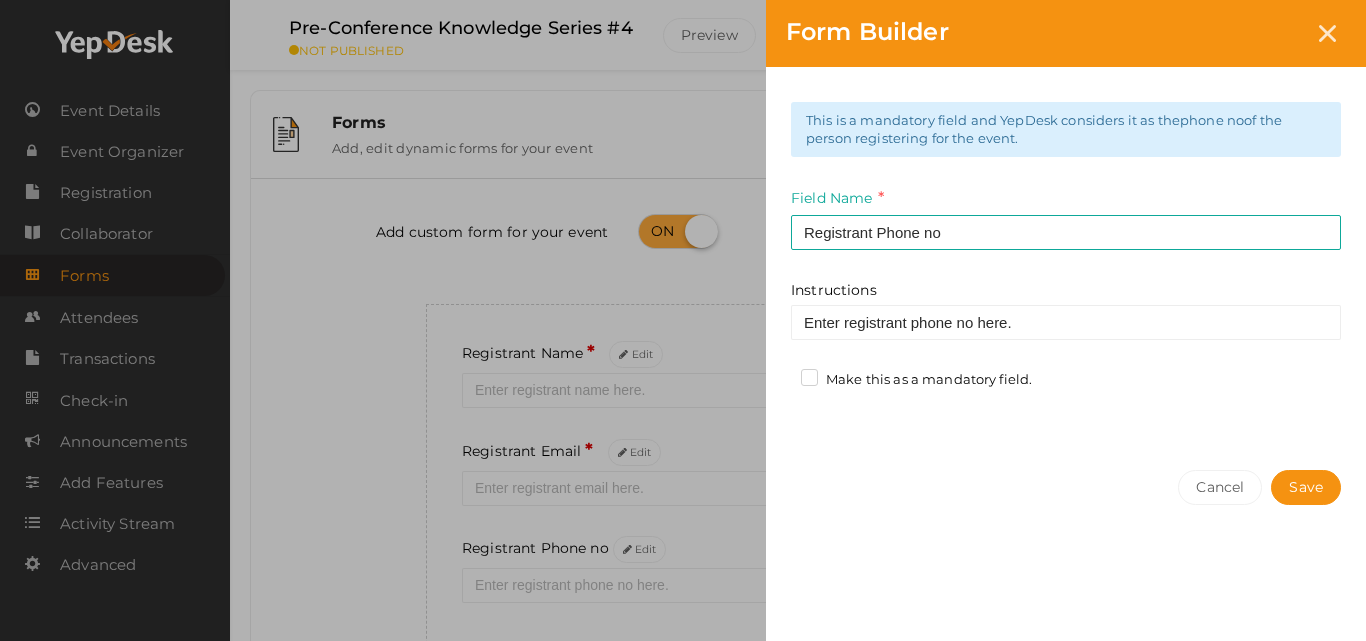 click on "Make this as a mandatory field." at bounding box center [916, 380] 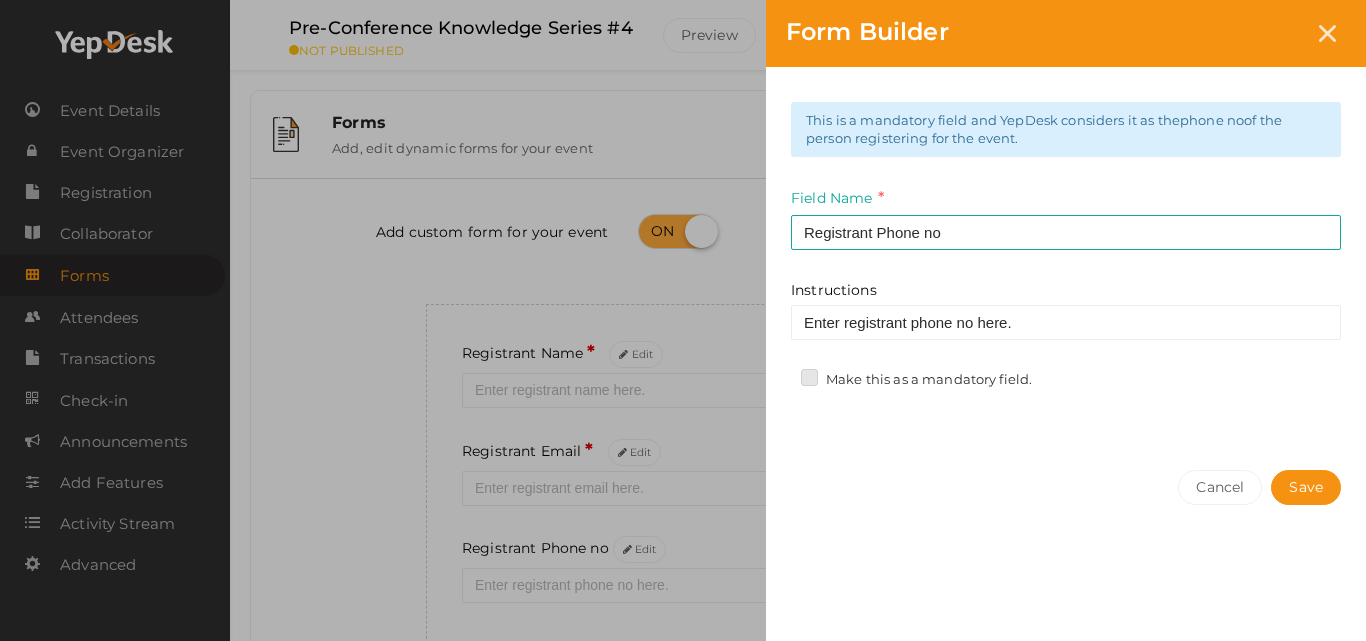 click on "Make this as a mandatory field." at bounding box center [781, 374] 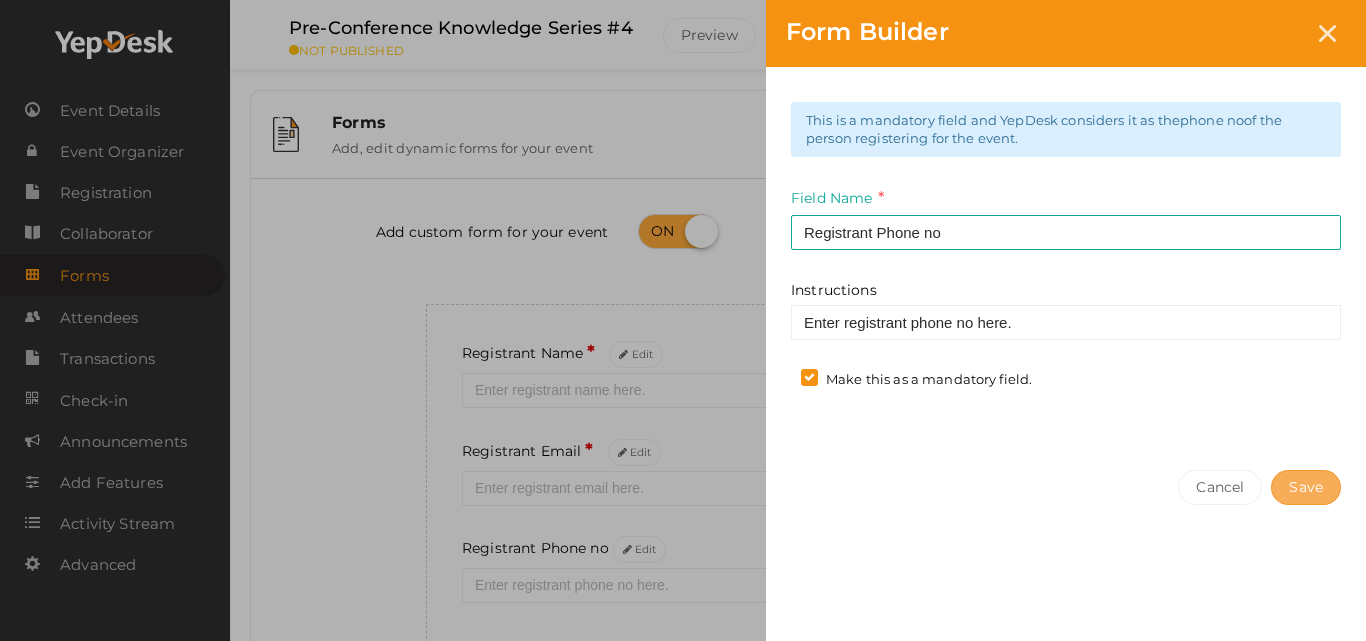 click on "Save" at bounding box center (1306, 487) 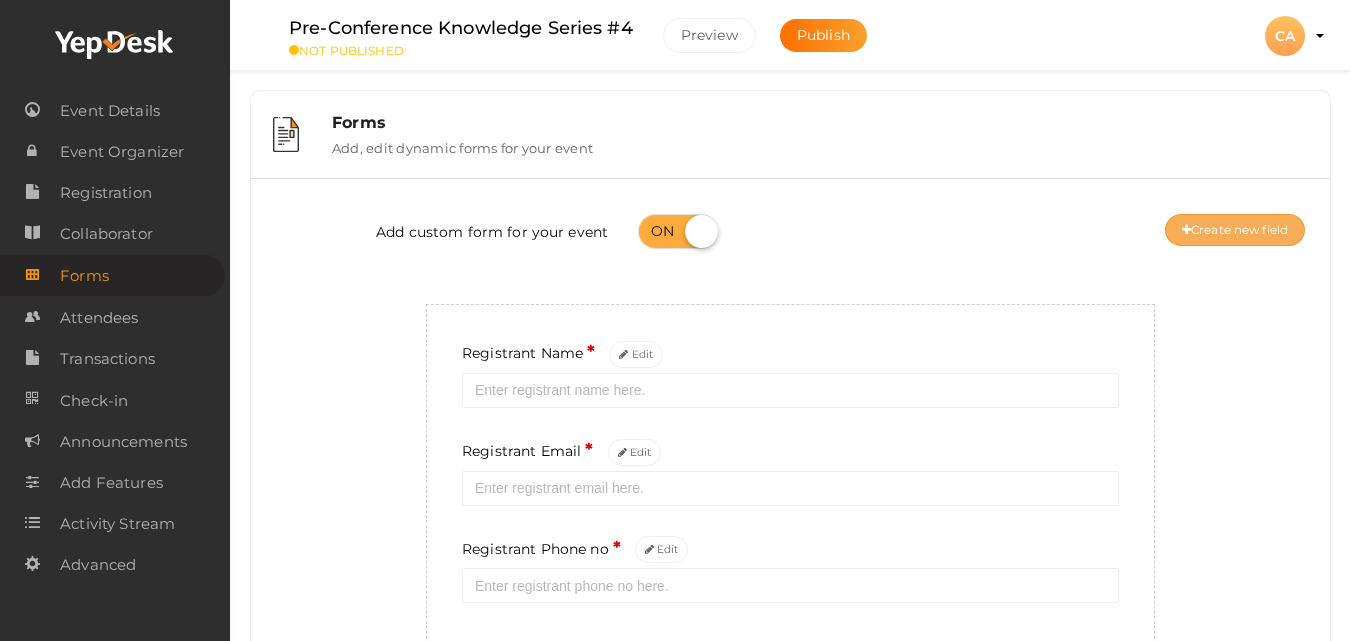 click on "Create new field" at bounding box center (1235, 230) 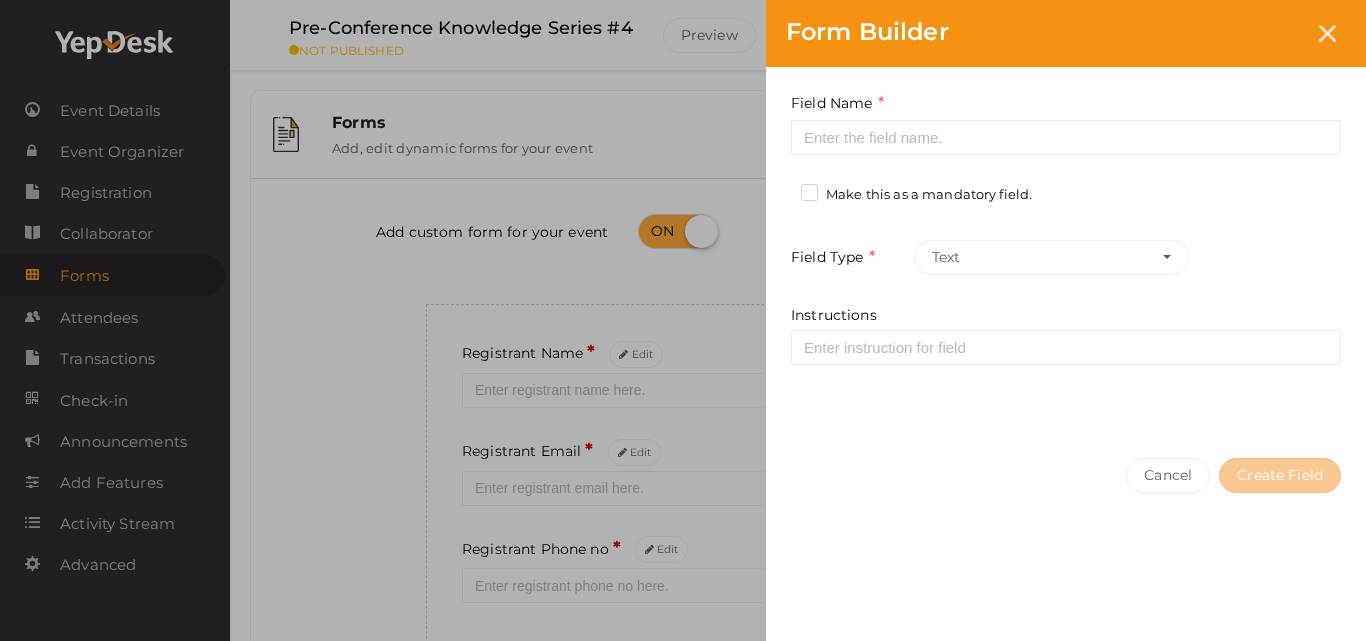 drag, startPoint x: 1196, startPoint y: 157, endPoint x: 1190, endPoint y: 146, distance: 12.529964 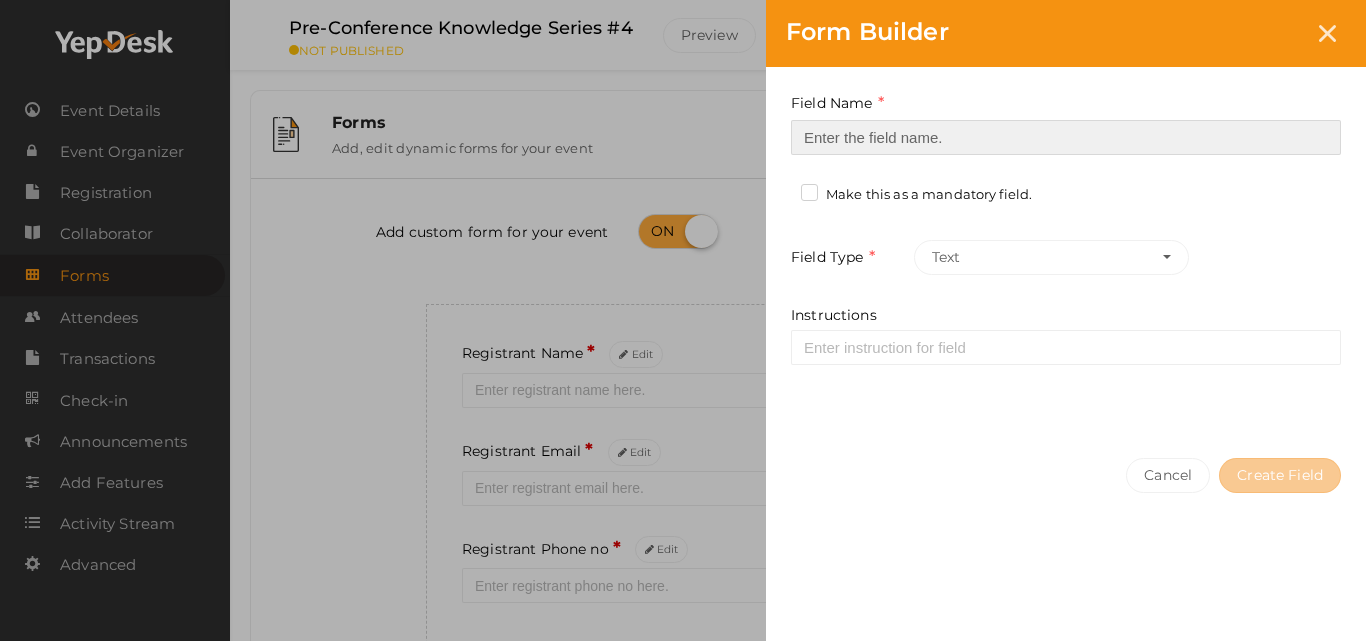 paste on "PMI ID (PMI credentials holders please share for PDUs)" 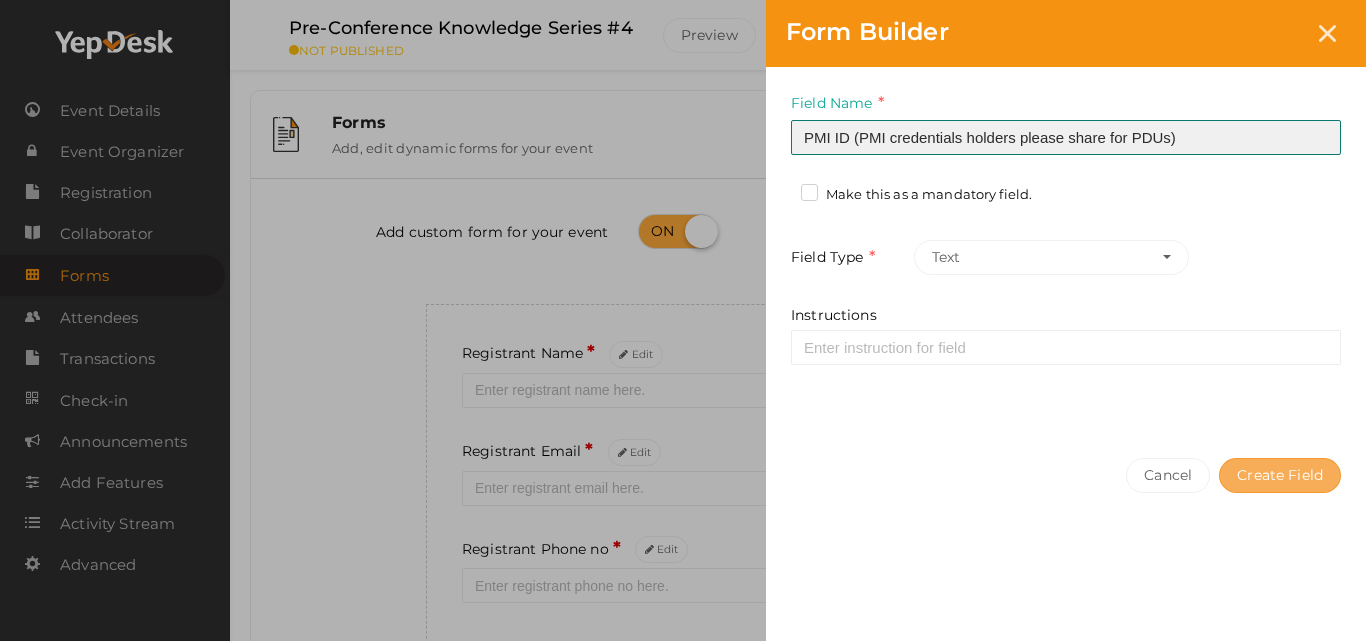 type on "PMI ID (PMI credentials holders please share for PDUs)" 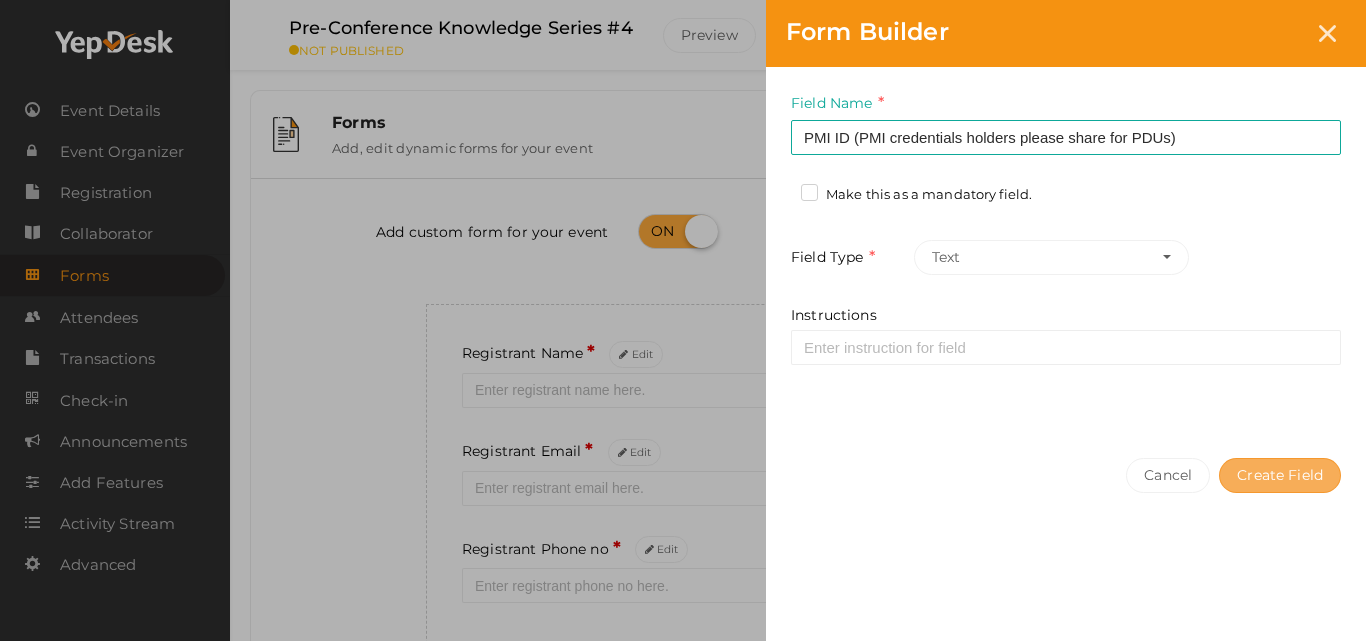 click on "Create Field" at bounding box center (1280, 475) 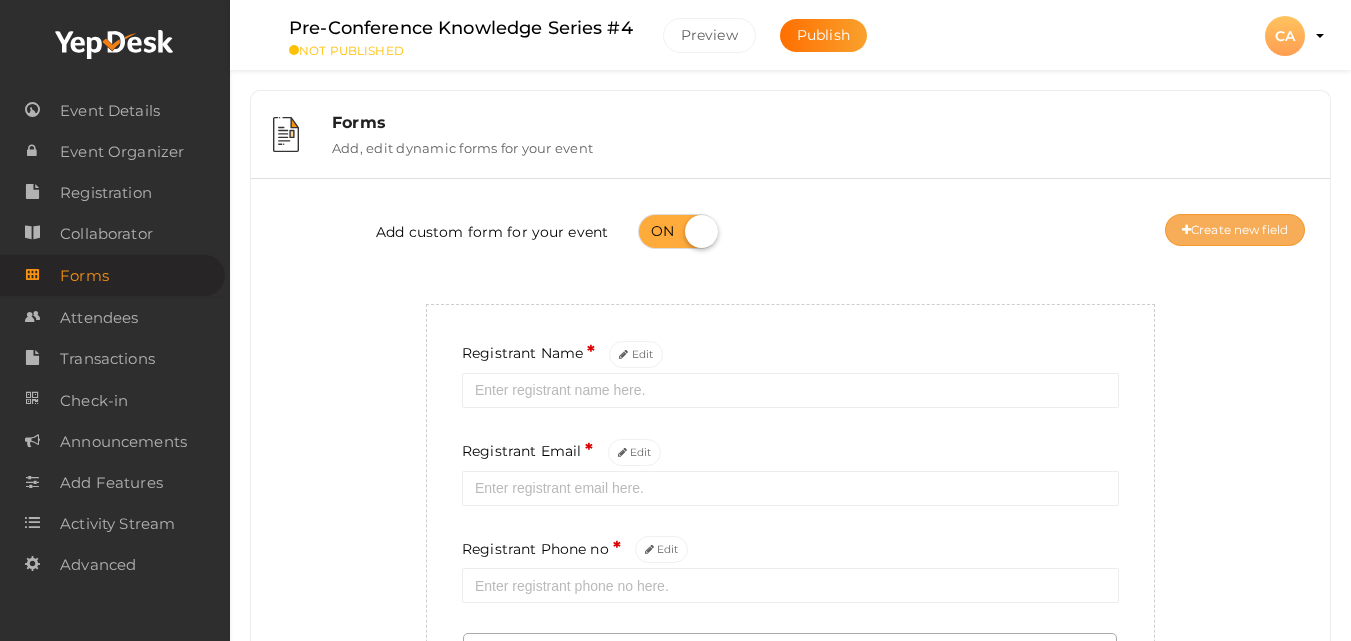 click on "Create new field" at bounding box center [1235, 230] 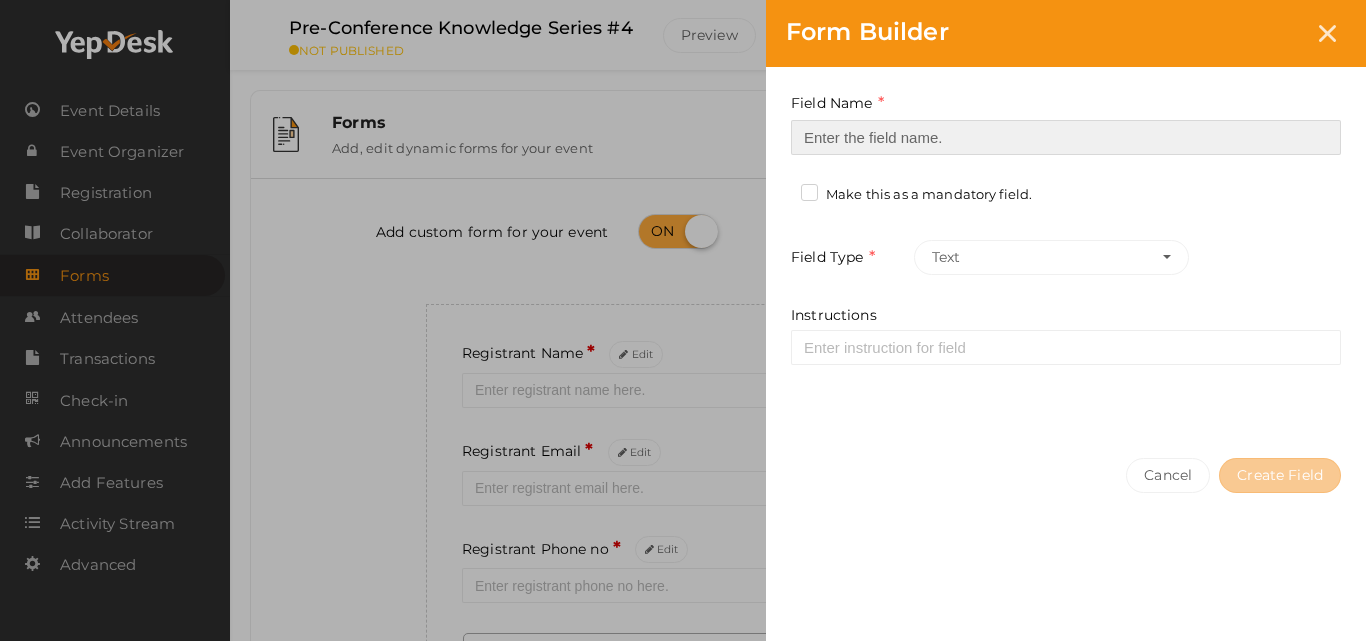 click at bounding box center [1066, 137] 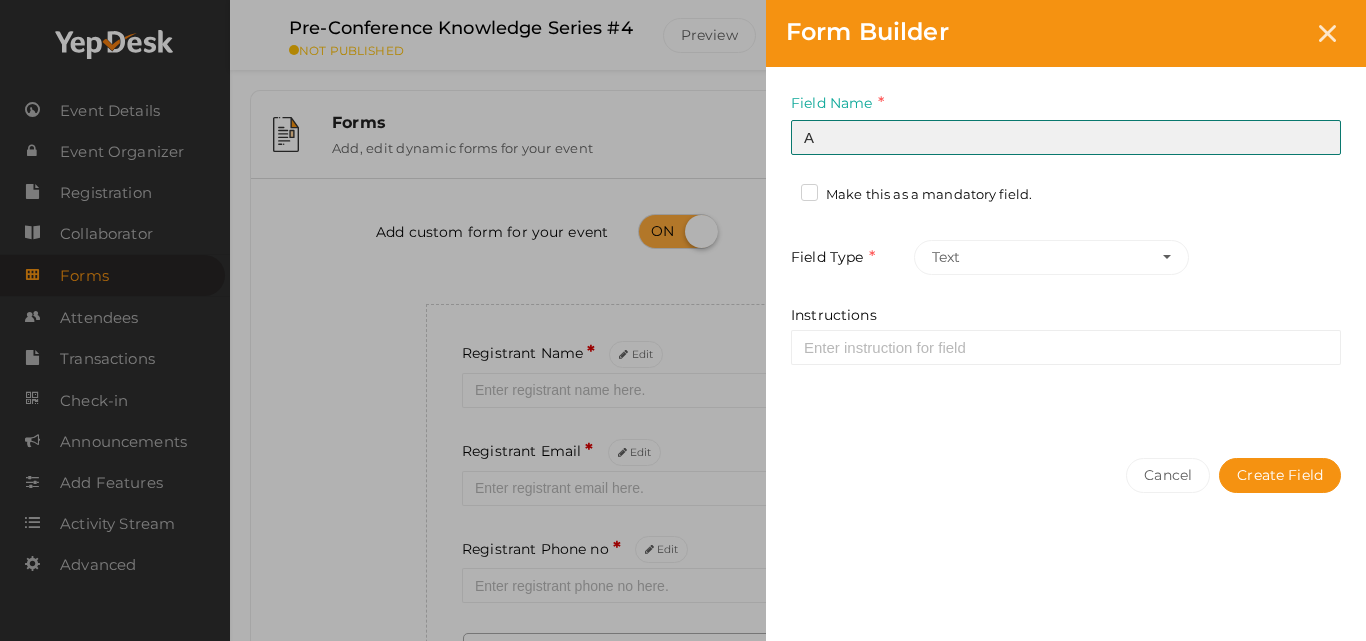 type on "Are you a PMIK member?" 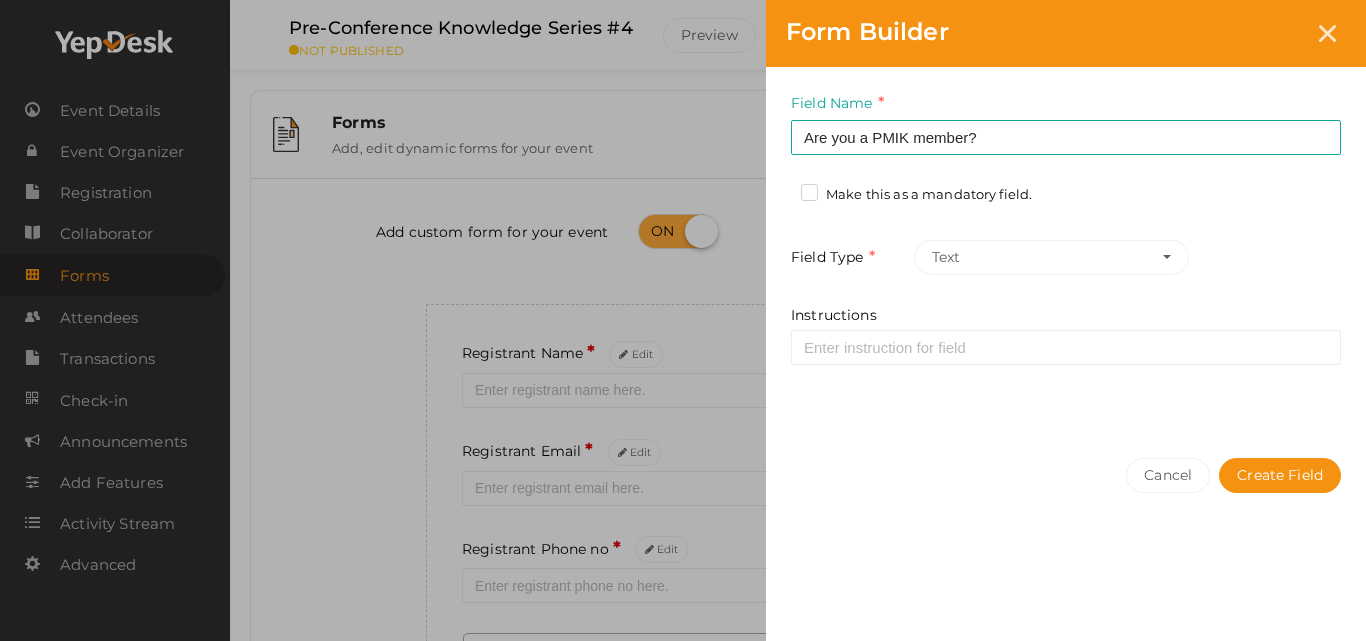 click on "Make this as a mandatory field." at bounding box center [916, 195] 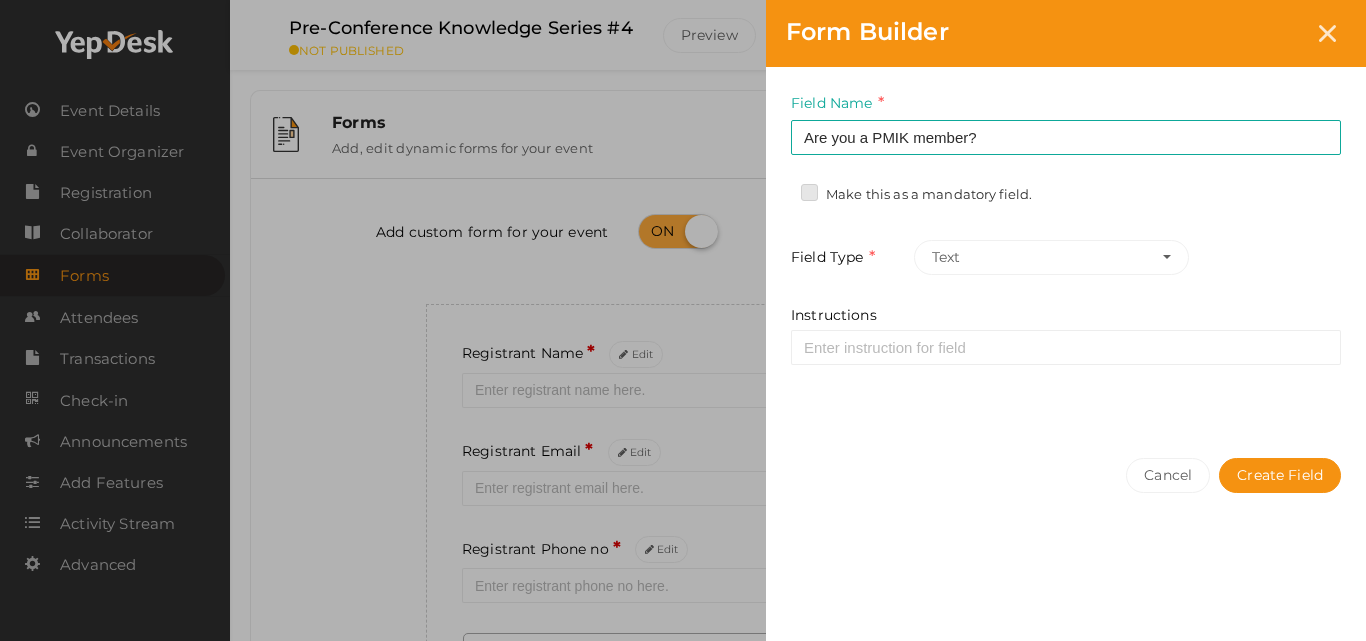 click on "Make this as a mandatory field." at bounding box center [781, 189] 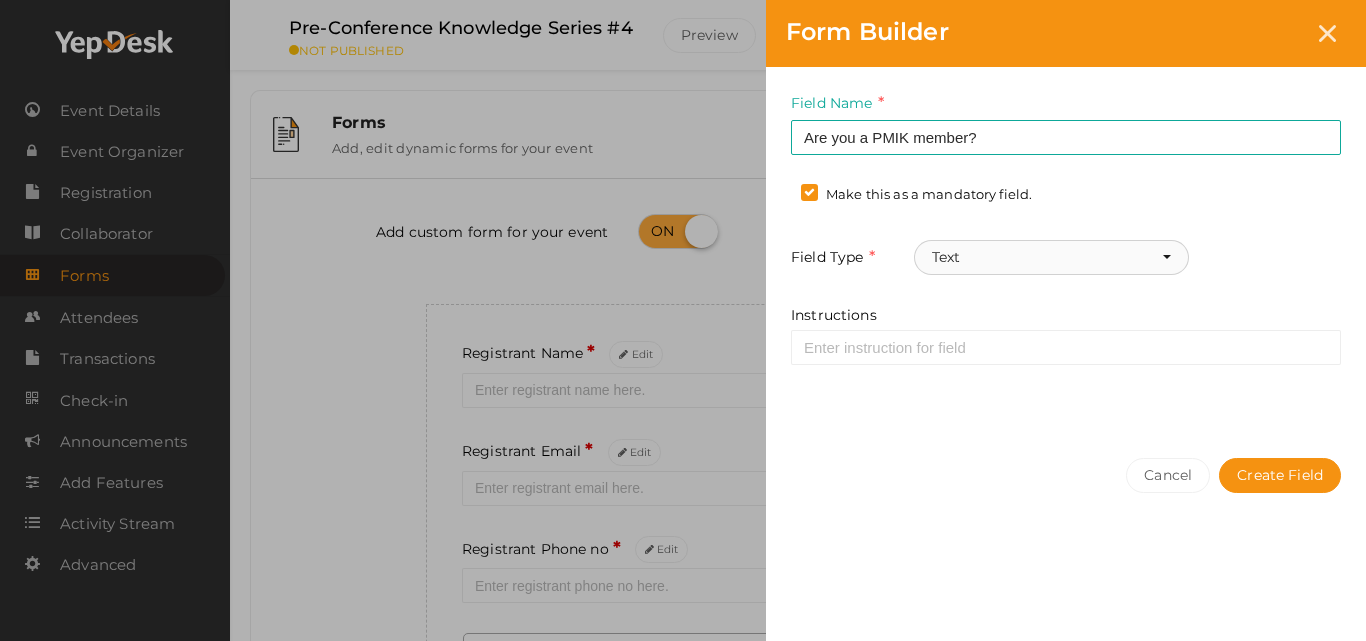 click on "Text" at bounding box center (1051, 257) 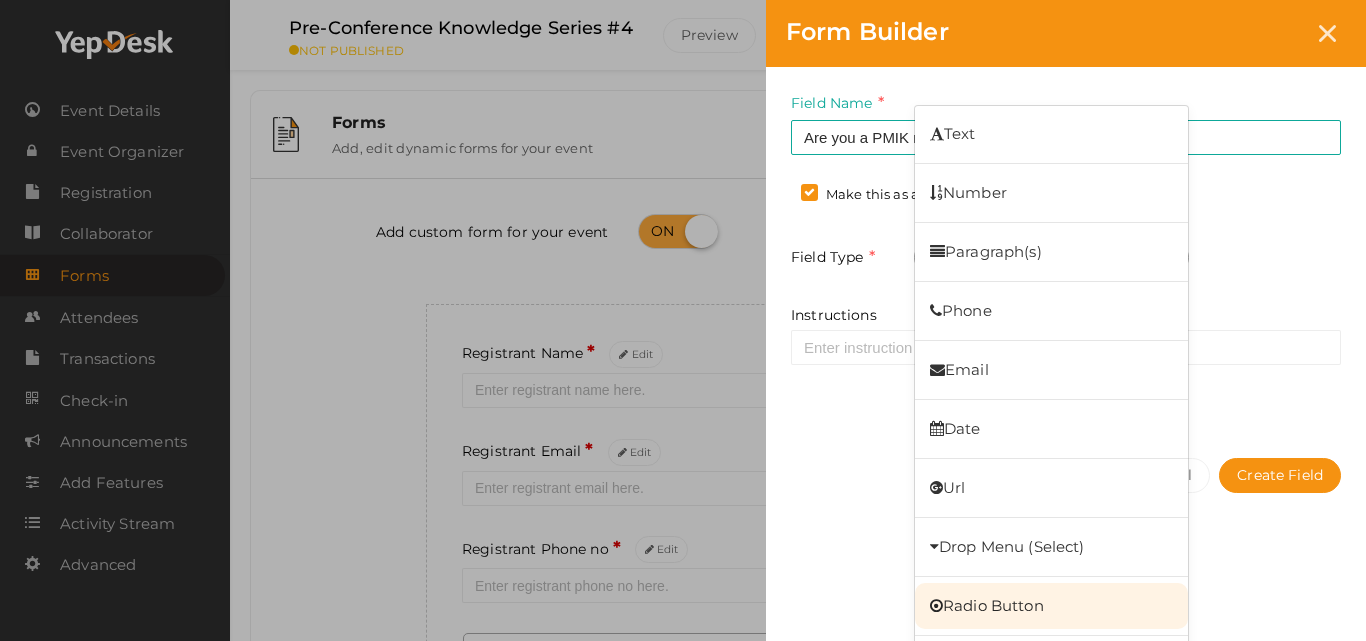 click on "Radio Button" at bounding box center (1051, 606) 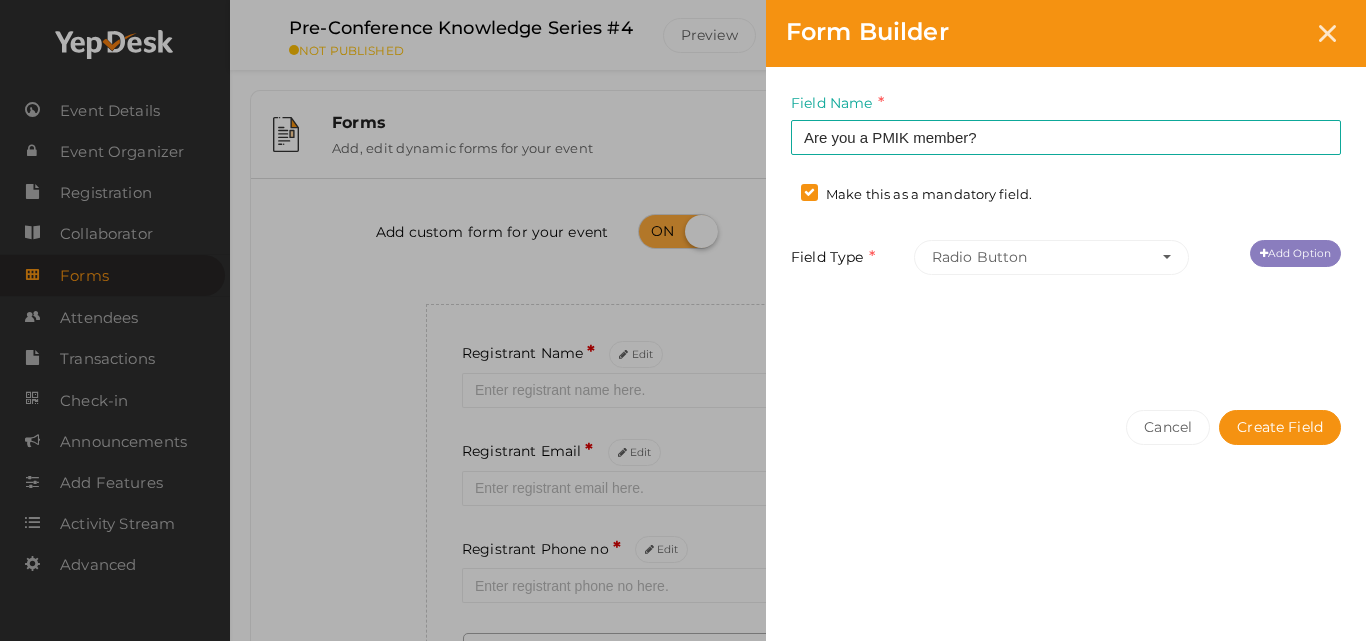 click on "Add Option" at bounding box center (1295, 253) 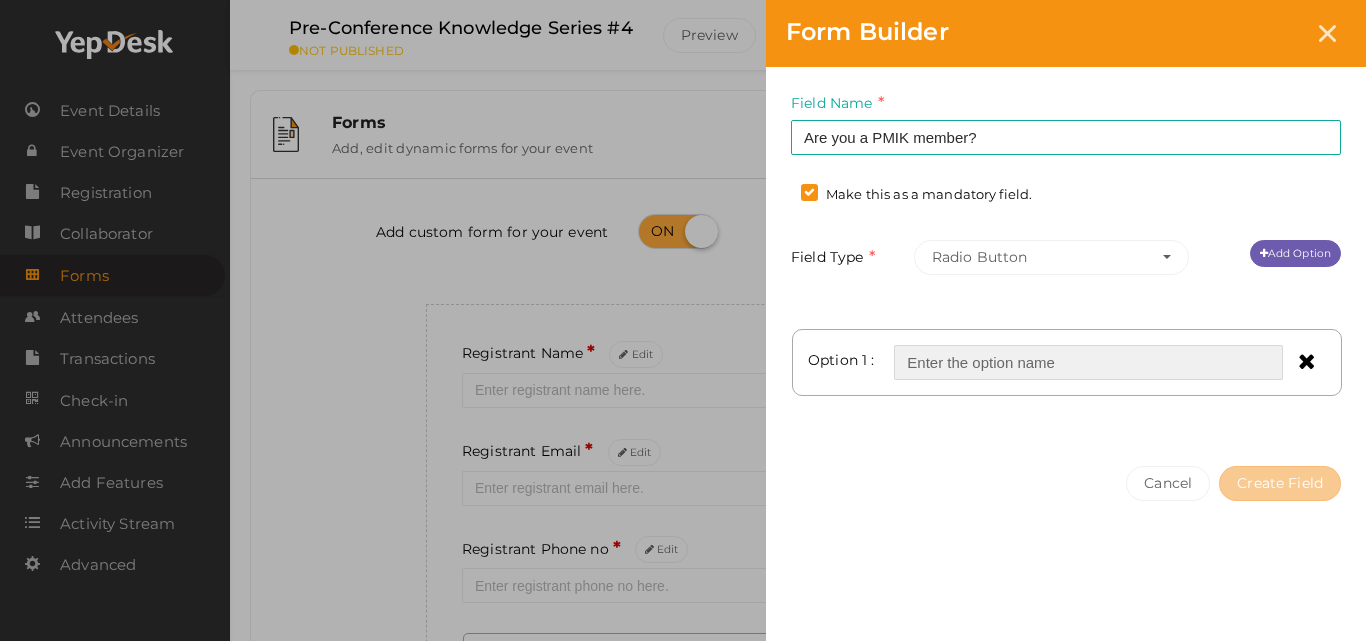 click at bounding box center [1088, 362] 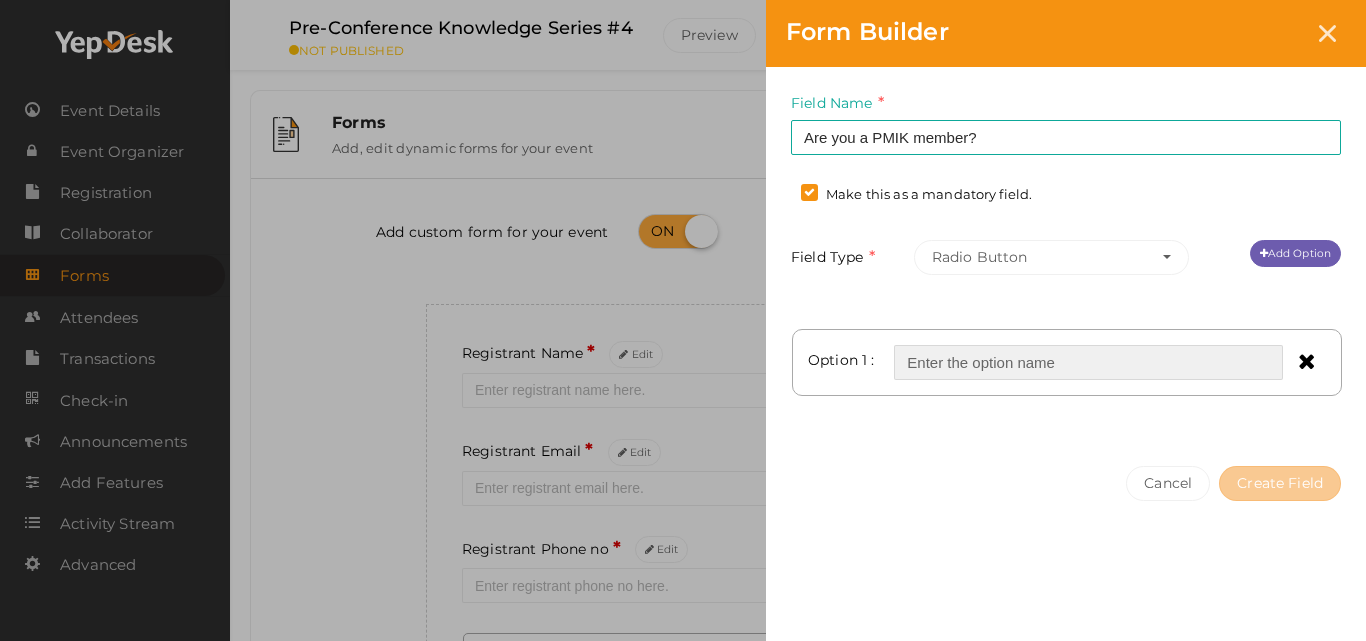 type on "Yes" 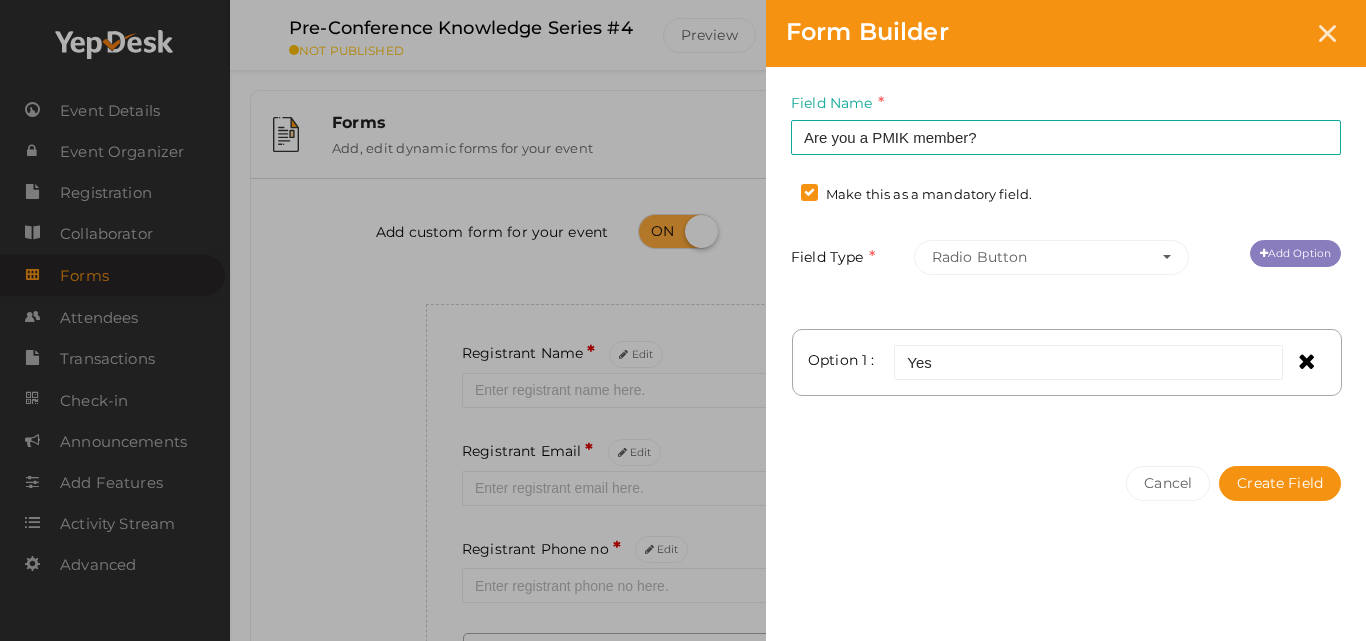 click on "Add Option" at bounding box center (1295, 253) 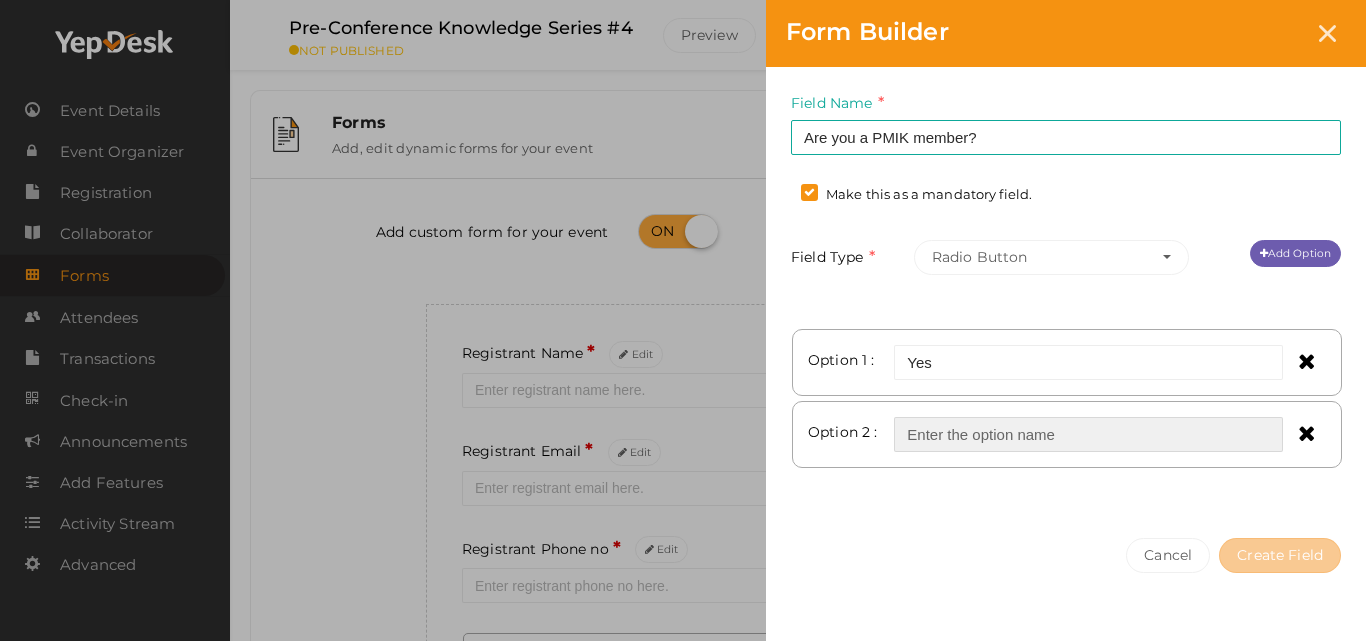 click at bounding box center (1088, 434) 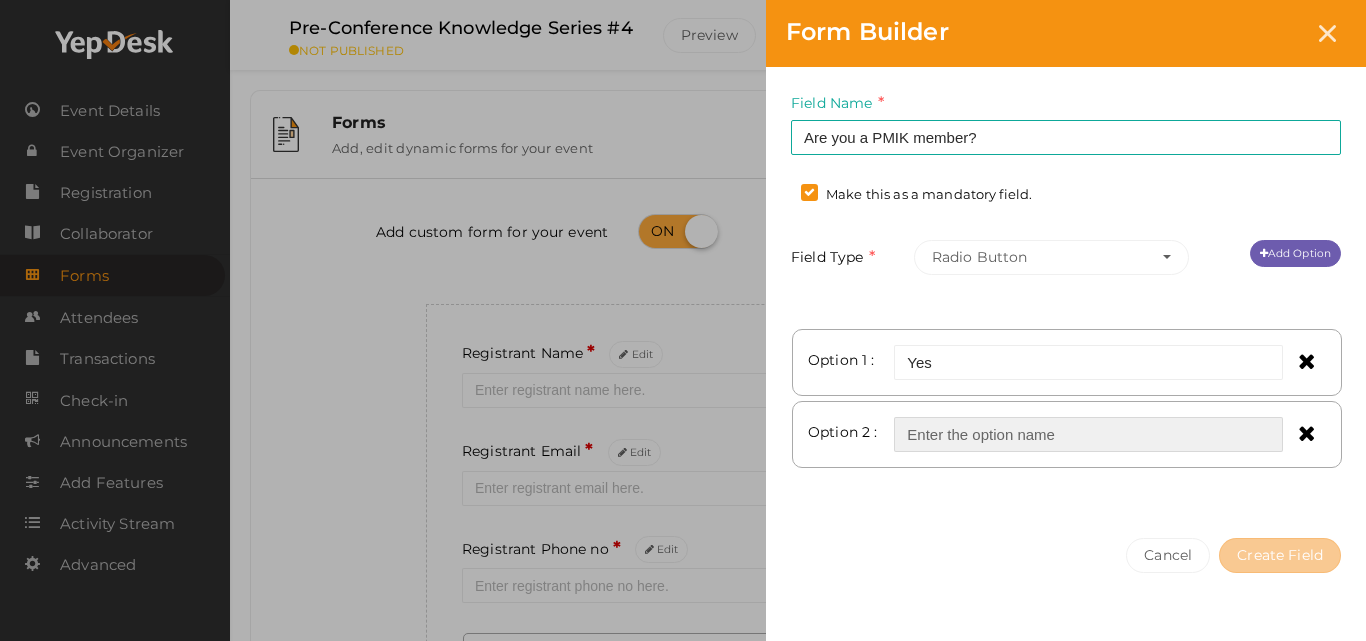 type on "No" 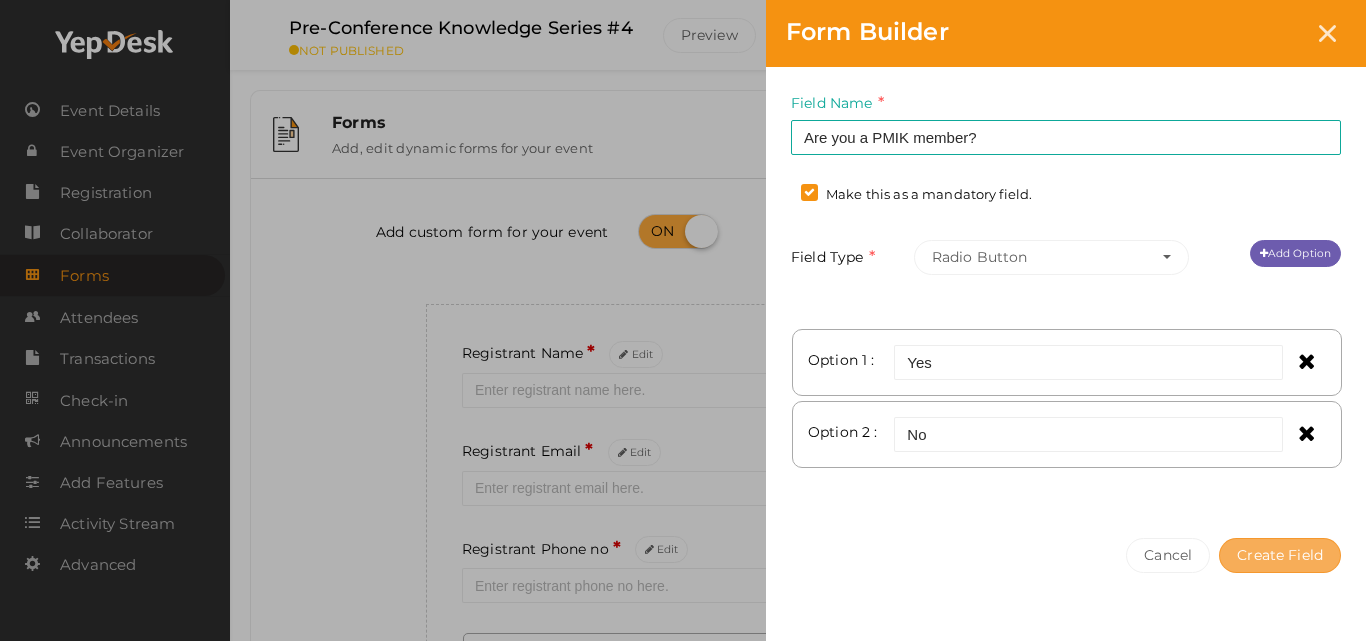 click on "Create Field" at bounding box center [1280, 555] 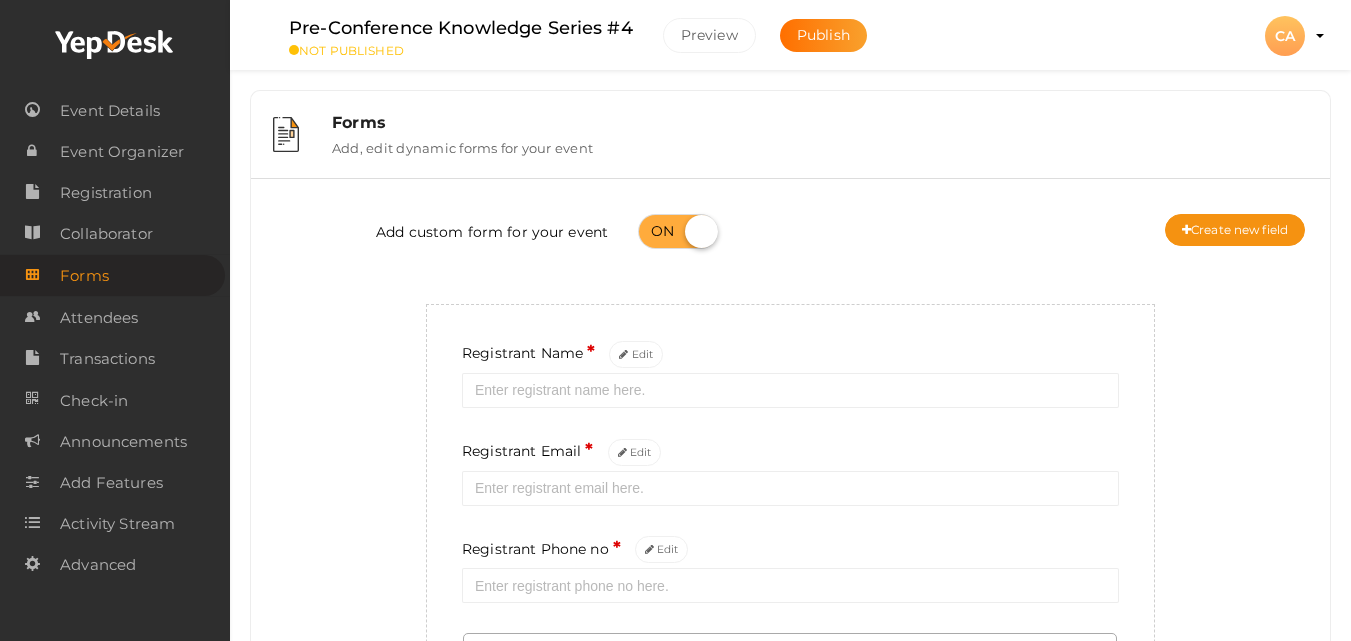 click on "Add custom form for your event
Create new field" at bounding box center (790, 234) 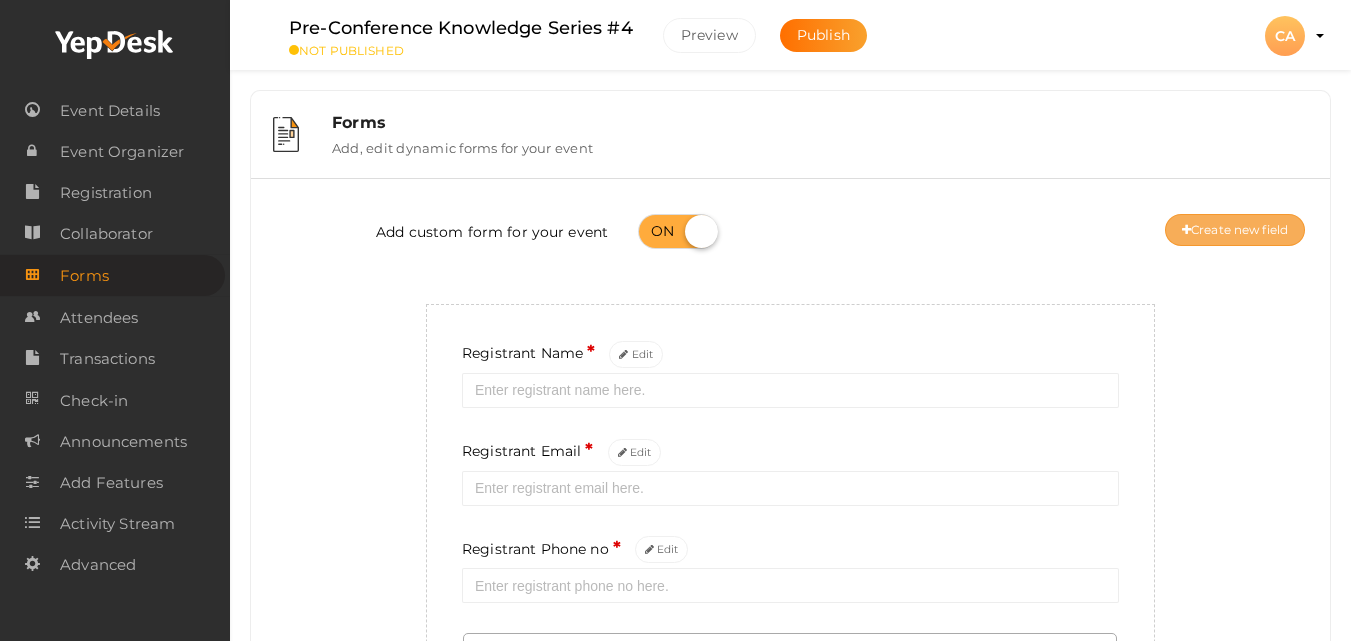 click on "Create new field" at bounding box center [1235, 230] 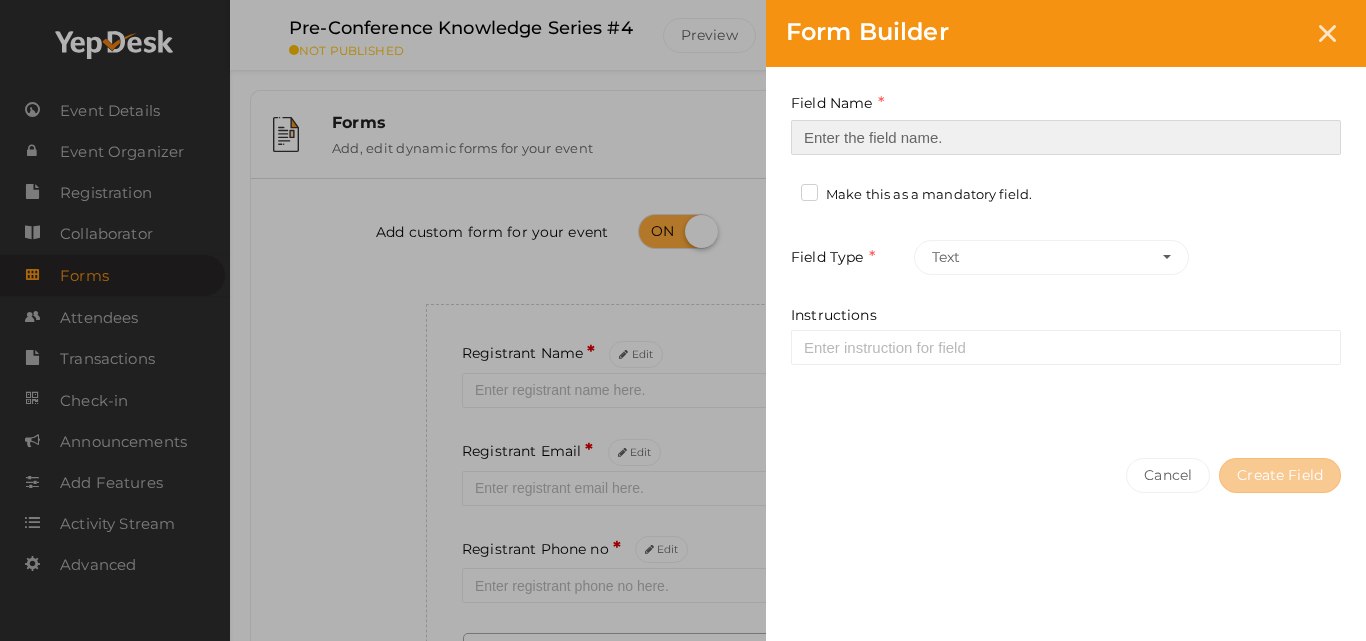 click at bounding box center [1066, 137] 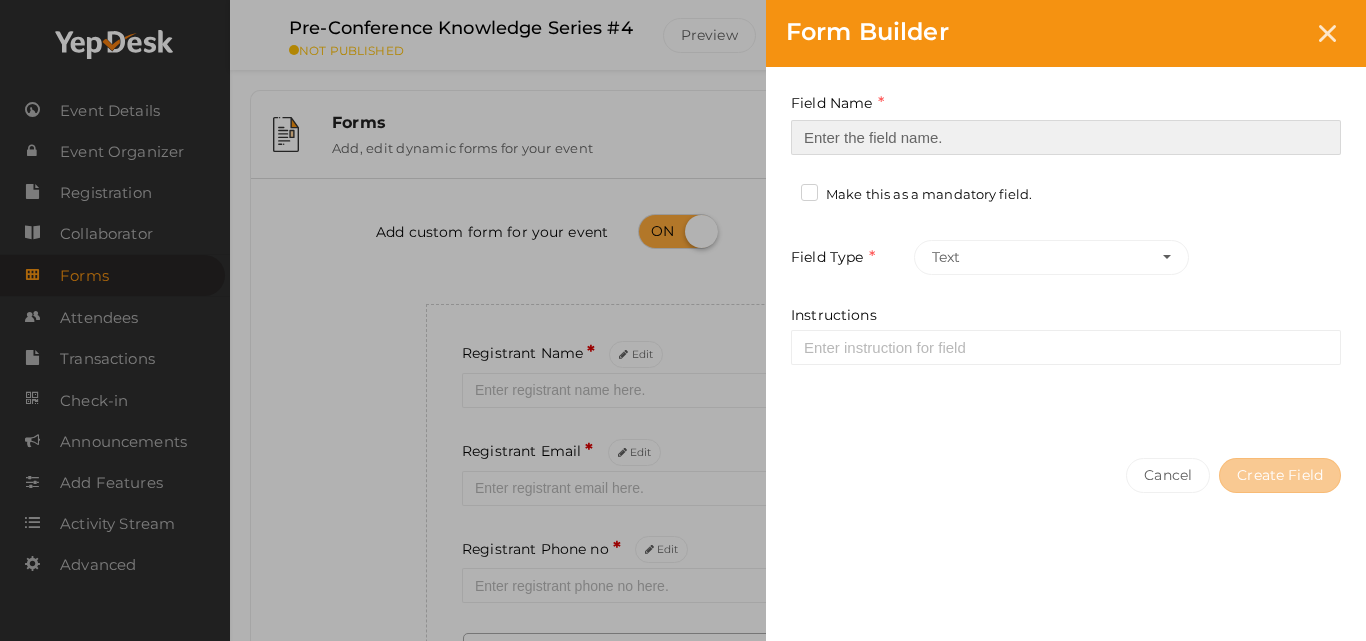 type on "Organization" 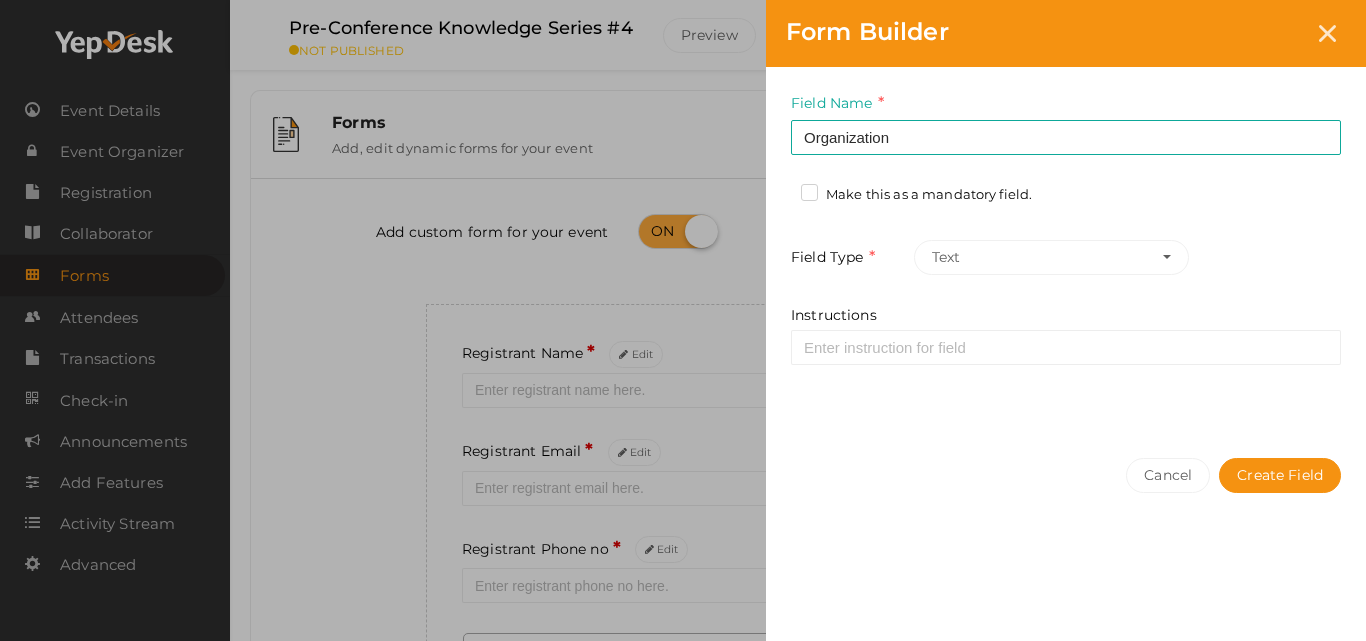 click on "Make this as a mandatory field." at bounding box center [916, 195] 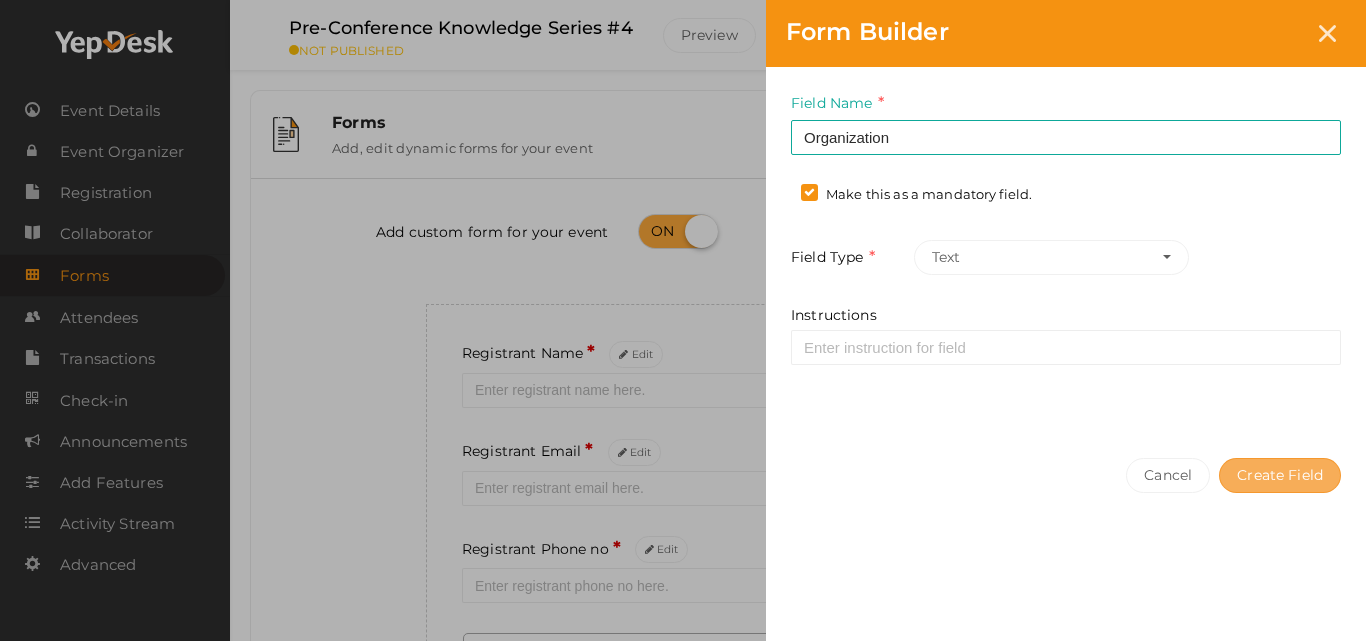 click on "Create Field" at bounding box center (1280, 475) 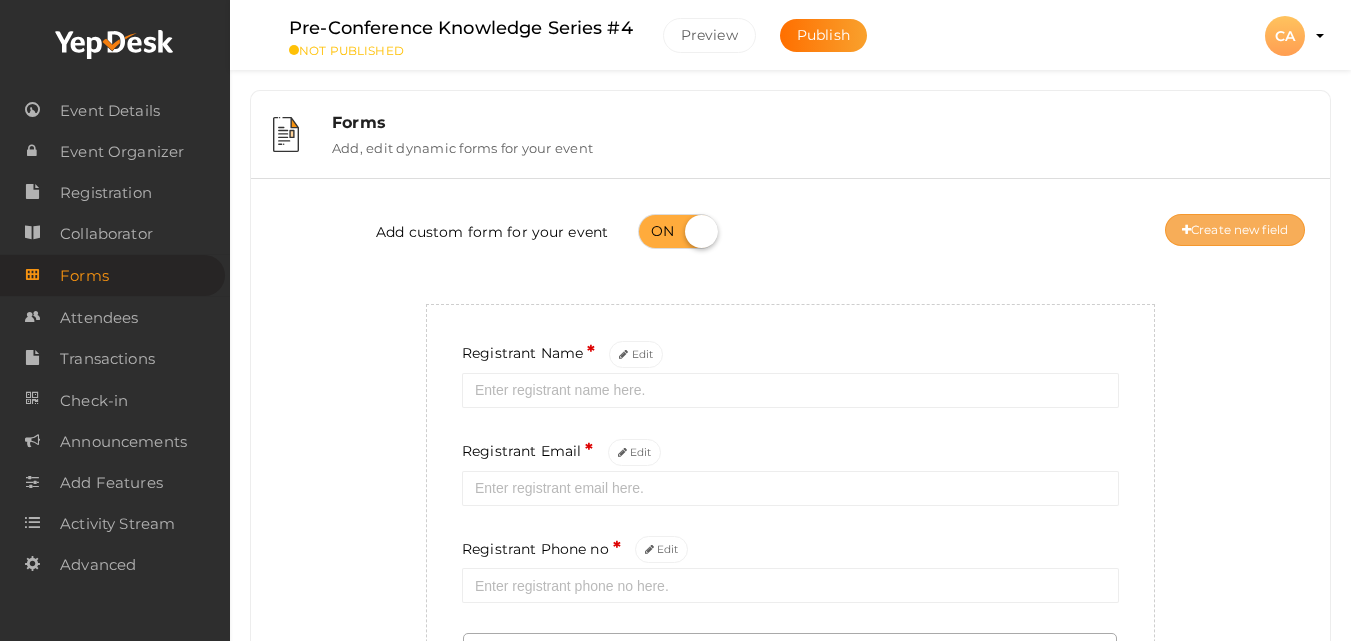 click on "Create new field" at bounding box center [1235, 230] 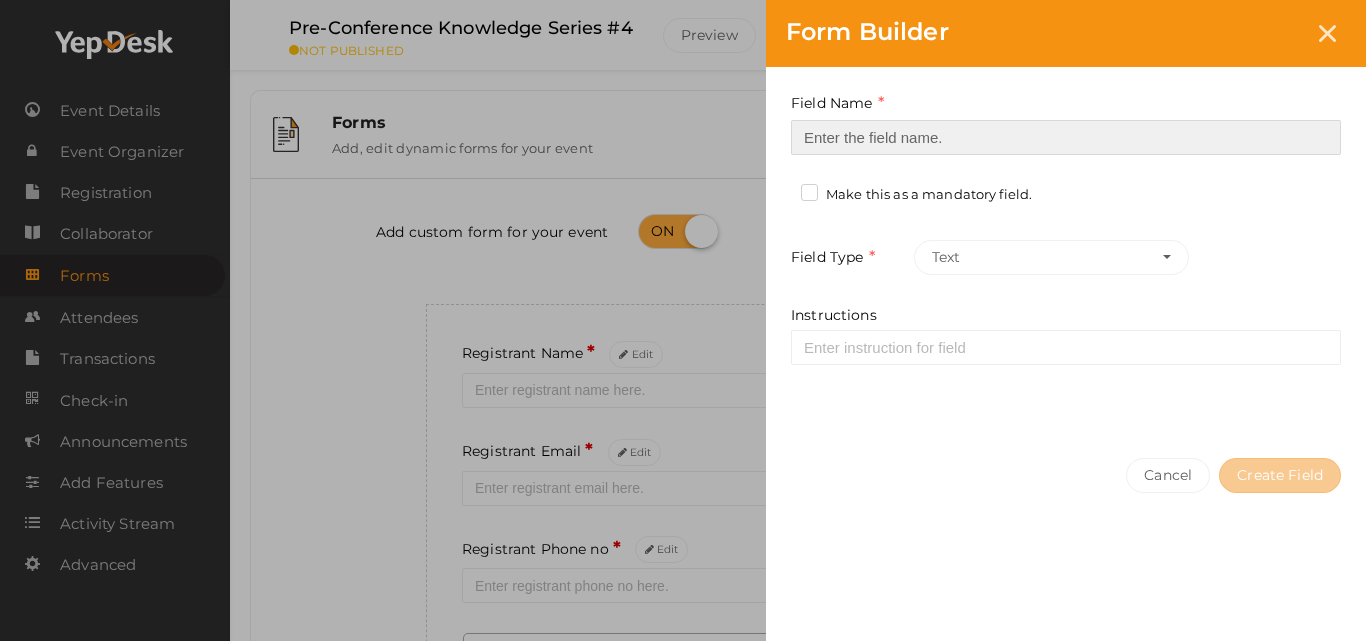 click at bounding box center [1066, 137] 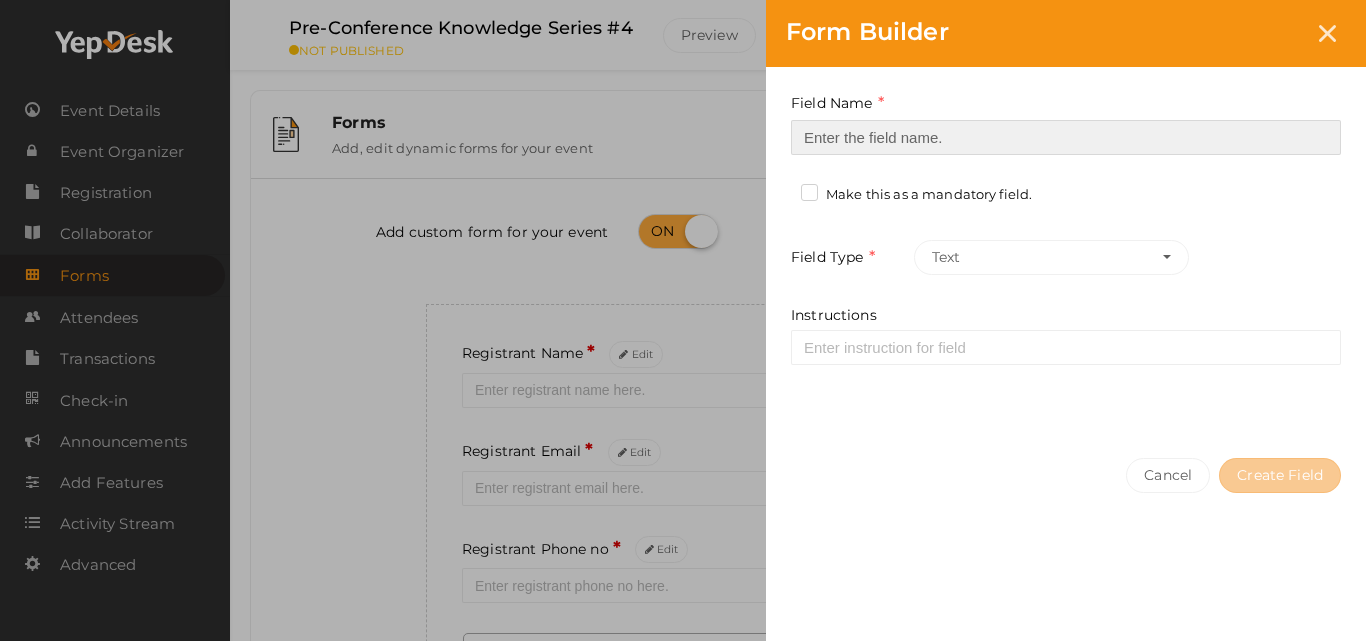 type on "Location" 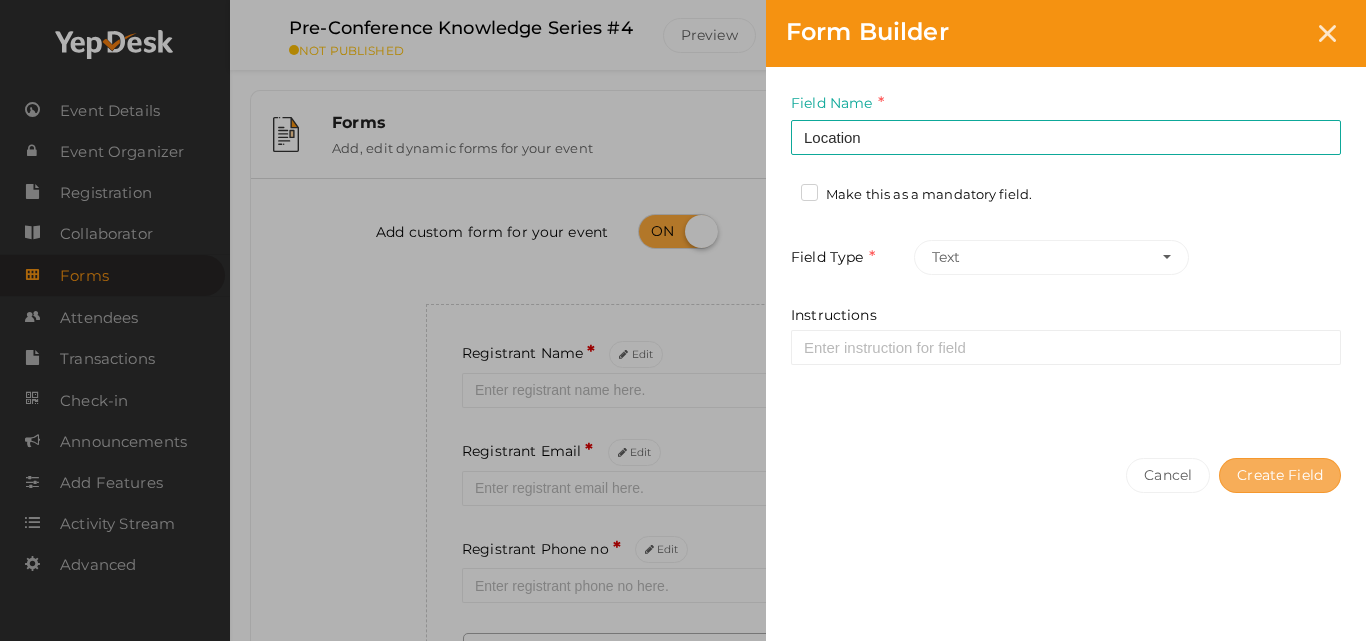 click on "Create Field" at bounding box center [1280, 475] 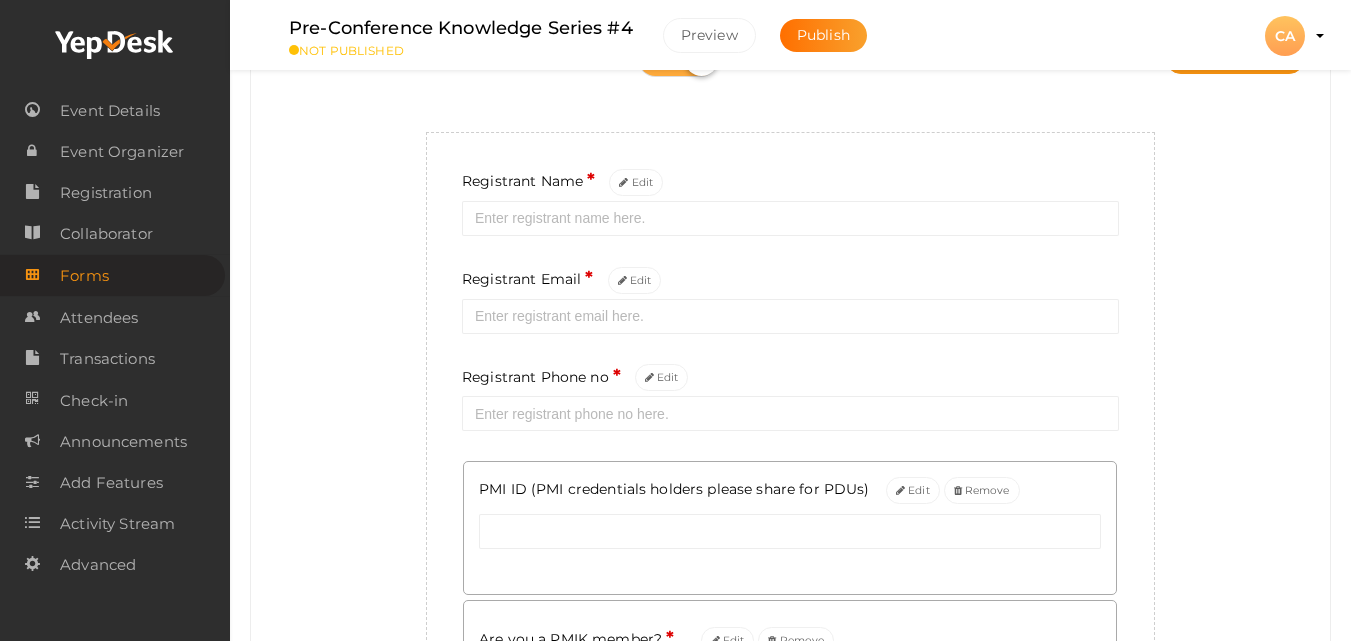scroll, scrollTop: 0, scrollLeft: 0, axis: both 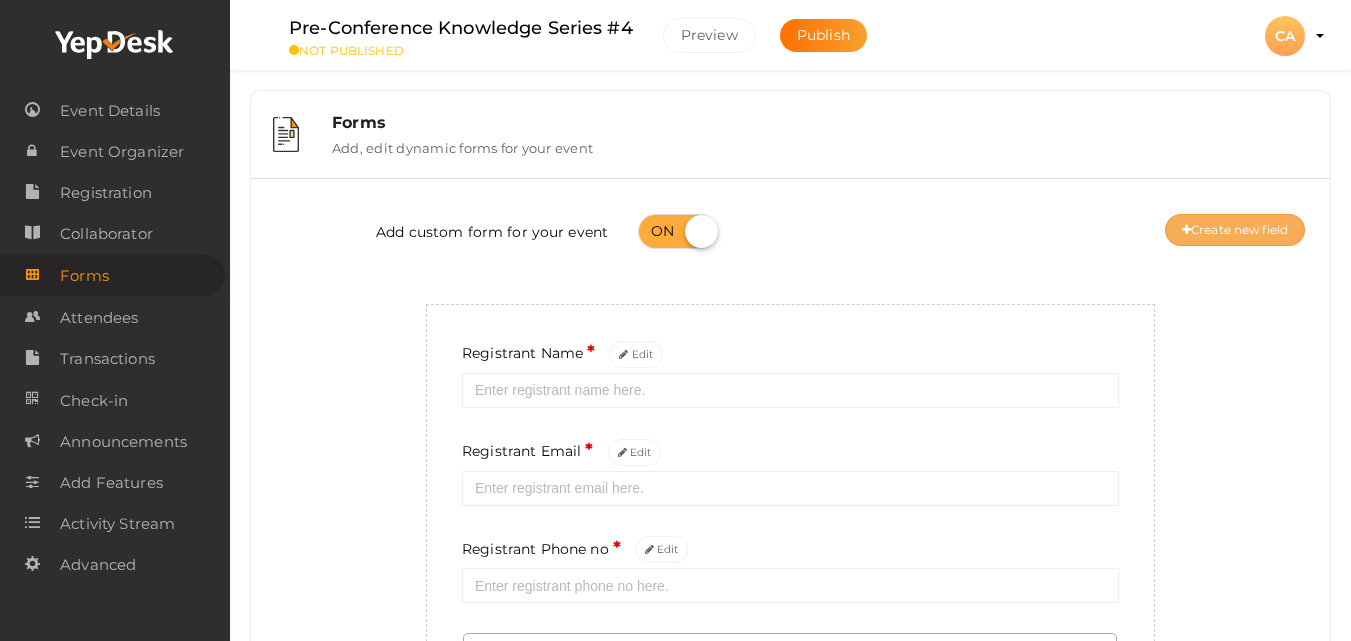 click on "Create new field" at bounding box center (1235, 230) 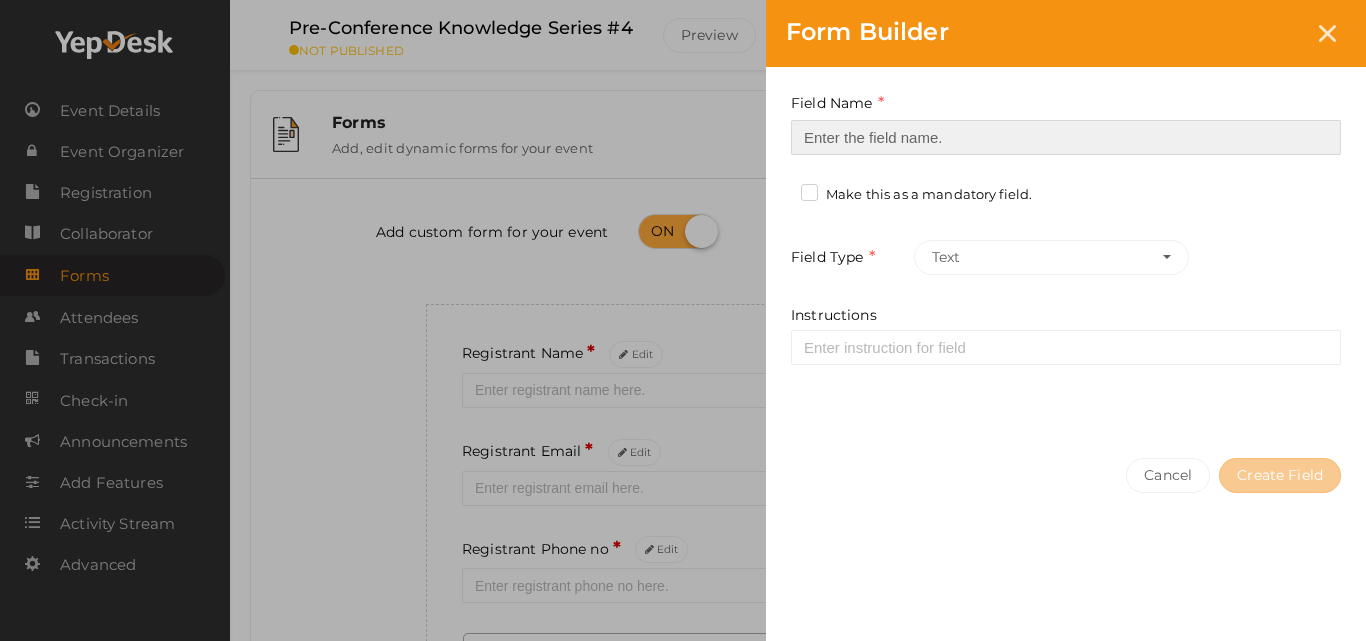 click at bounding box center (1066, 137) 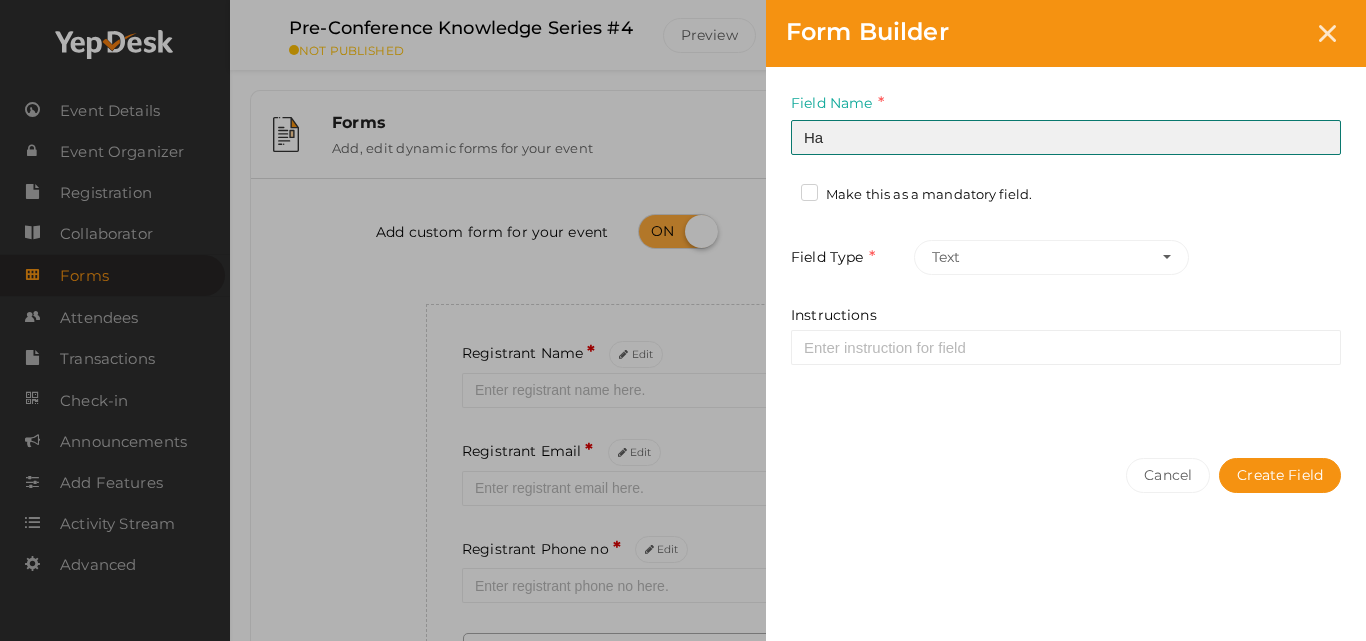 type on "Have you registered for Waves 2025" 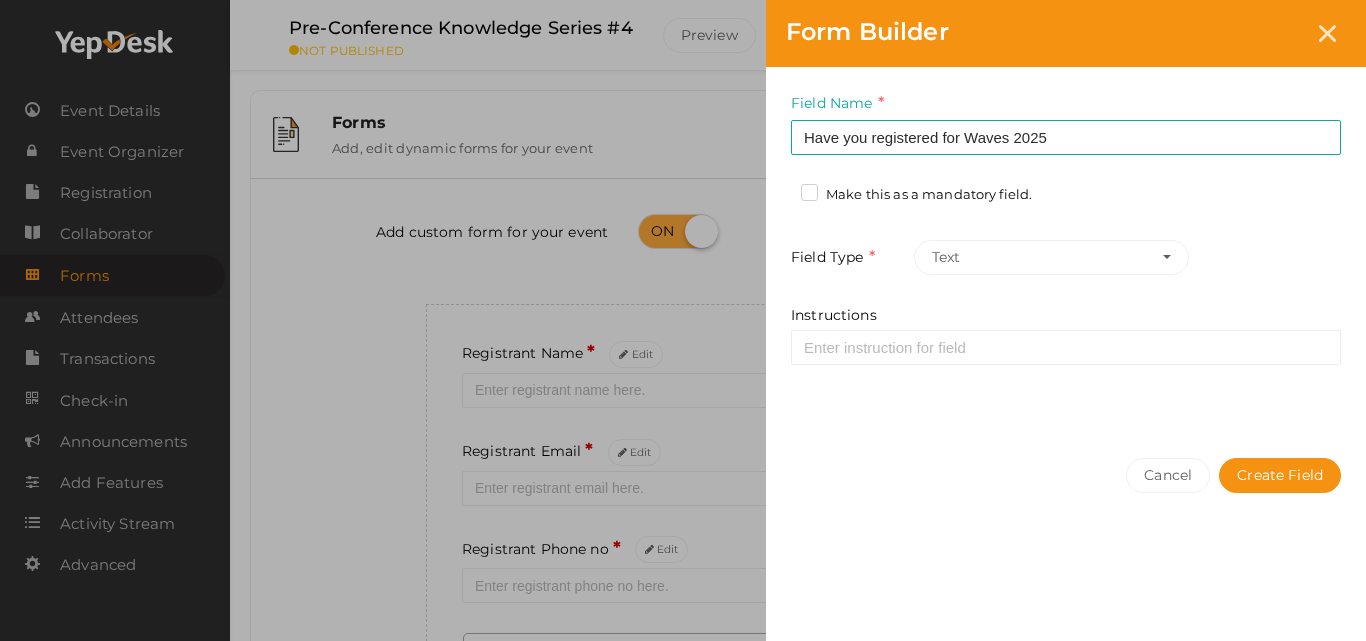 click on "Make this as a mandatory field." at bounding box center [916, 195] 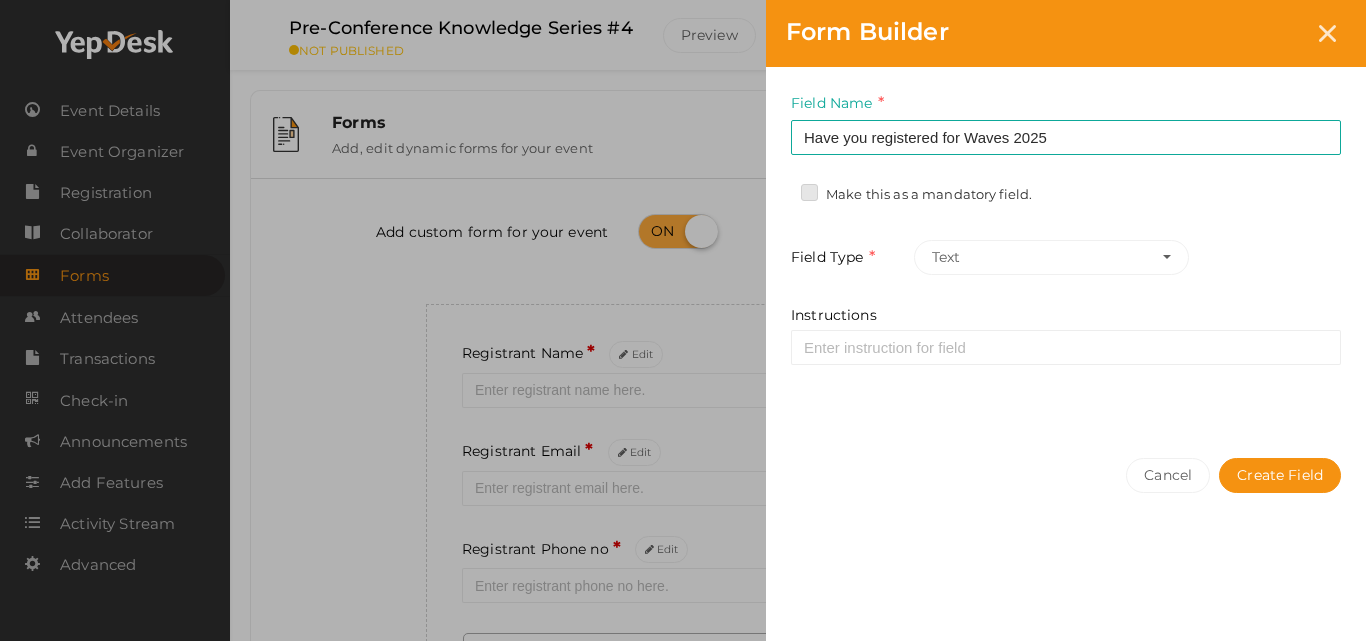 click on "Make this as a mandatory field." at bounding box center (781, 189) 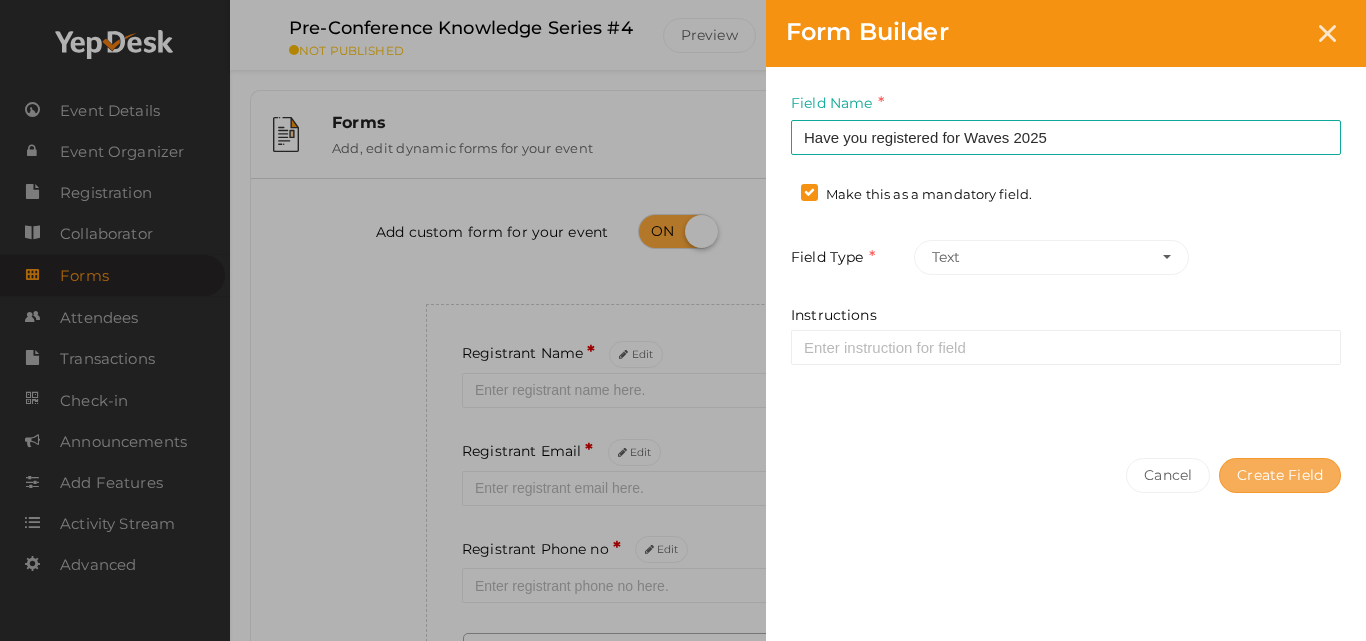 click on "Create Field" at bounding box center [1280, 475] 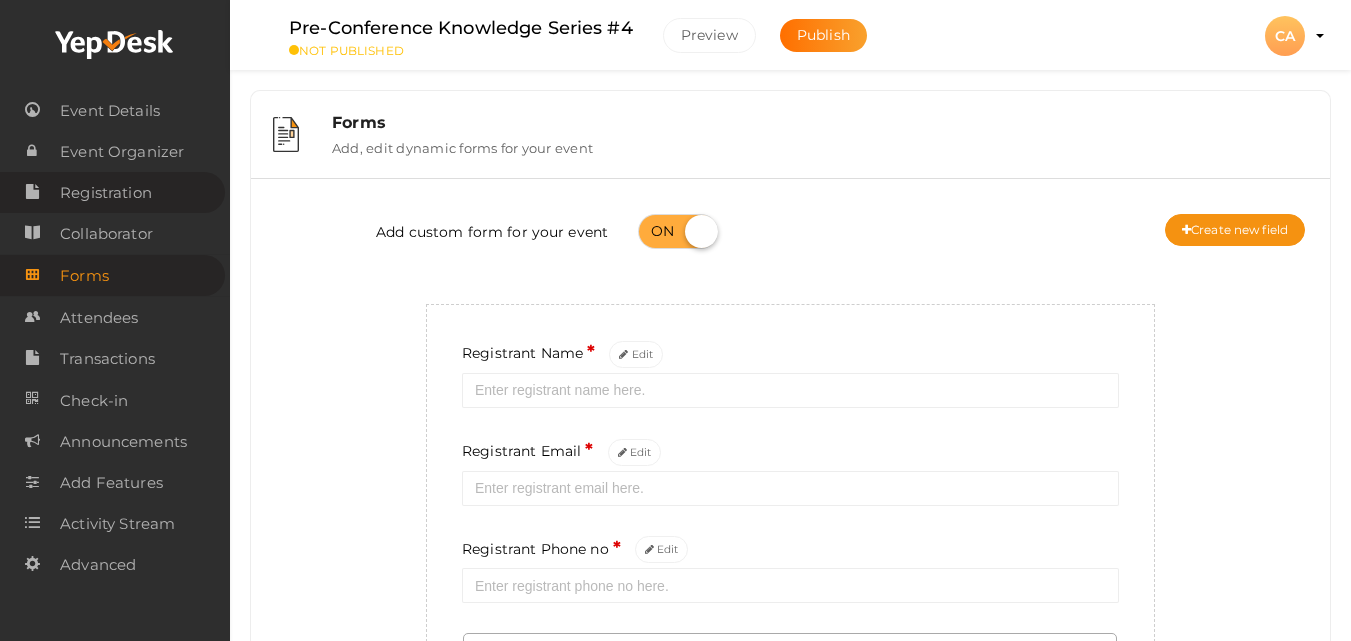 click on "Registration" at bounding box center (106, 193) 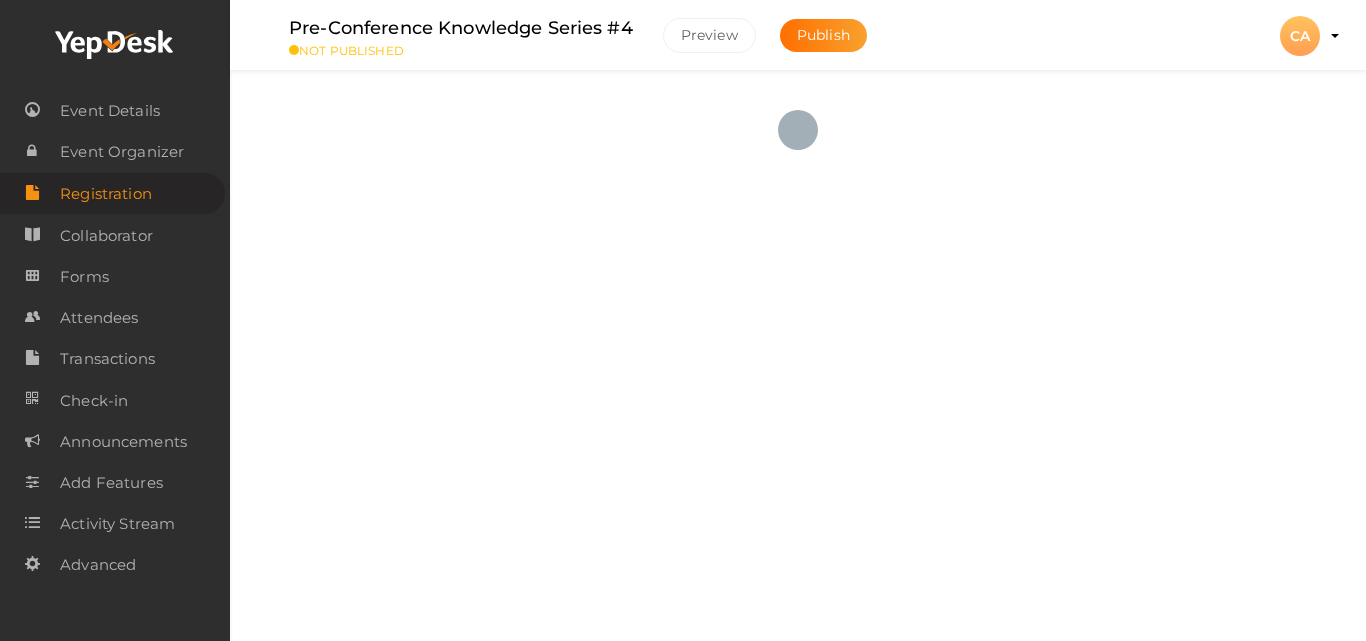 checkbox on "true" 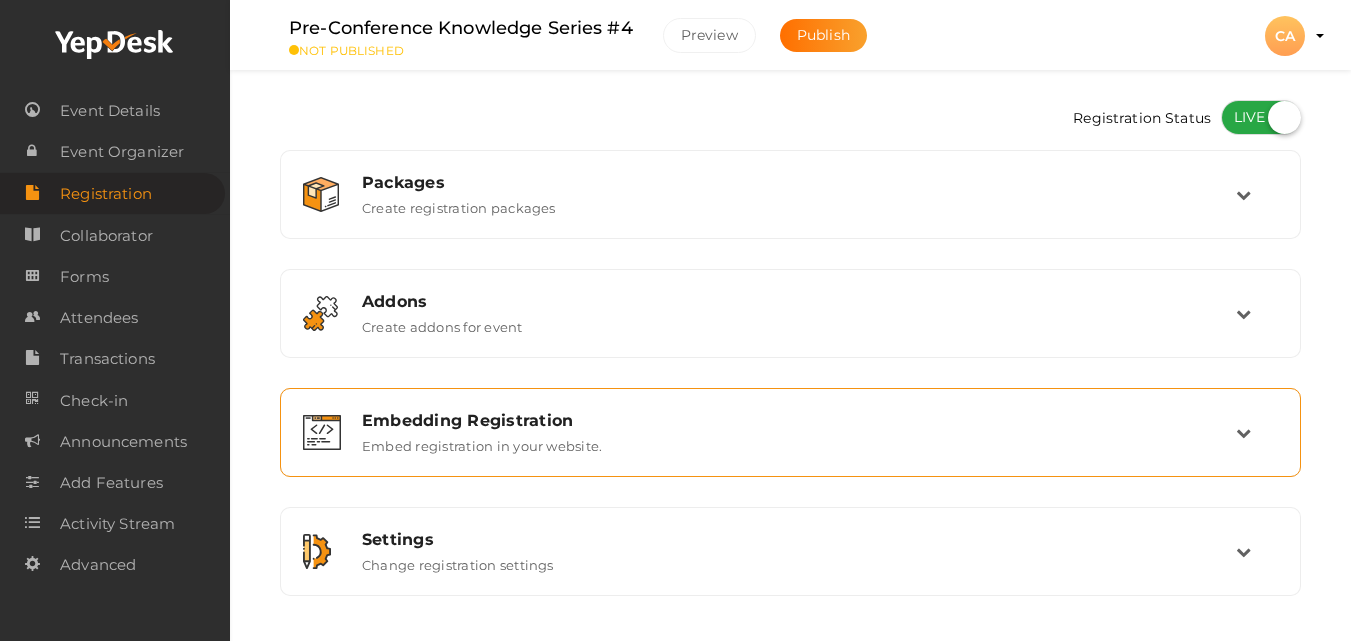 click on "Embed registration in your website." at bounding box center [482, 442] 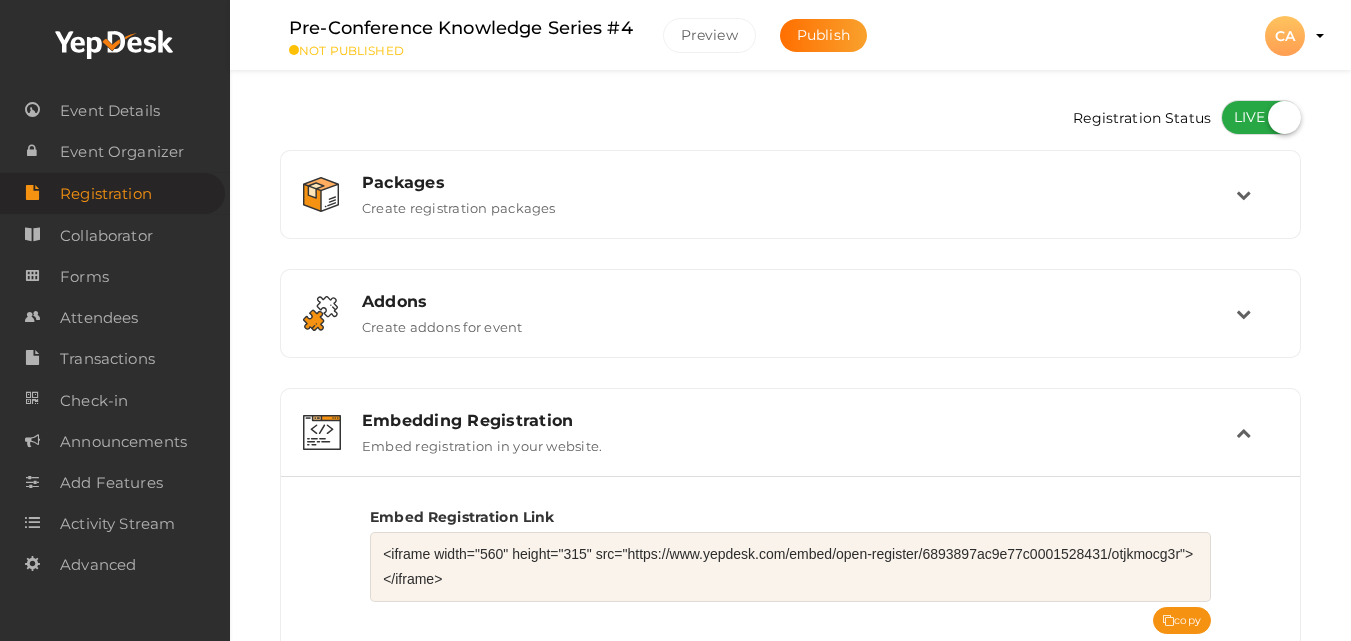 click on "<iframe width="560" height="315" src="https://www.yepdesk.com/embed/open-register/6893897ac9e77c0001528431/otjkmocg3r"></iframe>" at bounding box center [790, 567] 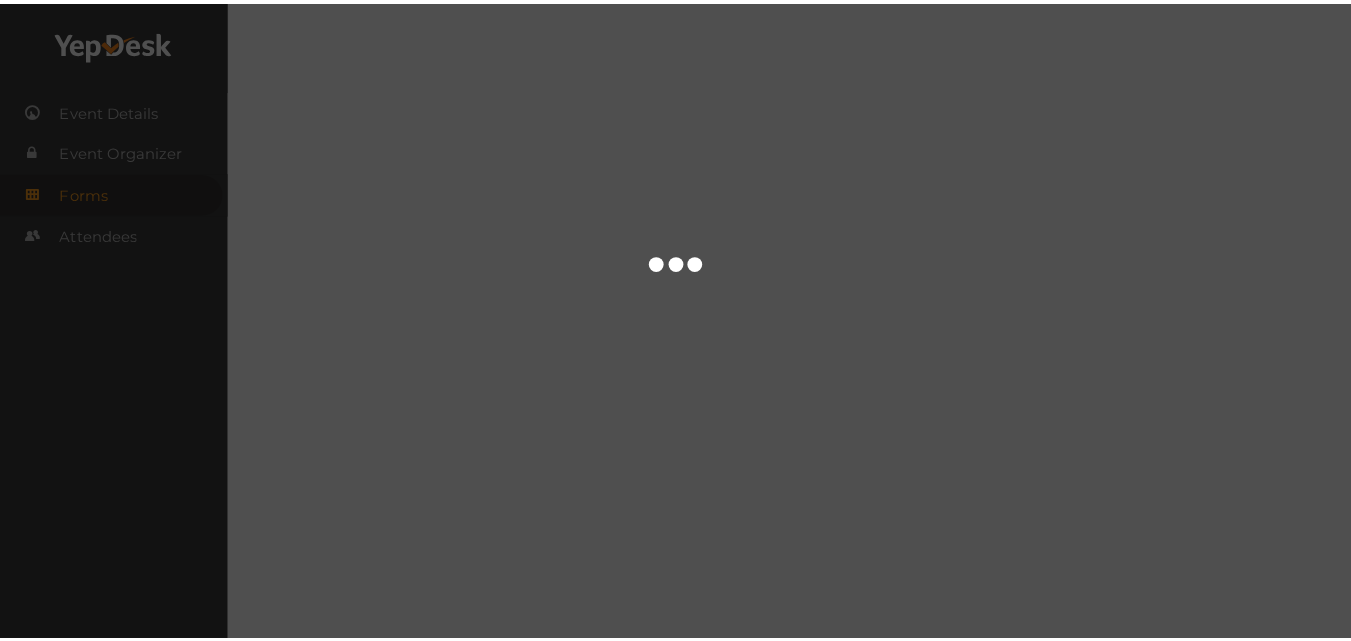scroll, scrollTop: 0, scrollLeft: 0, axis: both 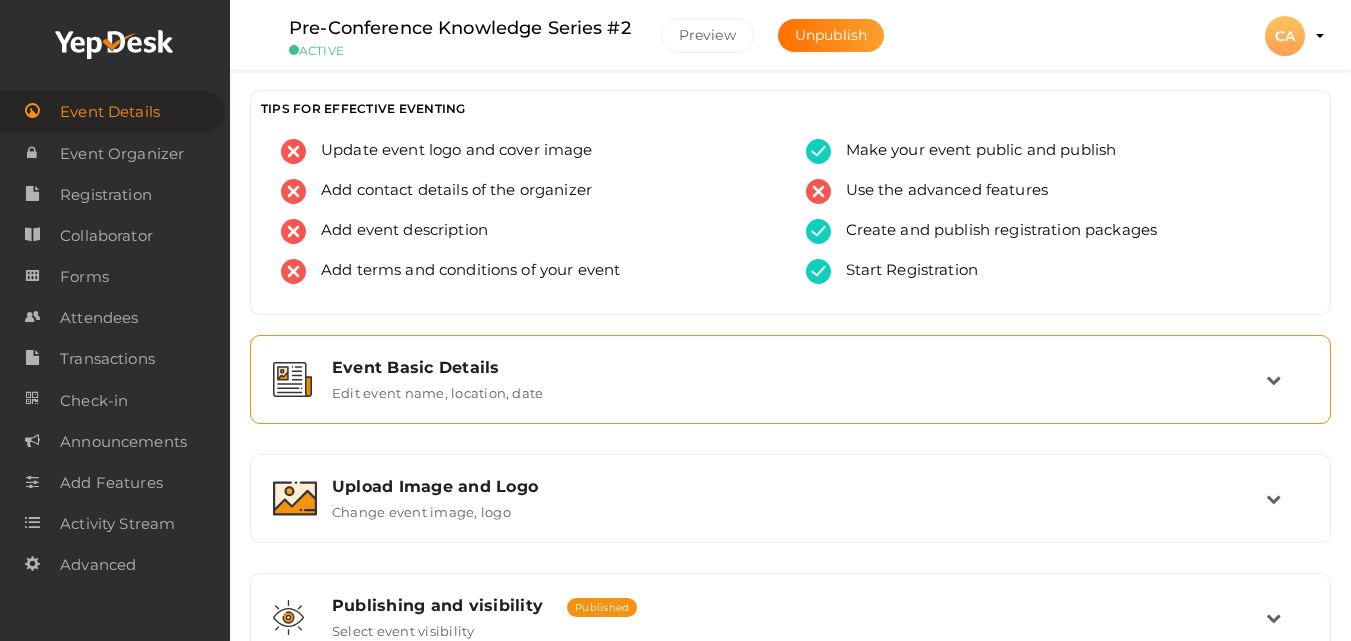 click on "Event Basic Details
Edit event name,
location, date" at bounding box center [791, 379] 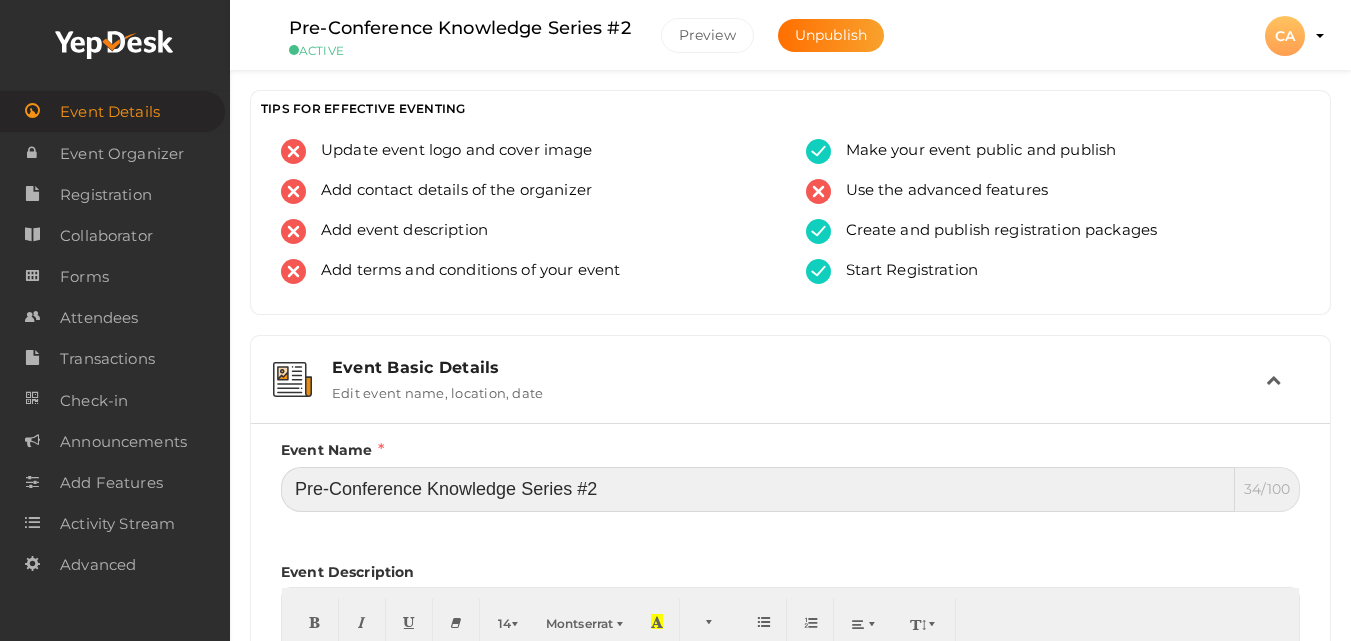 click on "Pre-Conference Knowledge Series #2" at bounding box center (758, 489) 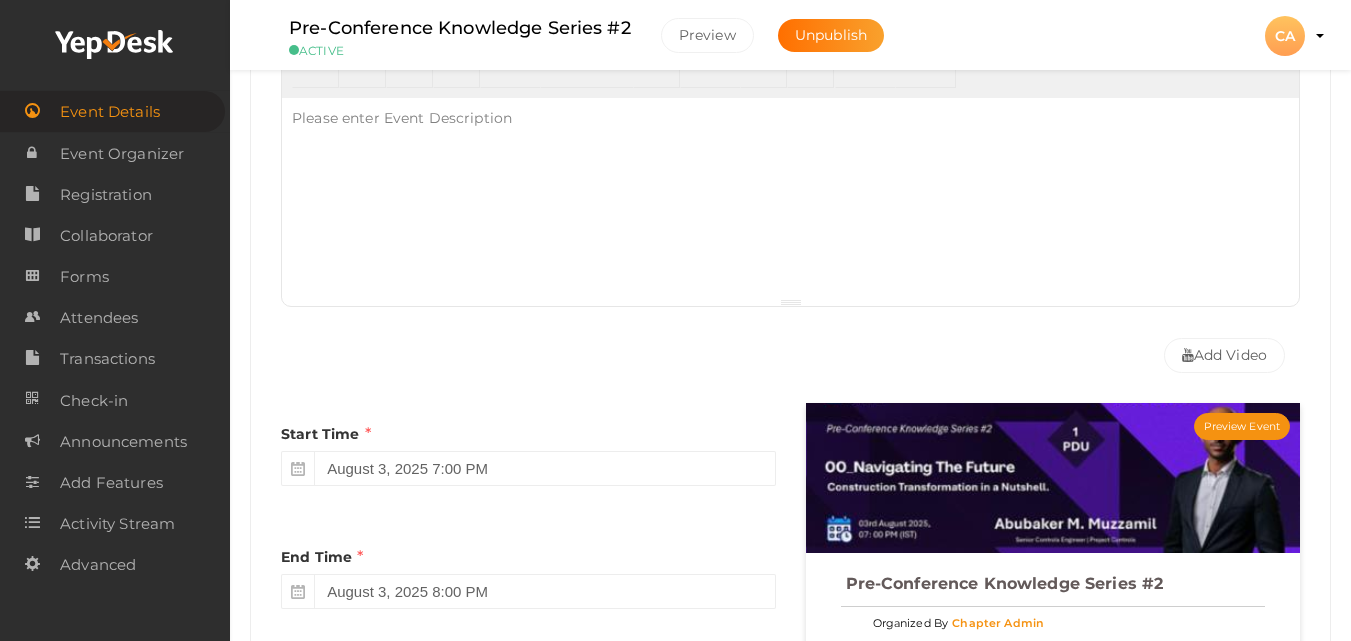 scroll, scrollTop: 1120, scrollLeft: 0, axis: vertical 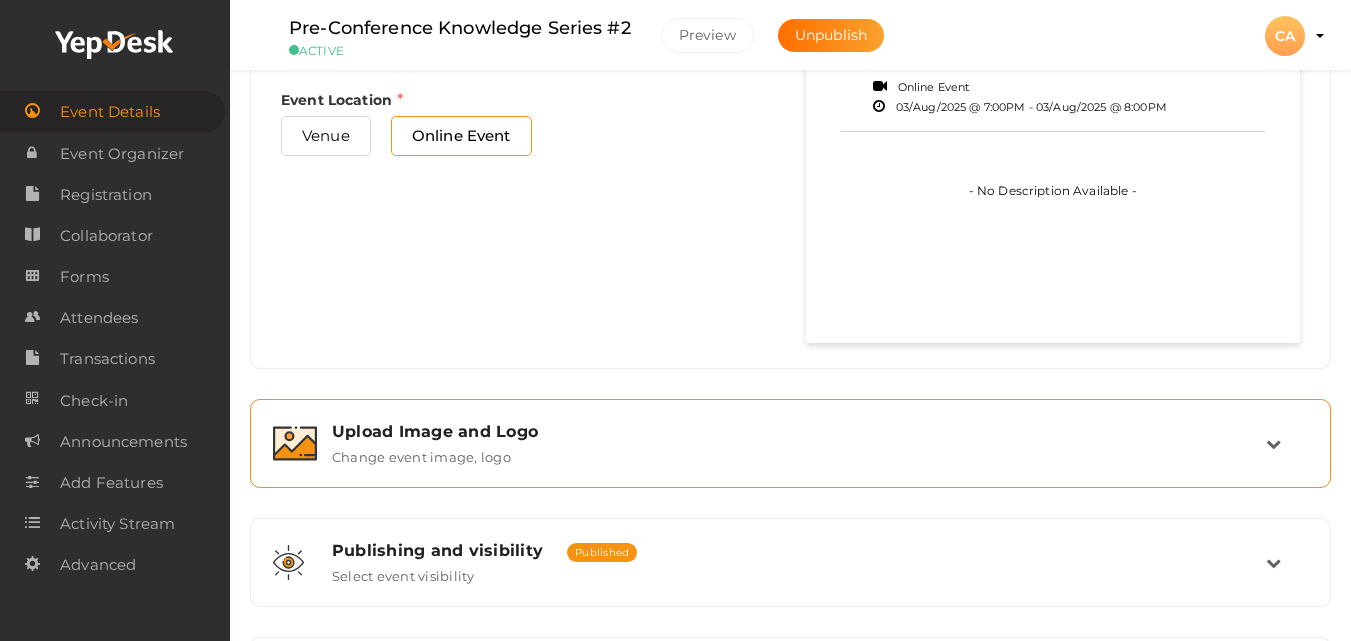 click on "Upload Image and Logo
Change event
image, logo" at bounding box center (791, 443) 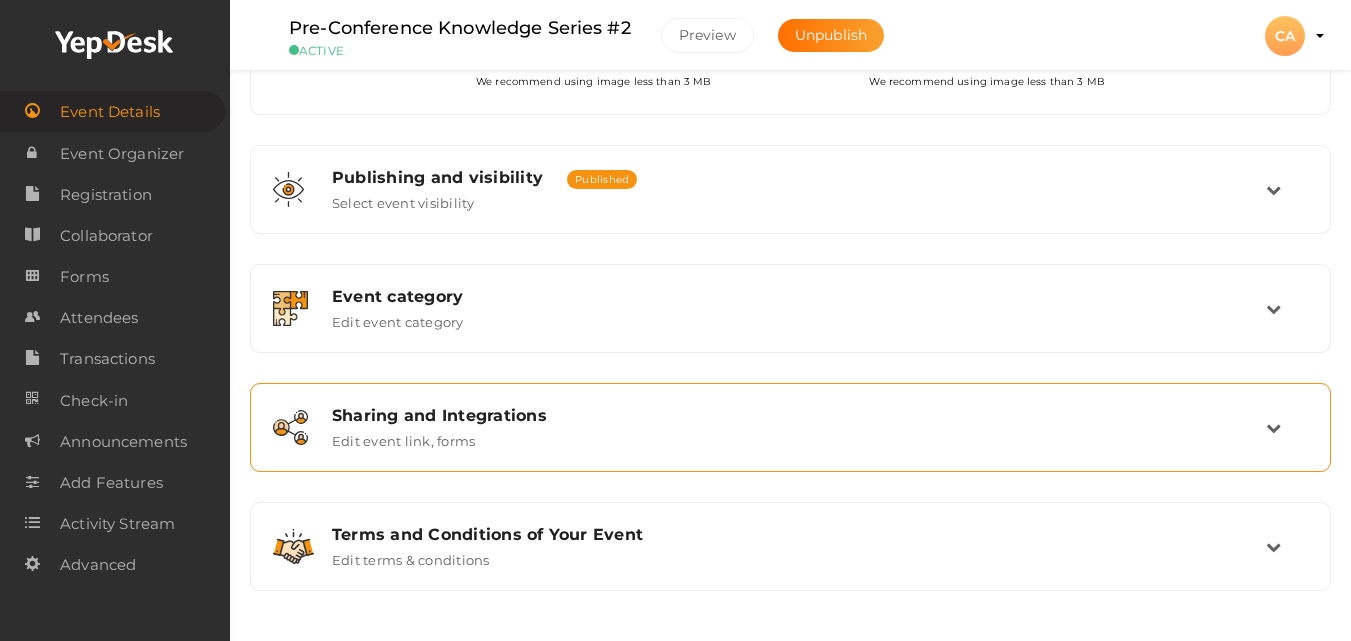 scroll, scrollTop: 739, scrollLeft: 0, axis: vertical 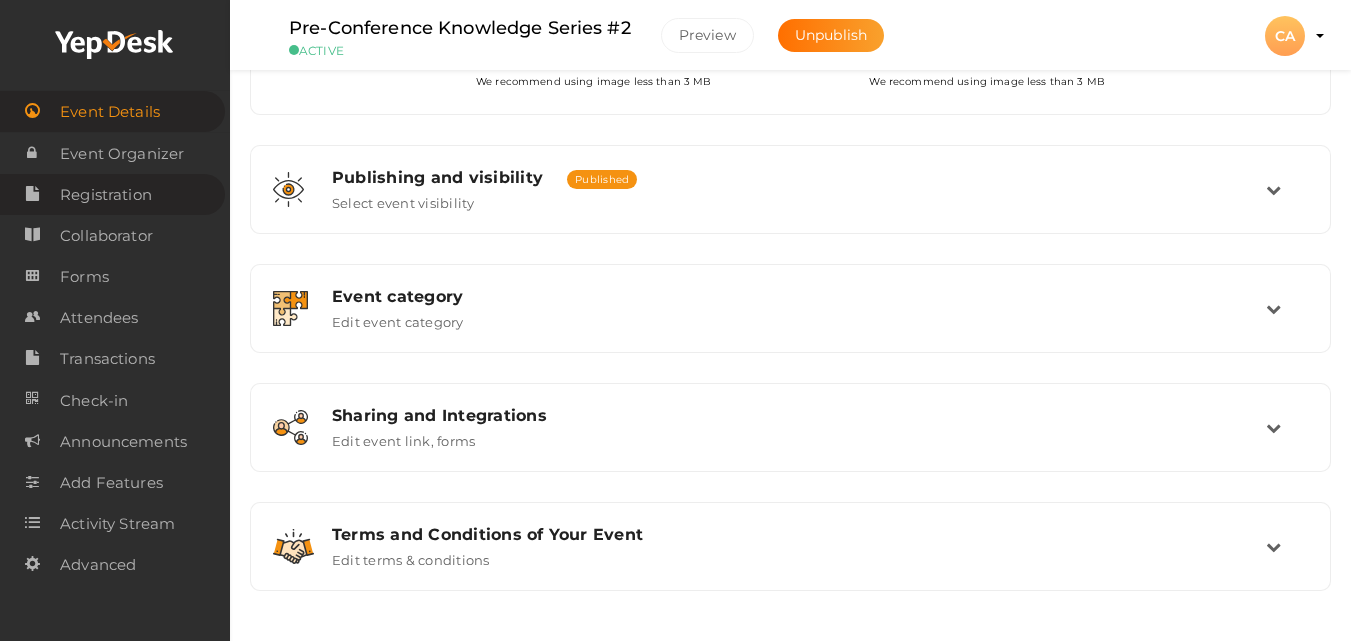 click on "Registration" at bounding box center [106, 195] 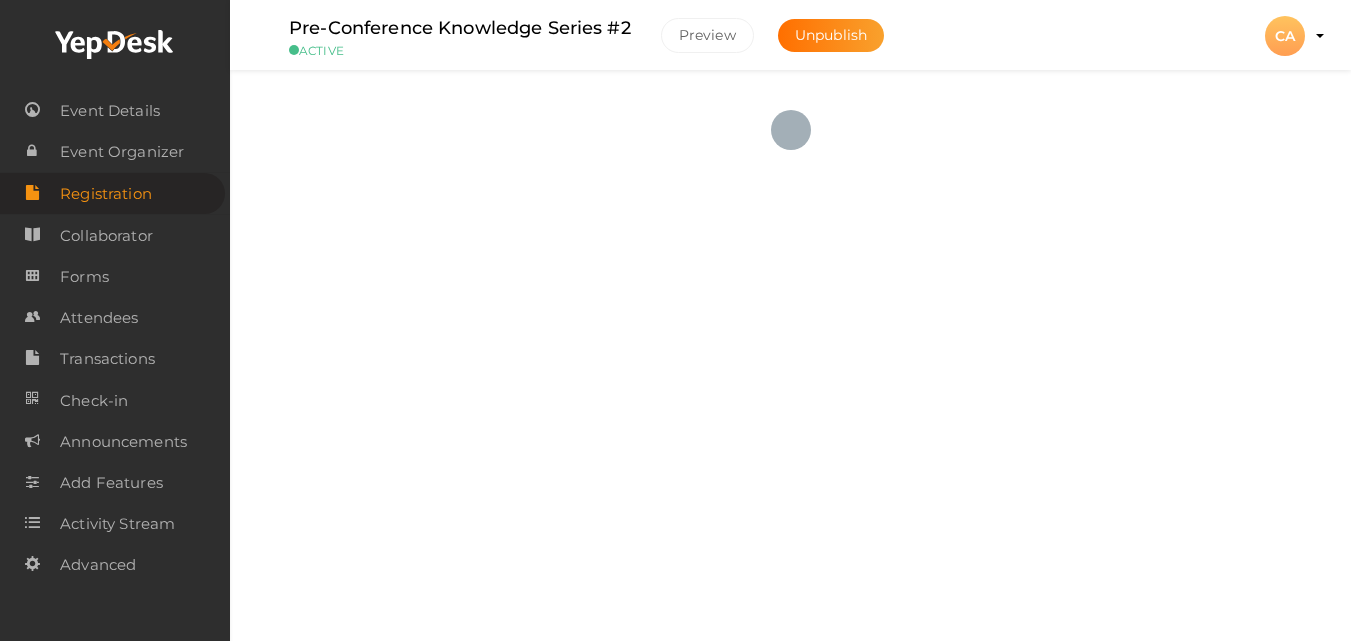 scroll, scrollTop: 0, scrollLeft: 0, axis: both 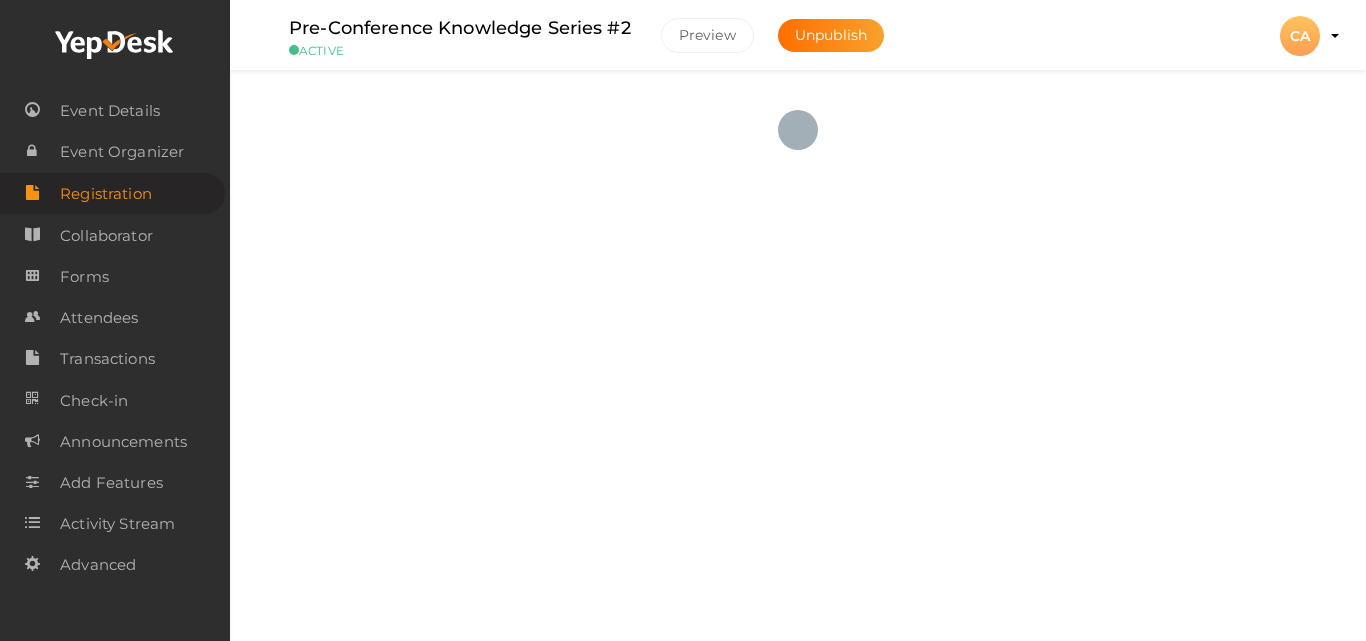 checkbox on "true" 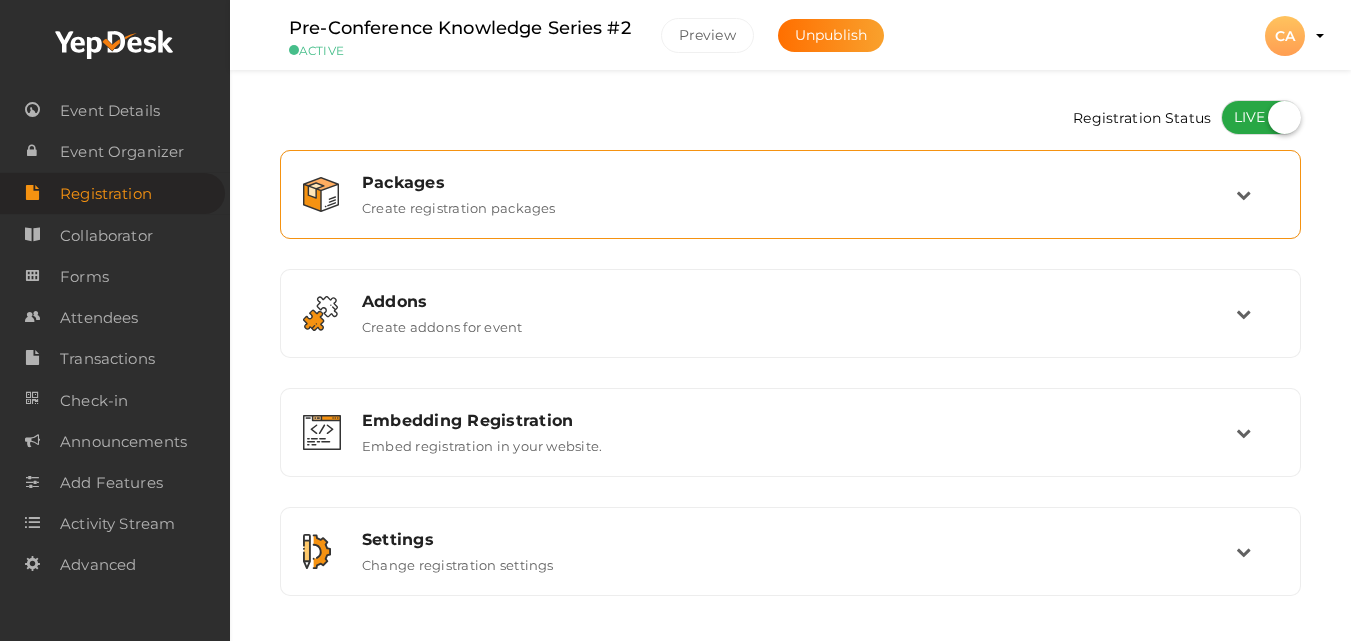 click on "Create registration packages" at bounding box center (459, 204) 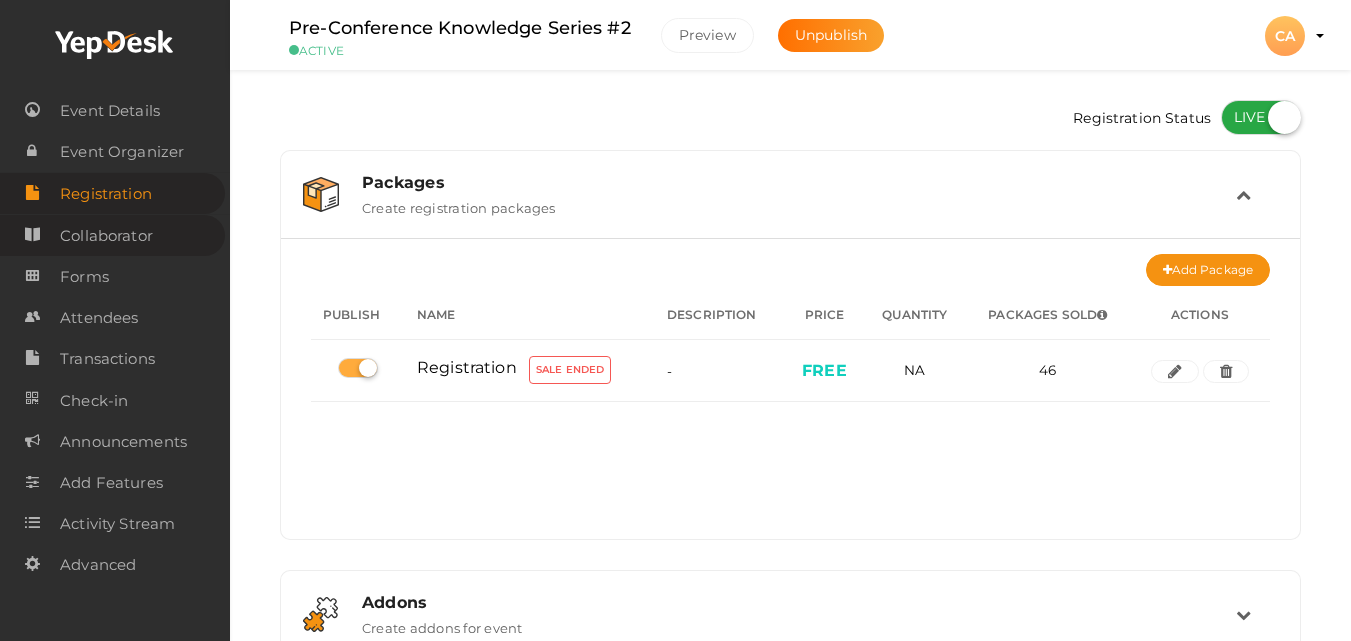 click on "Collaborator" at bounding box center [106, 236] 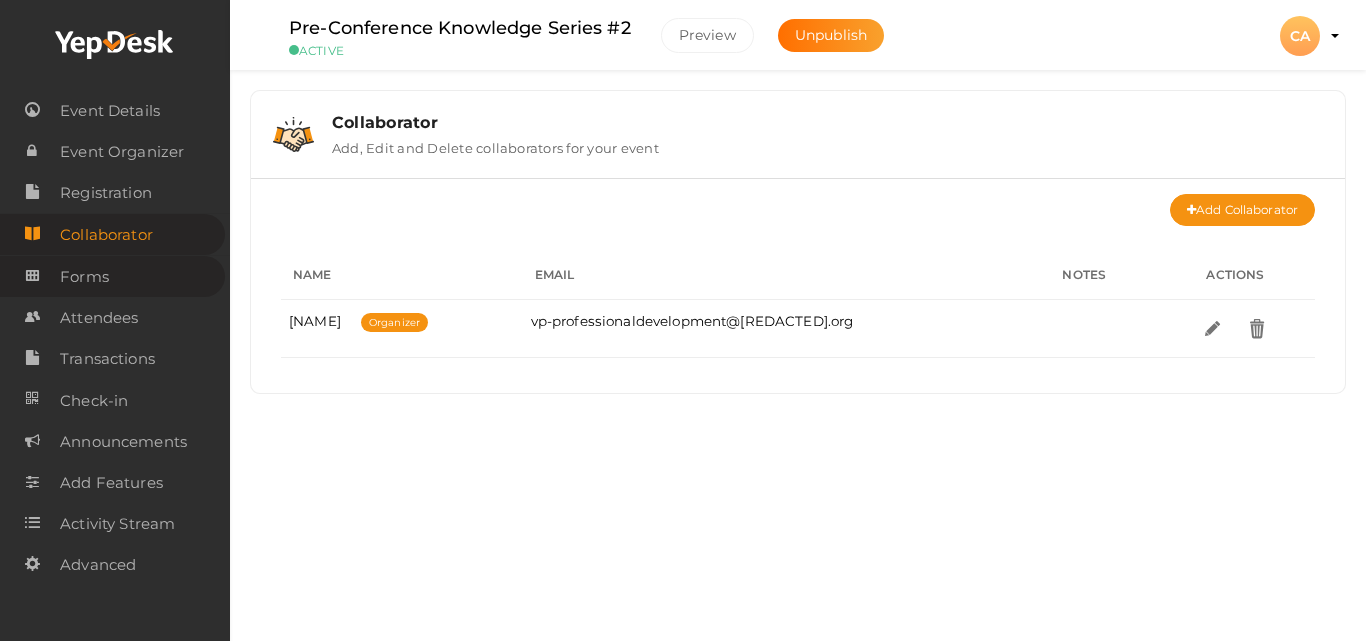 click on "Forms" at bounding box center [112, 276] 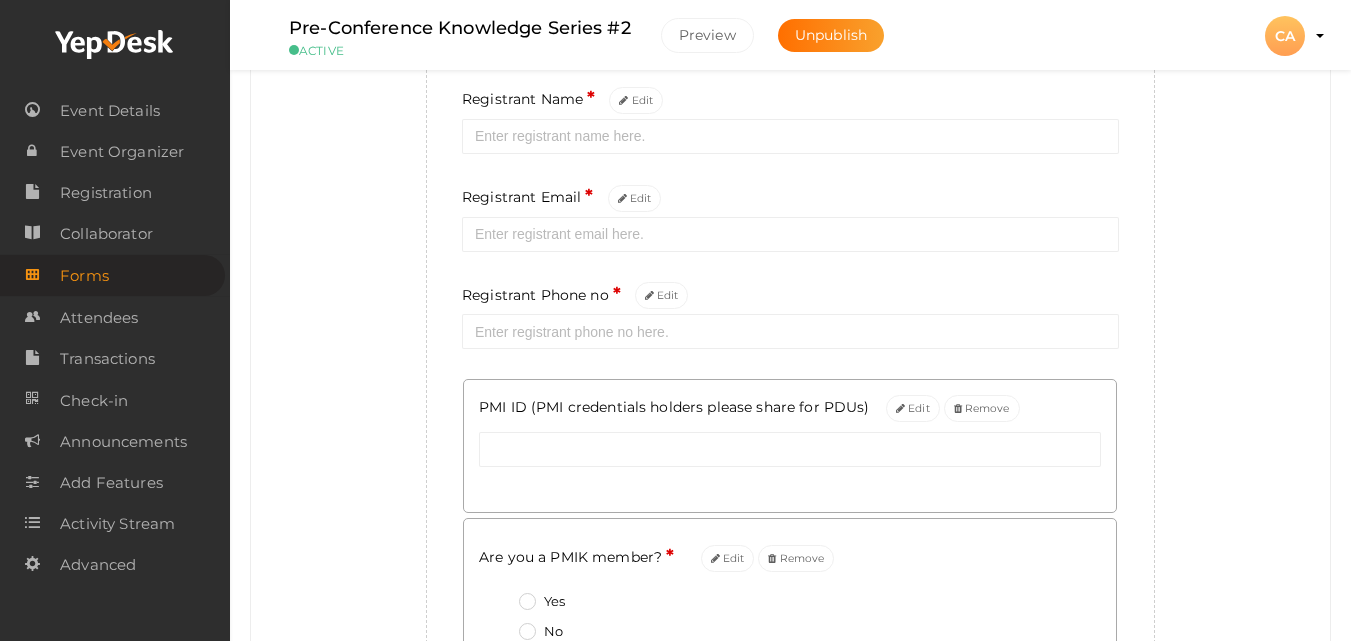 scroll, scrollTop: 294, scrollLeft: 0, axis: vertical 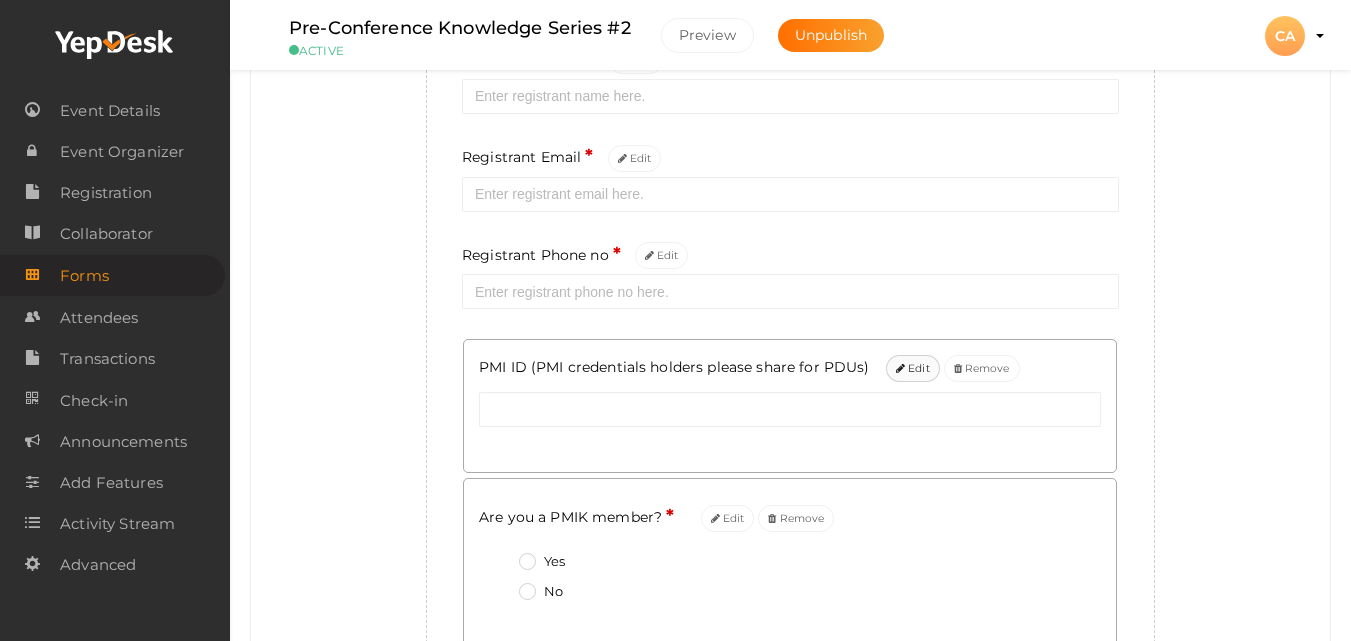 click on "Edit" at bounding box center [913, 368] 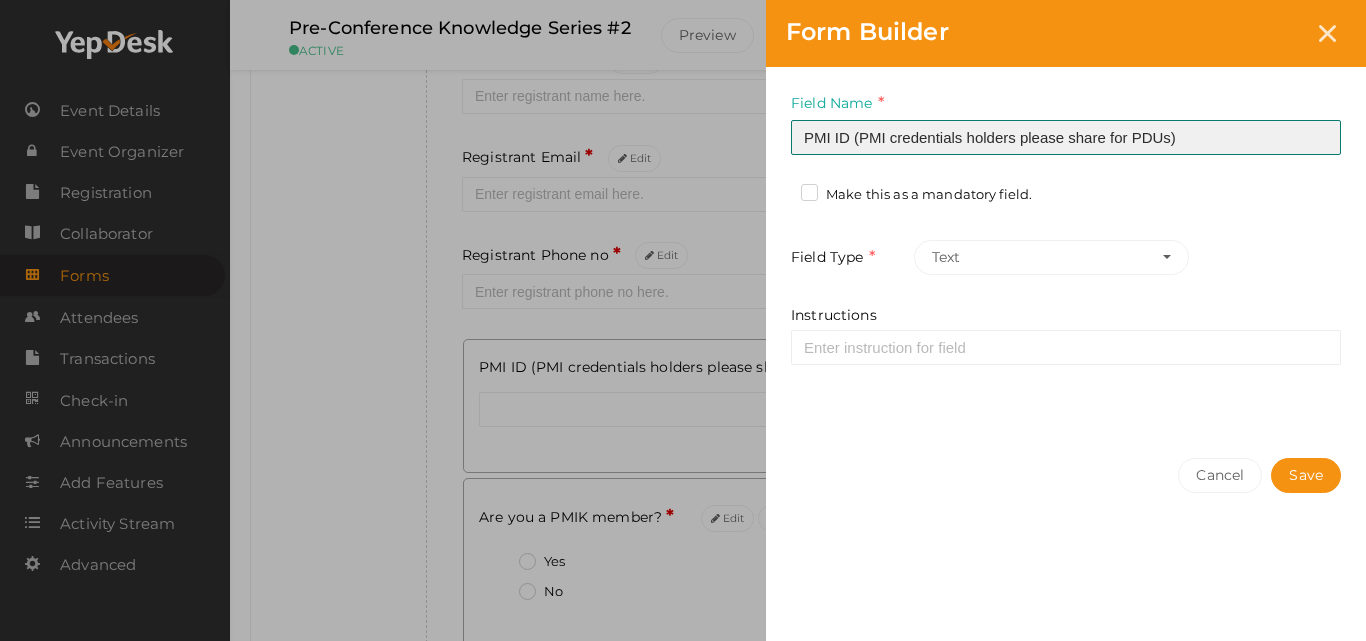 click on "PMI ID (PMI credentials holders please share for PDUs)" at bounding box center (1066, 137) 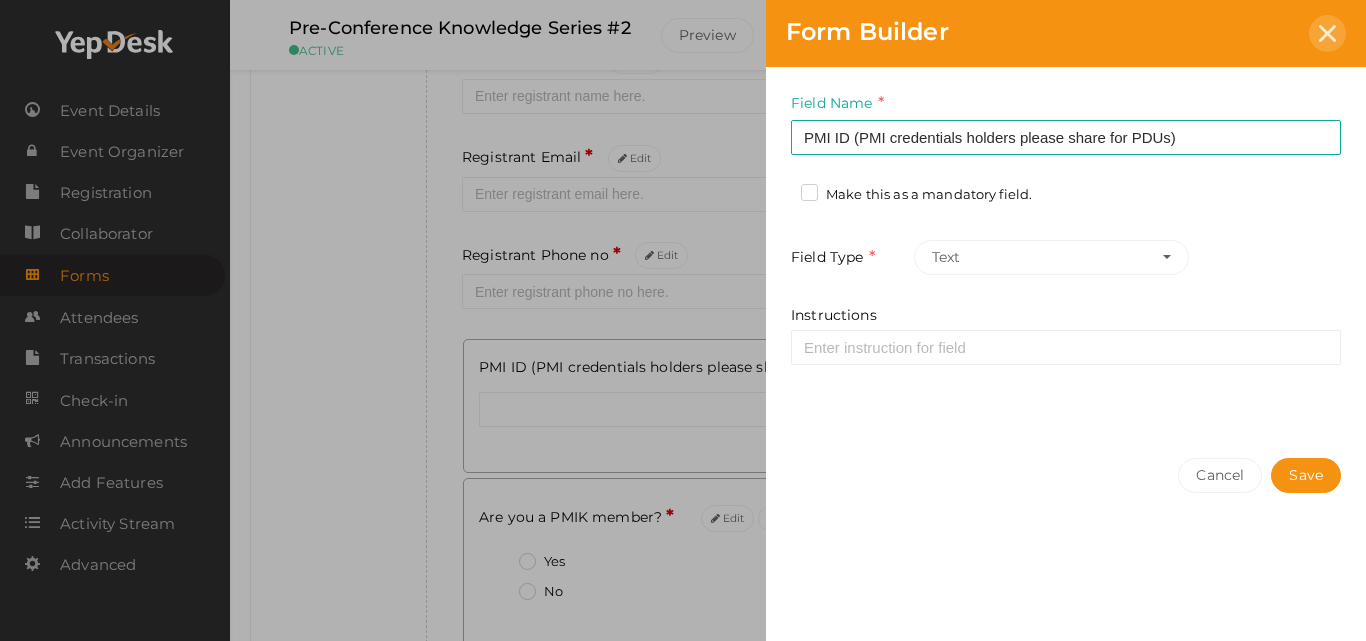 click at bounding box center (1327, 33) 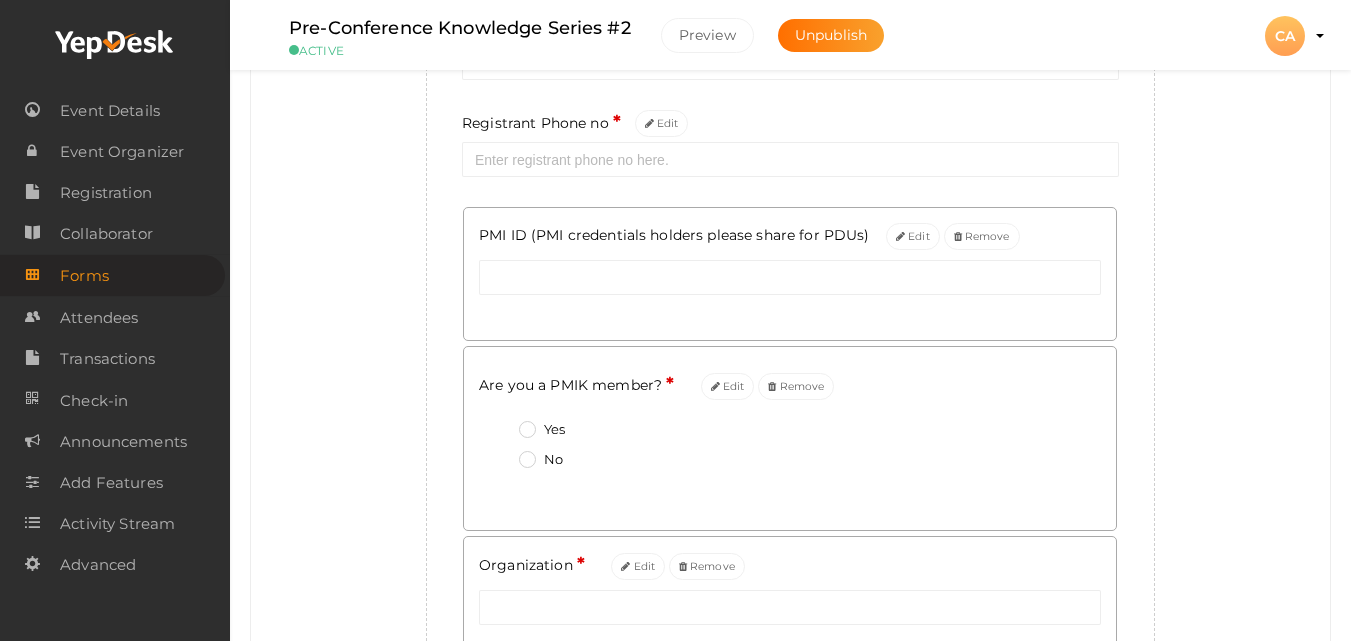 scroll, scrollTop: 454, scrollLeft: 0, axis: vertical 